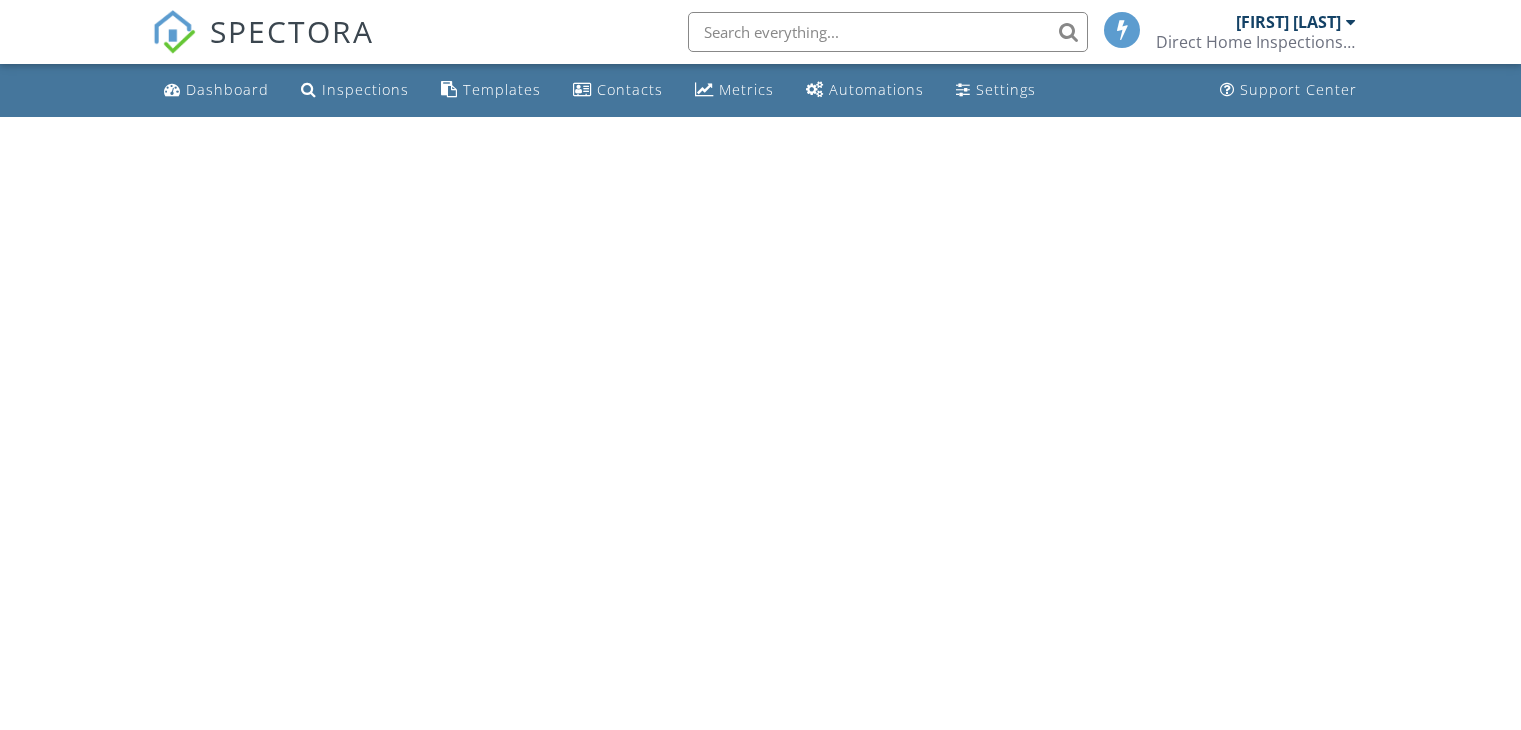 scroll, scrollTop: 0, scrollLeft: 0, axis: both 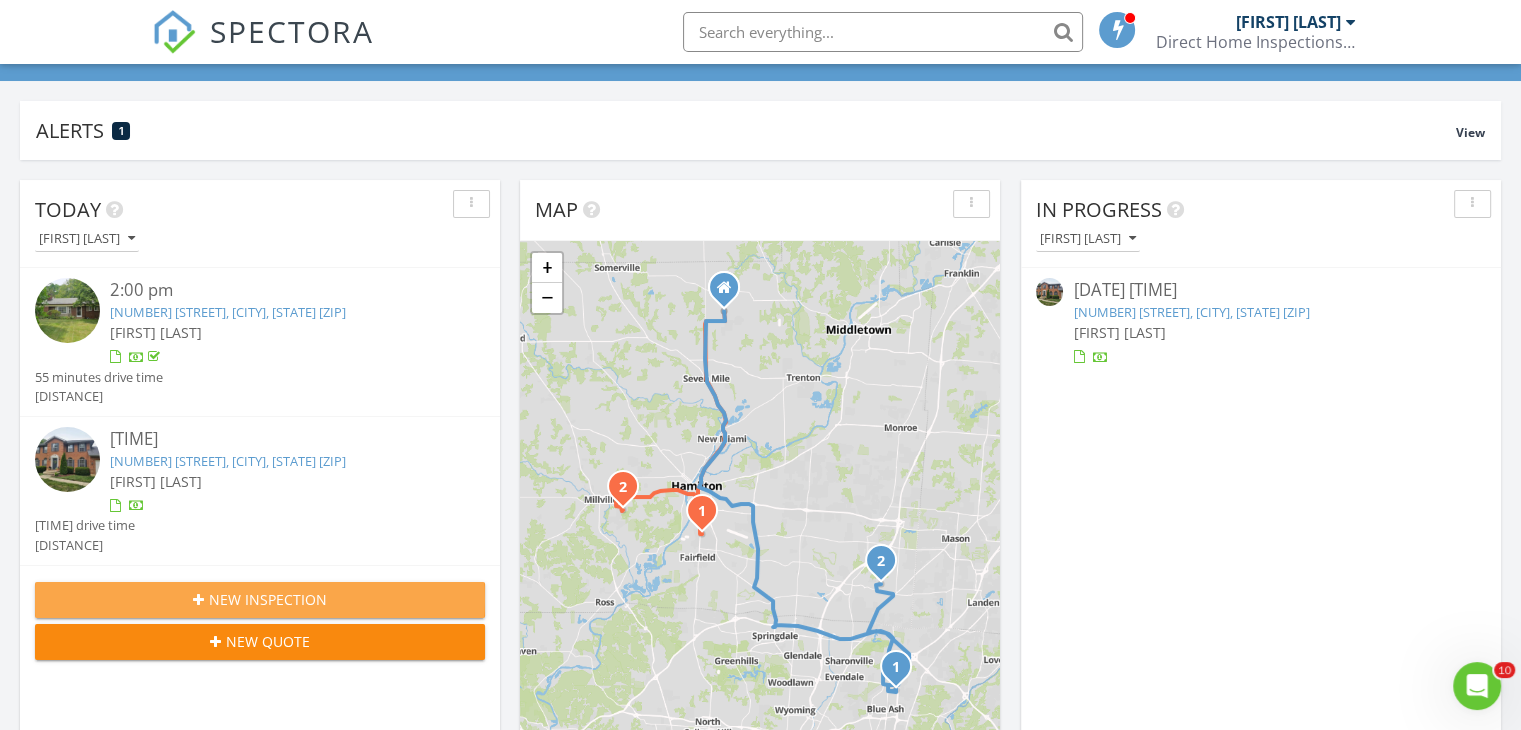 click on "New Inspection" at bounding box center (268, 599) 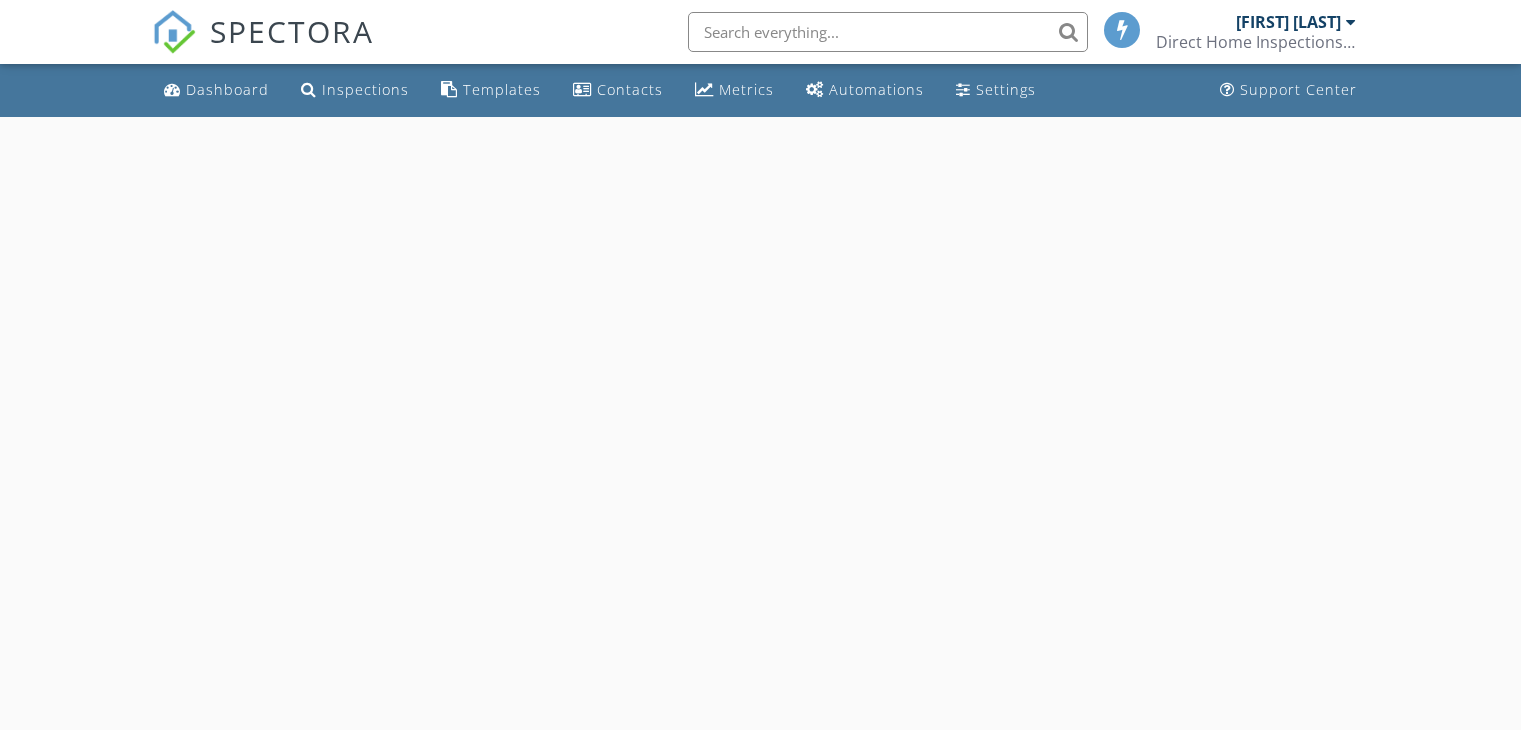 scroll, scrollTop: 0, scrollLeft: 0, axis: both 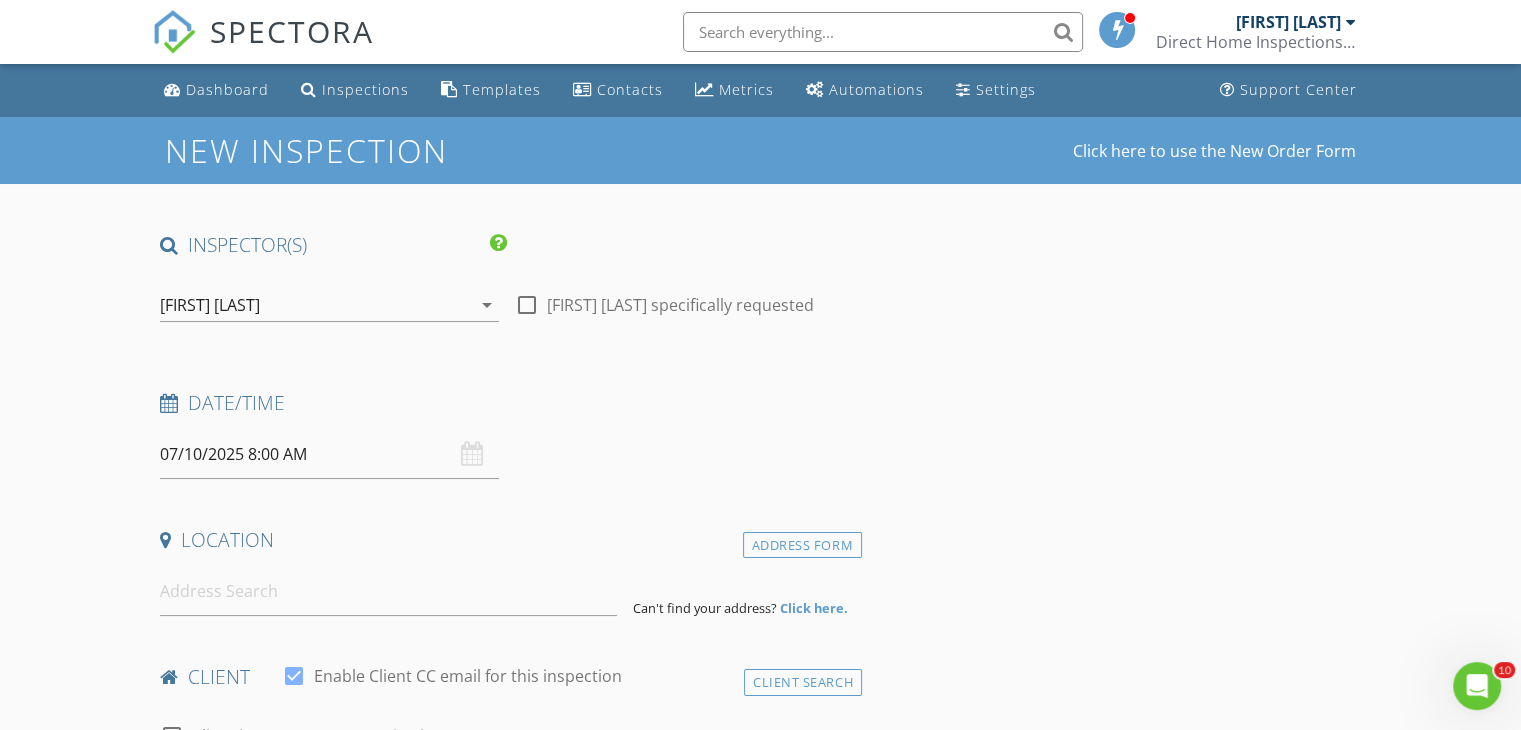 click on "07/10/2025 8:00 AM" at bounding box center (329, 454) 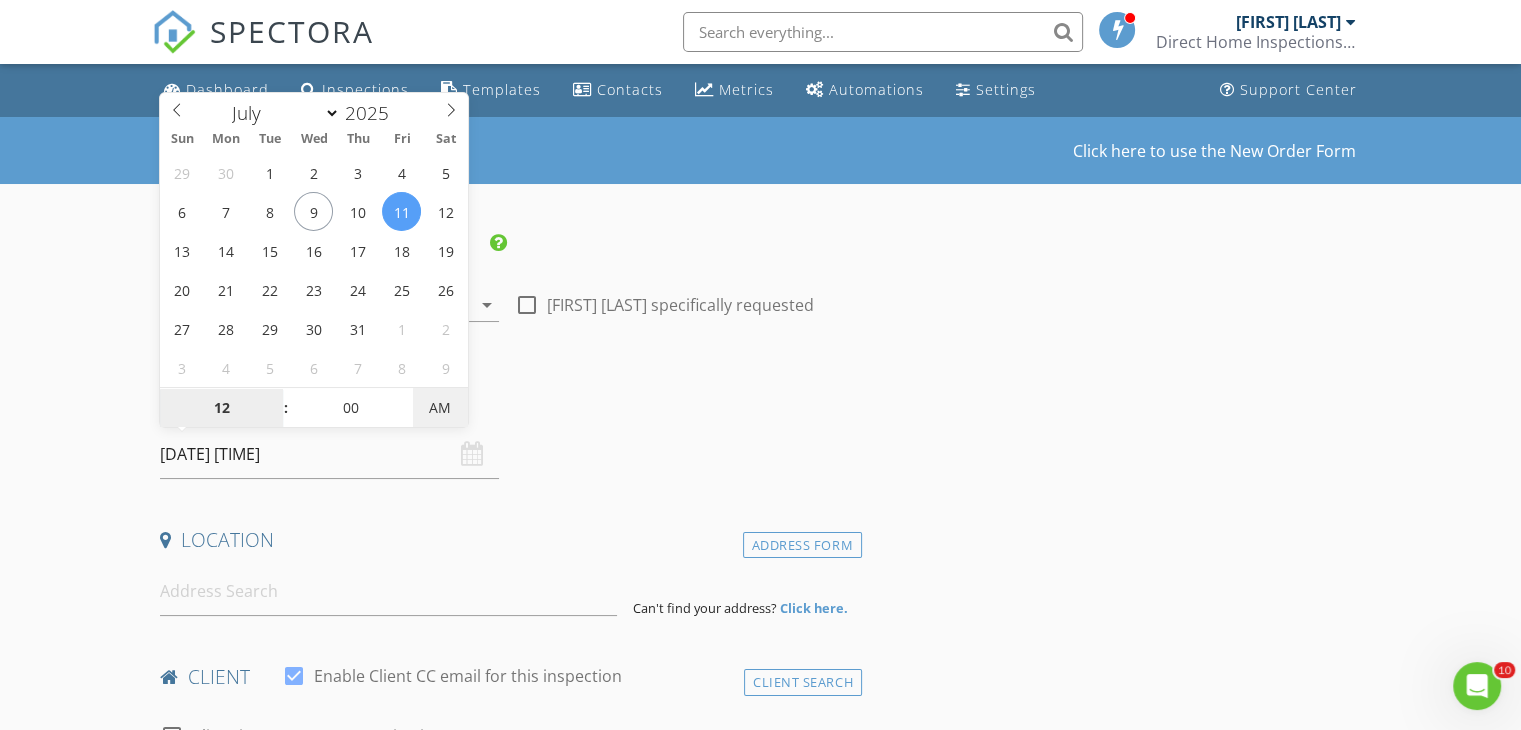 click on "AM" at bounding box center (440, 408) 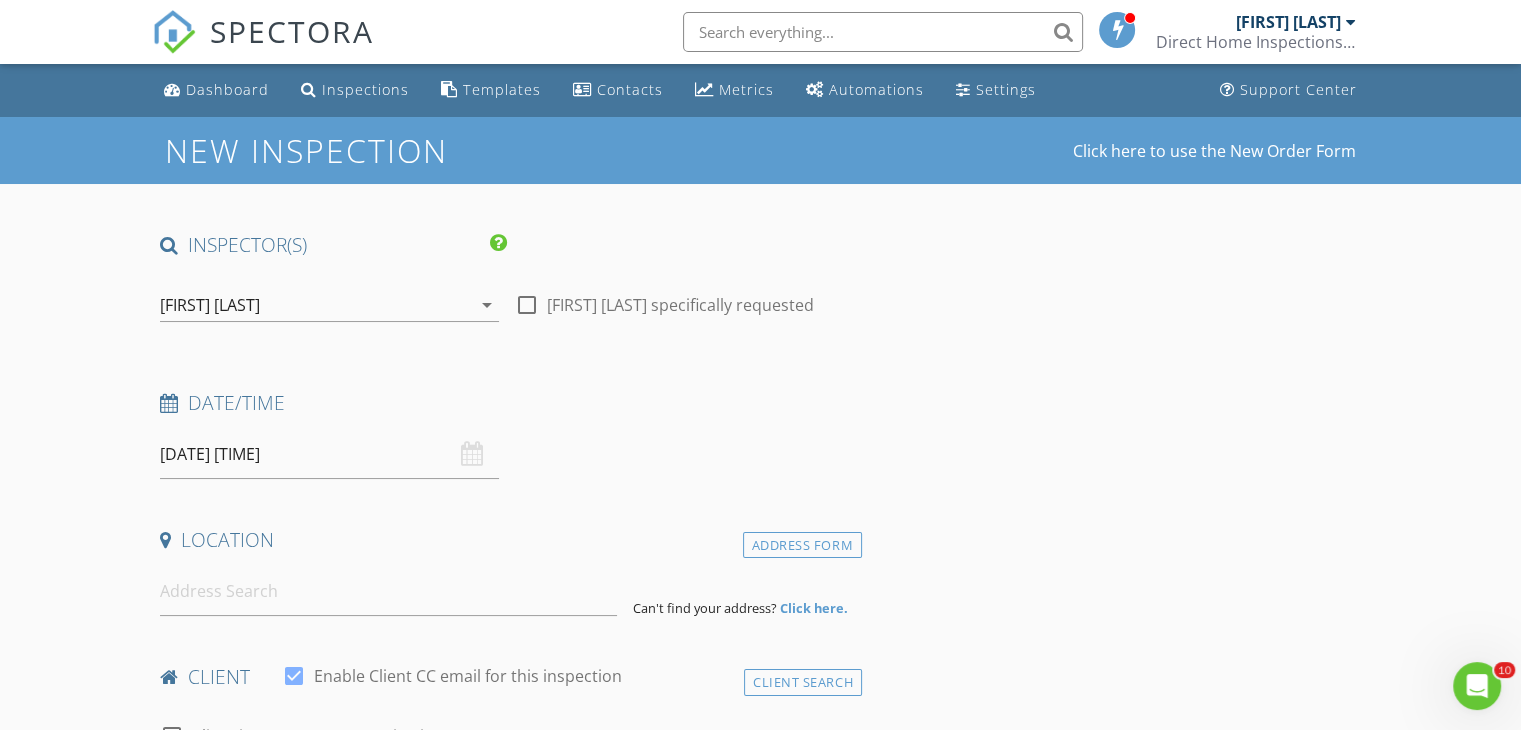 click on "Date/Time" at bounding box center (507, 252) 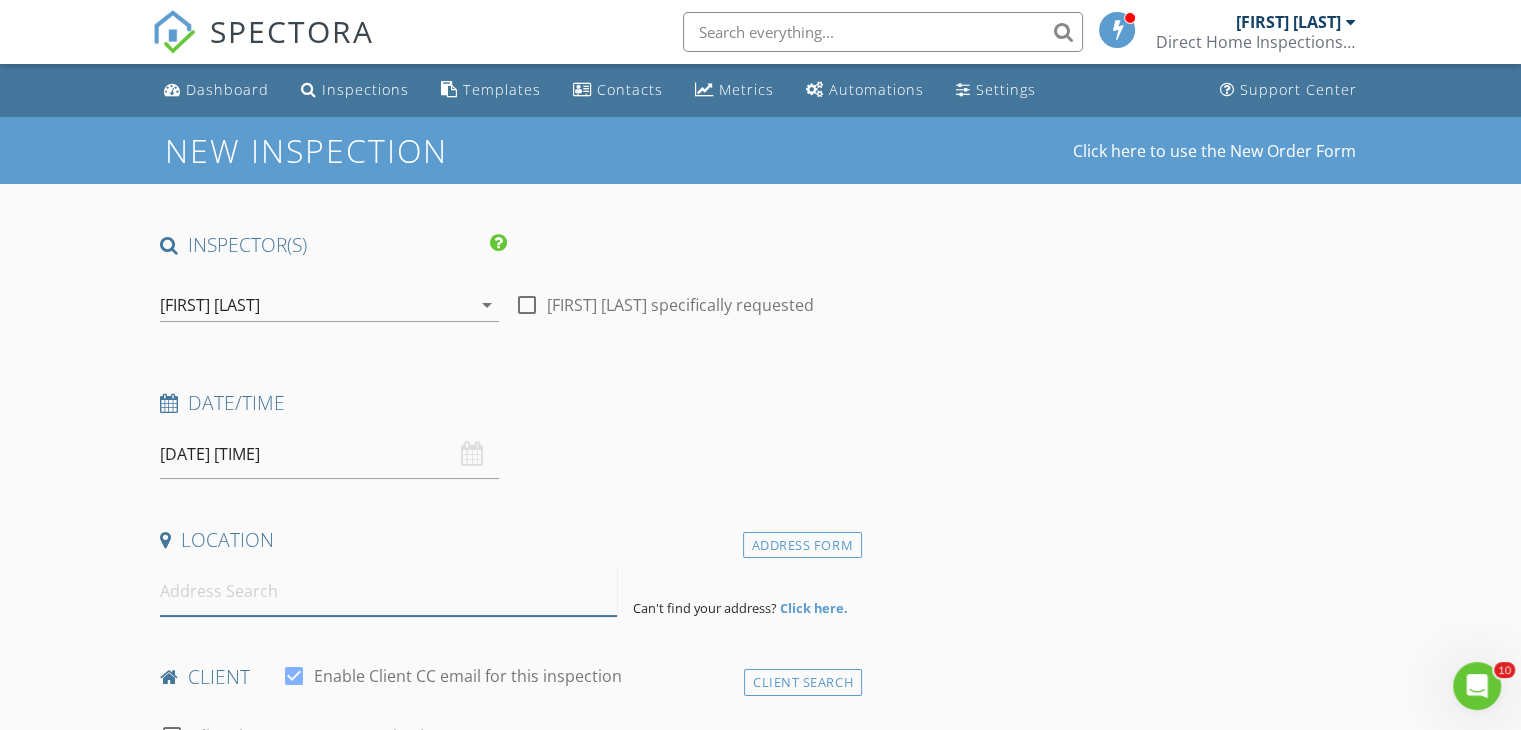 click at bounding box center (388, 591) 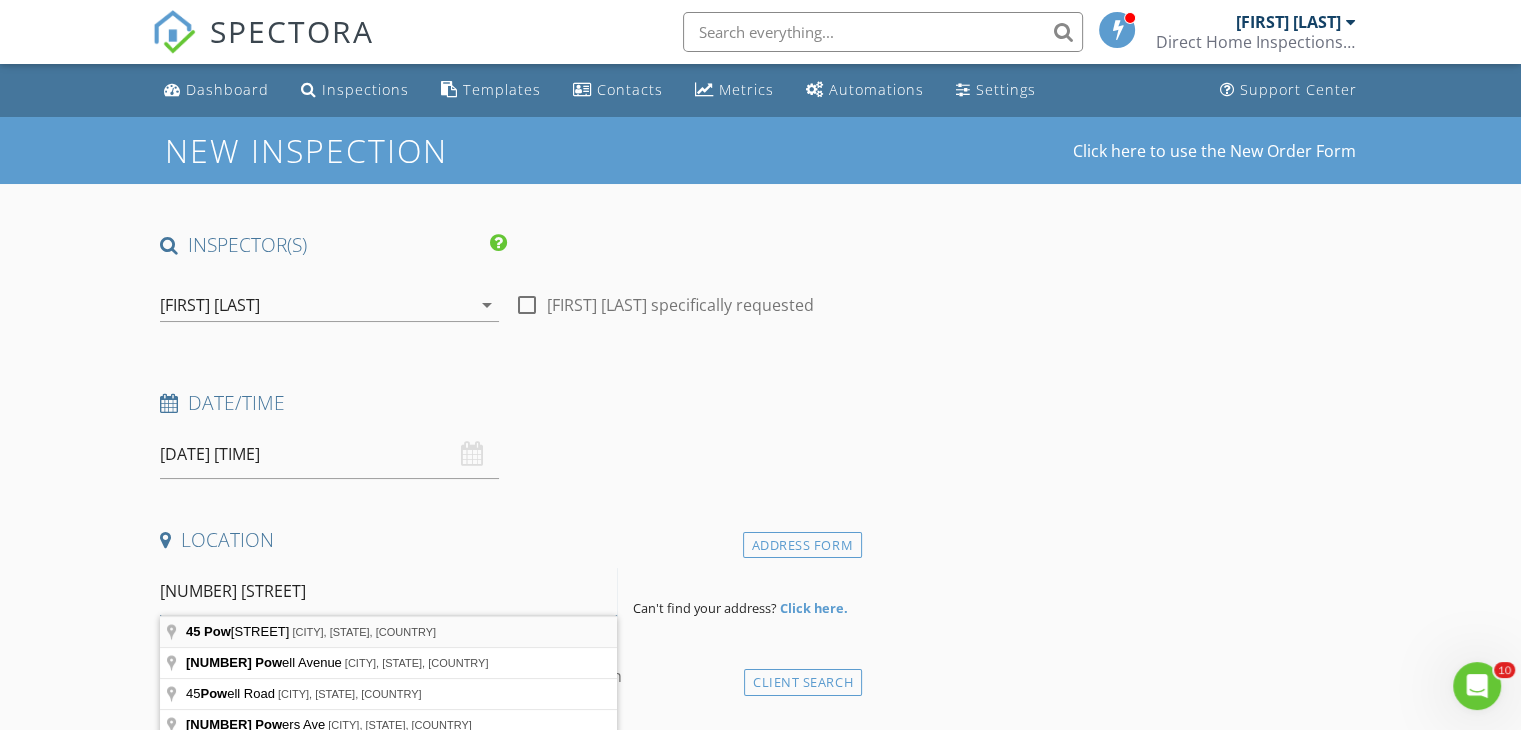 type on "45 pow" 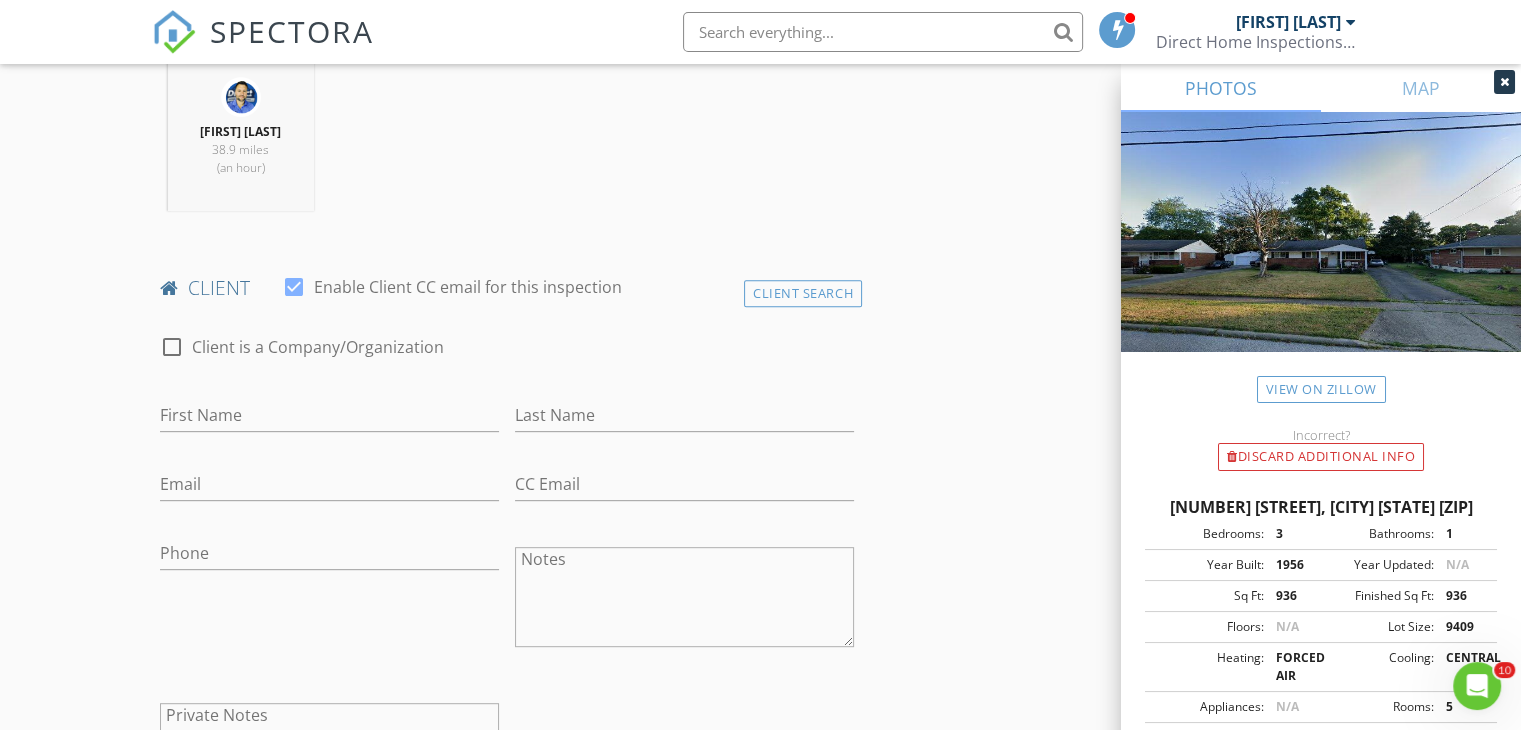 scroll, scrollTop: 800, scrollLeft: 0, axis: vertical 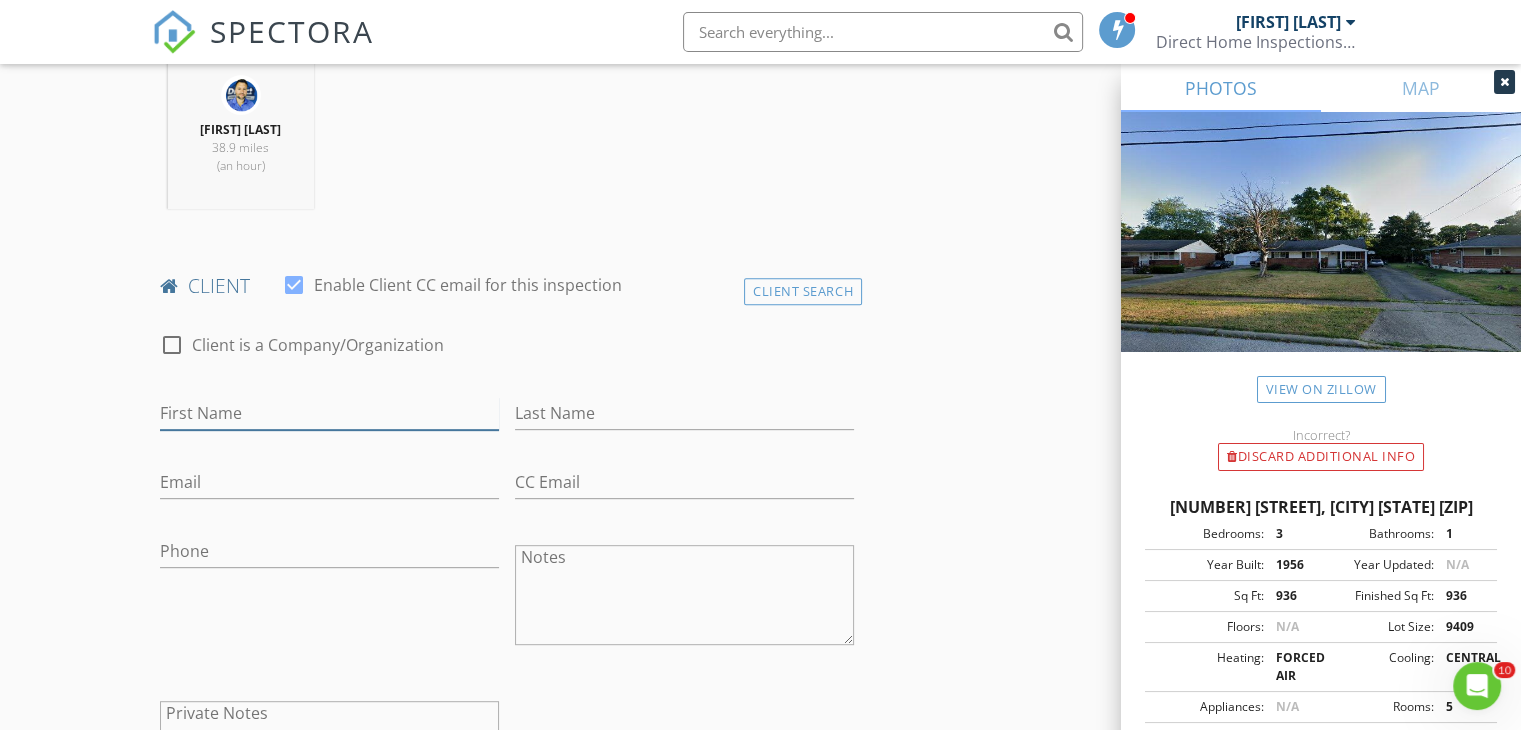 click on "First Name" at bounding box center [329, 413] 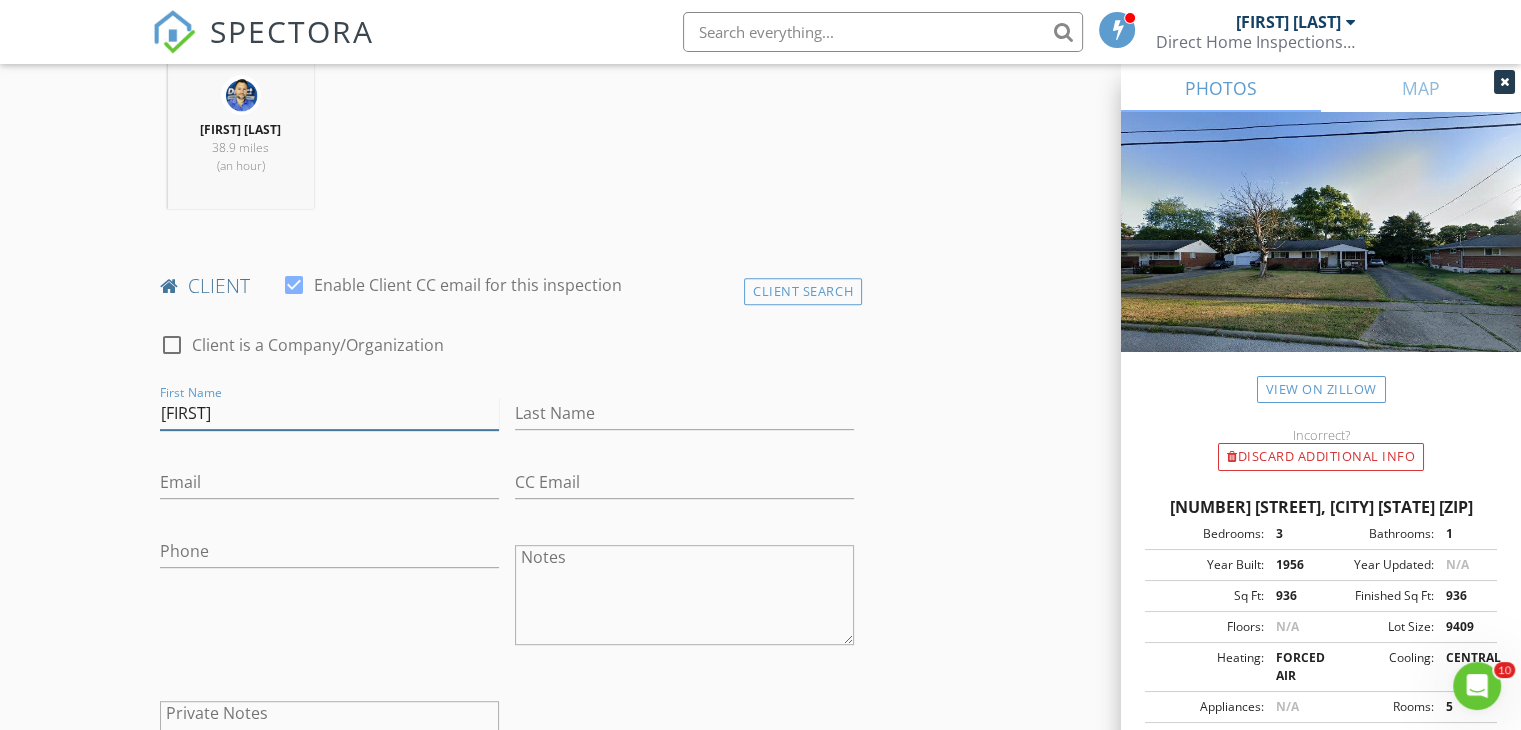 type on "Angel" 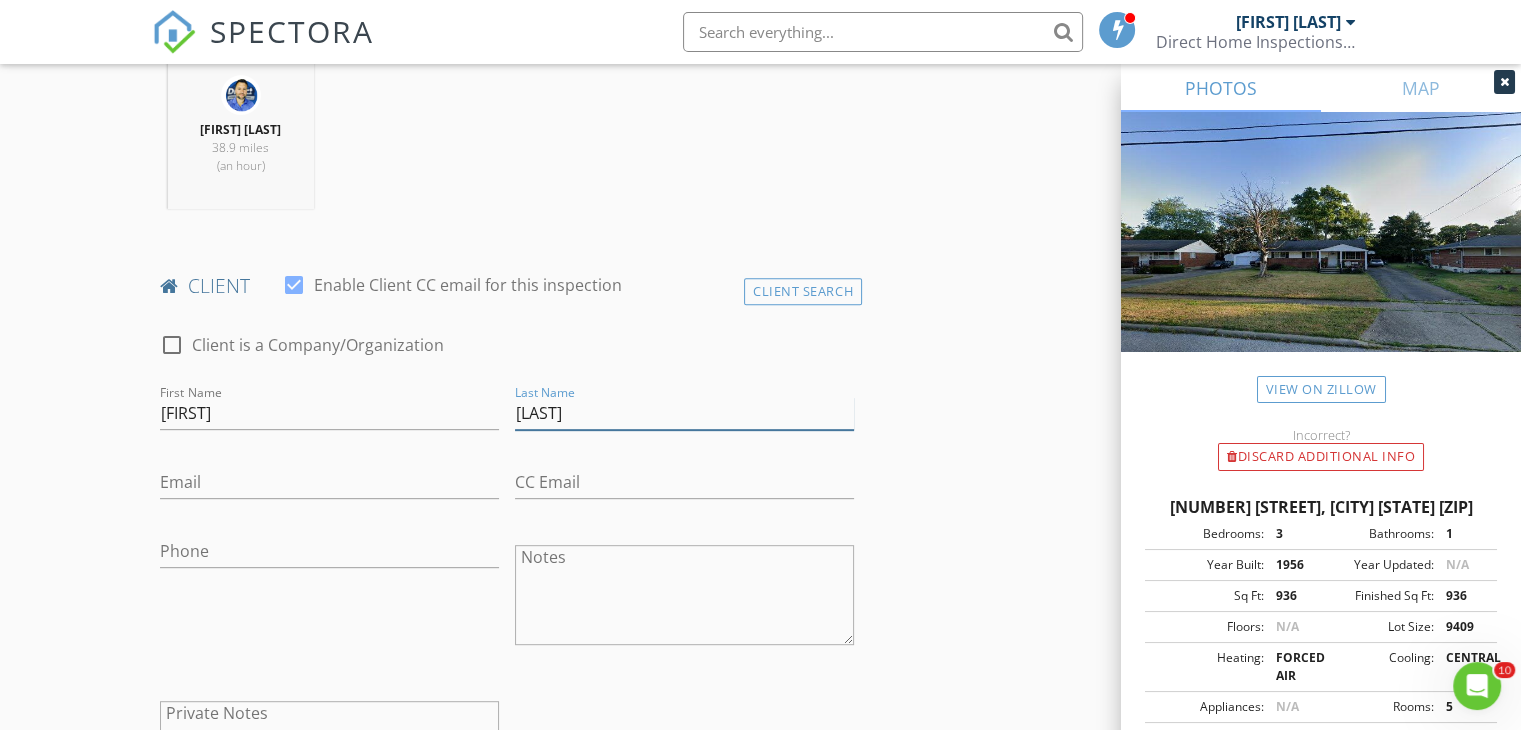 type on "Clark" 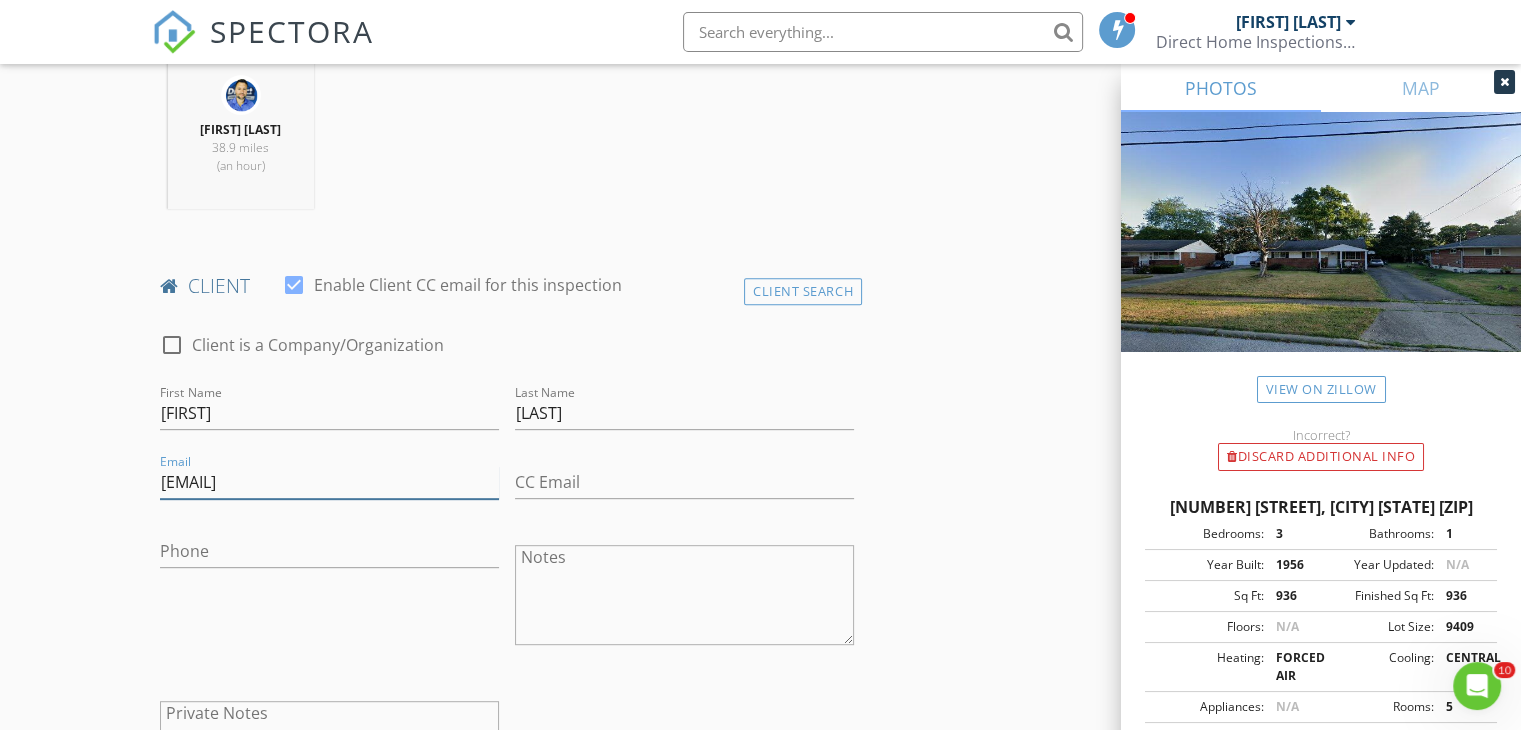 type on "taykysaiahsmommy@gmail.com" 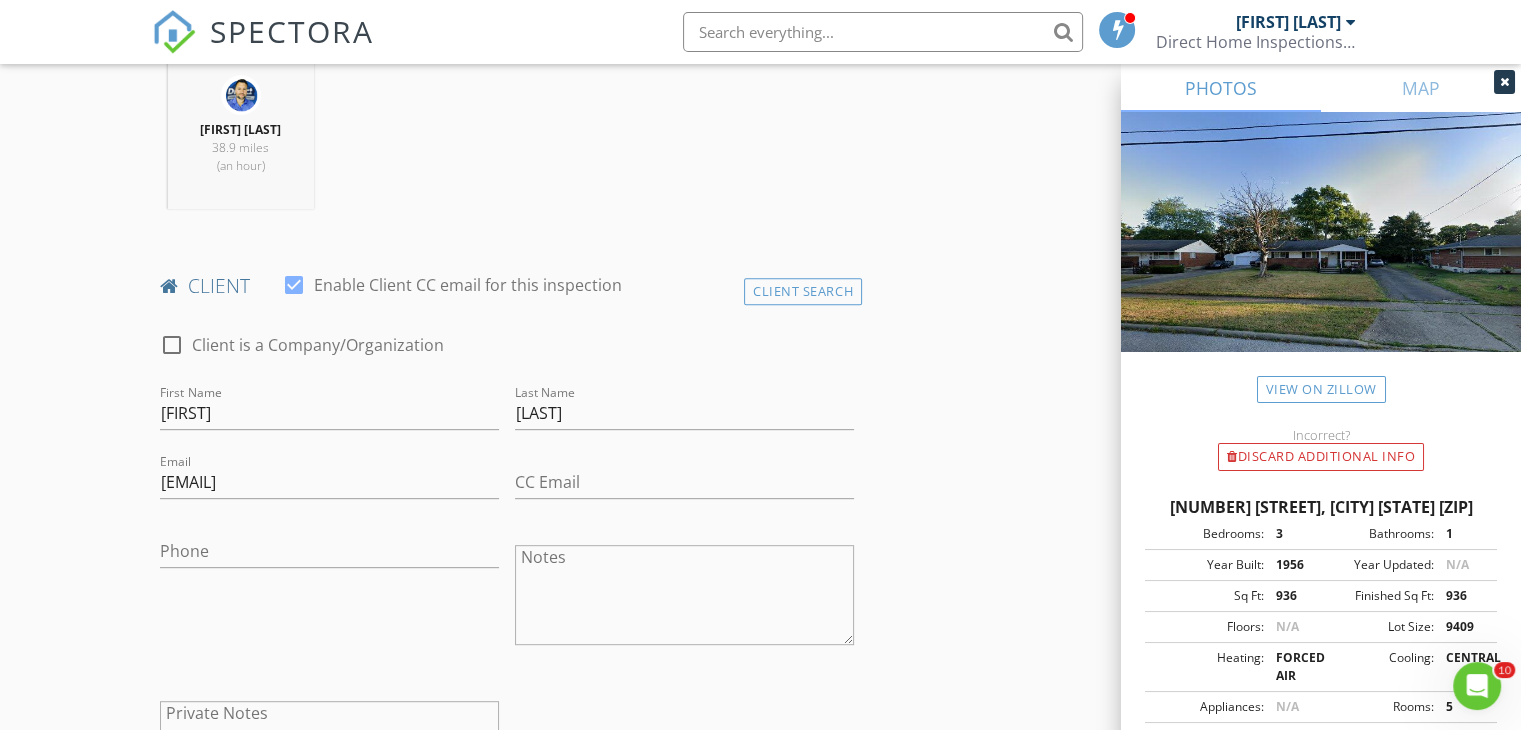 click on "New Inspection
Click here to use the New Order Form
INSPECTOR(S)
check_box   Mitchell Caskey   PRIMARY   check_box_outline_blank   Wayne Balash     Mitchell Caskey arrow_drop_down   check_box_outline_blank Mitchell Caskey specifically requested
Date/Time
07/11/2025 12:00 PM
Location
Address Search       Address 45 Powhatton Dr   Unit   City Milford   State OH   Zip 45150   County Clermont     Square Feet 936   Year Built 1956   Foundation arrow_drop_down     Mitchell Caskey     38.9 miles     (an hour)
client
check_box Enable Client CC email for this inspection   Client Search     check_box_outline_blank Client is a Company/Organization     First Name Angel   Last Name Clark   Email taykysaiahsmommy@gmail.com   CC Email   Phone           Notes   Private Notes
ADD ADDITIONAL client" at bounding box center (760, 1038) 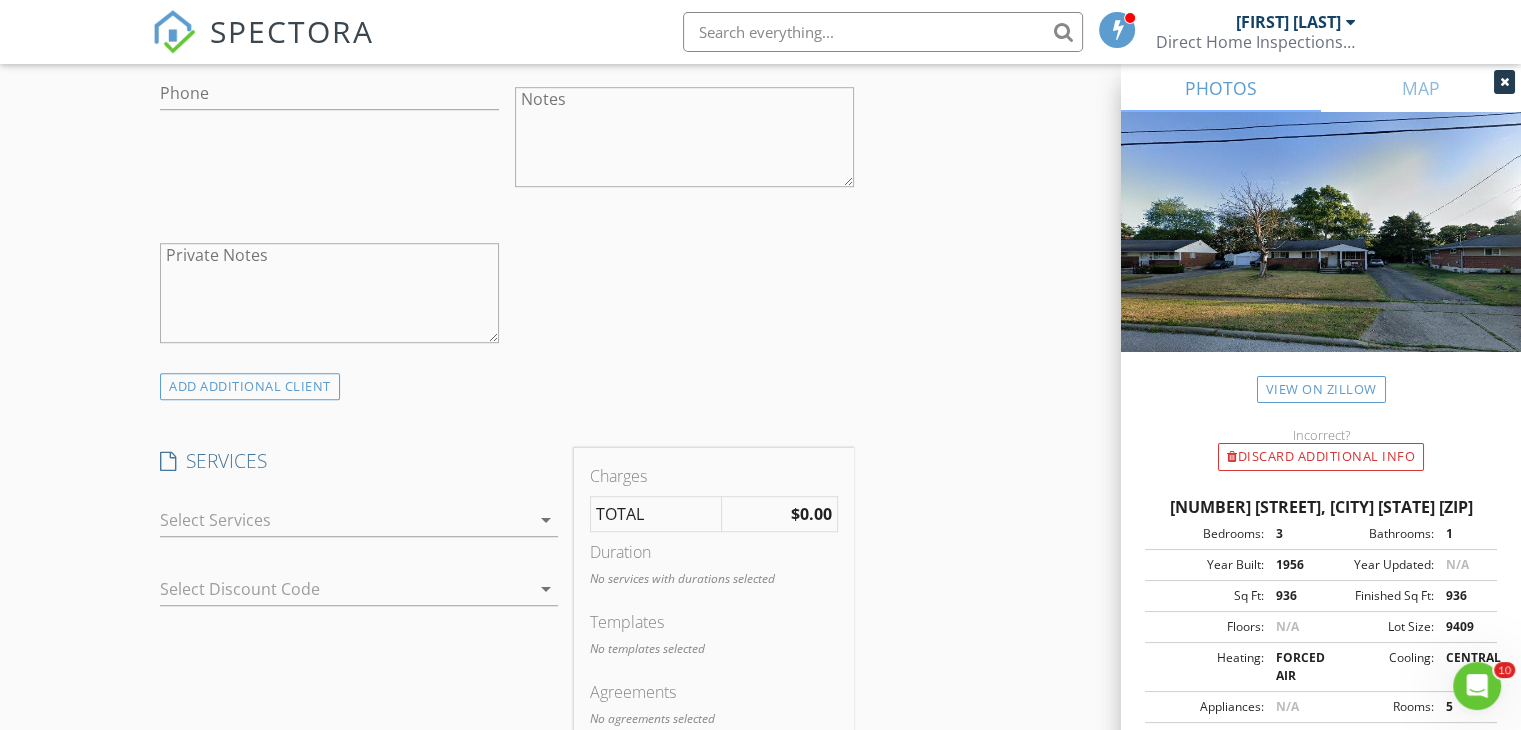 scroll, scrollTop: 1300, scrollLeft: 0, axis: vertical 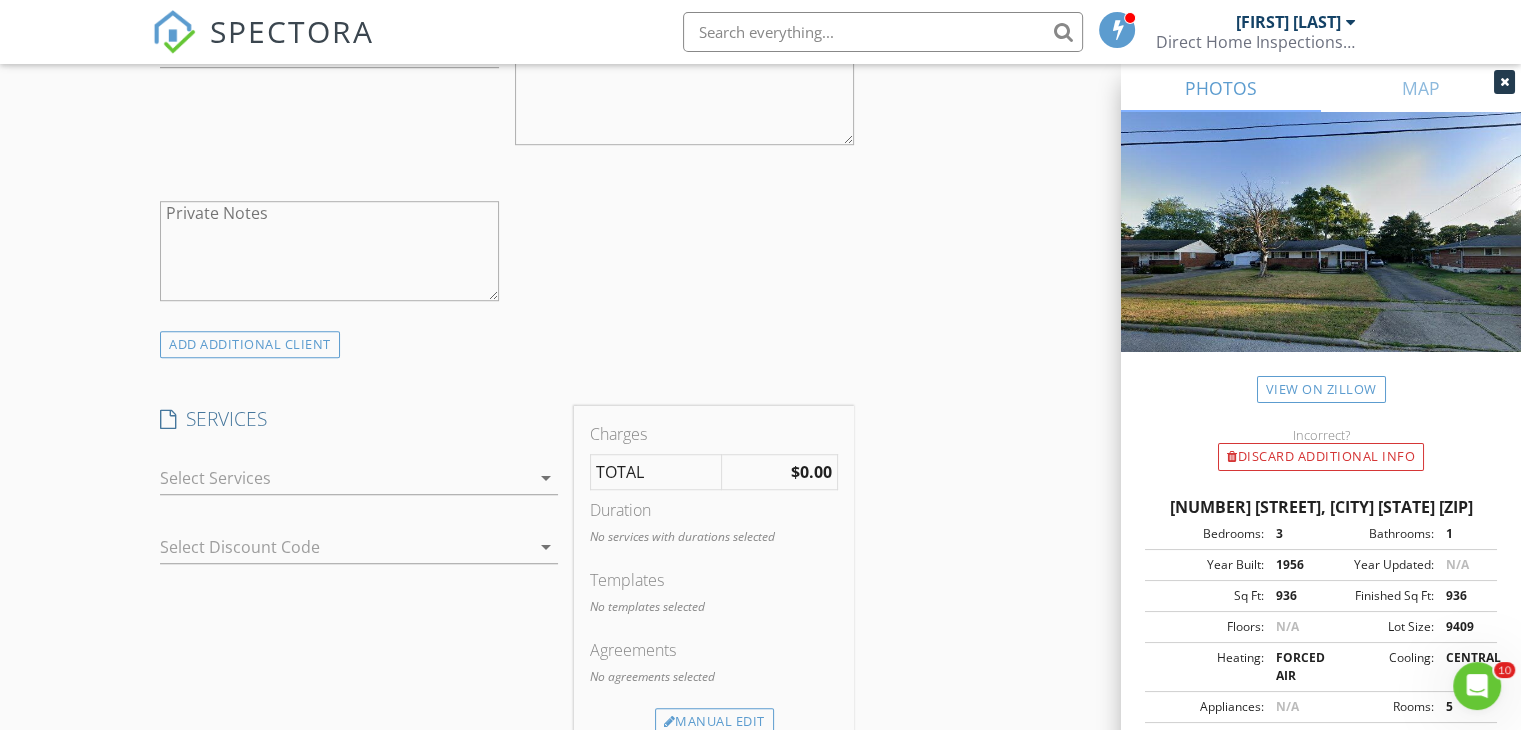 click at bounding box center [345, 478] 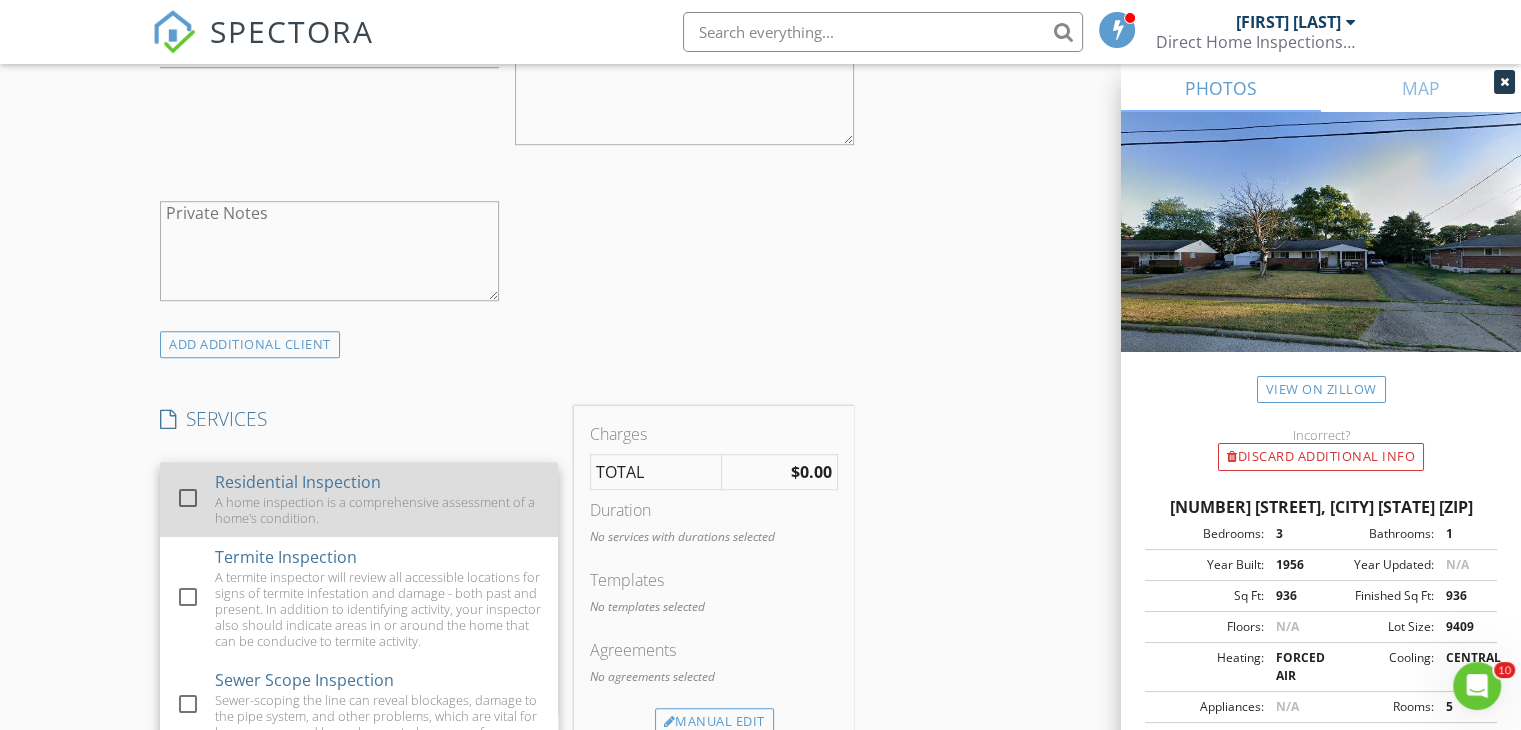 click on "A home inspection is a comprehensive assessment of a home's condition." at bounding box center (379, 510) 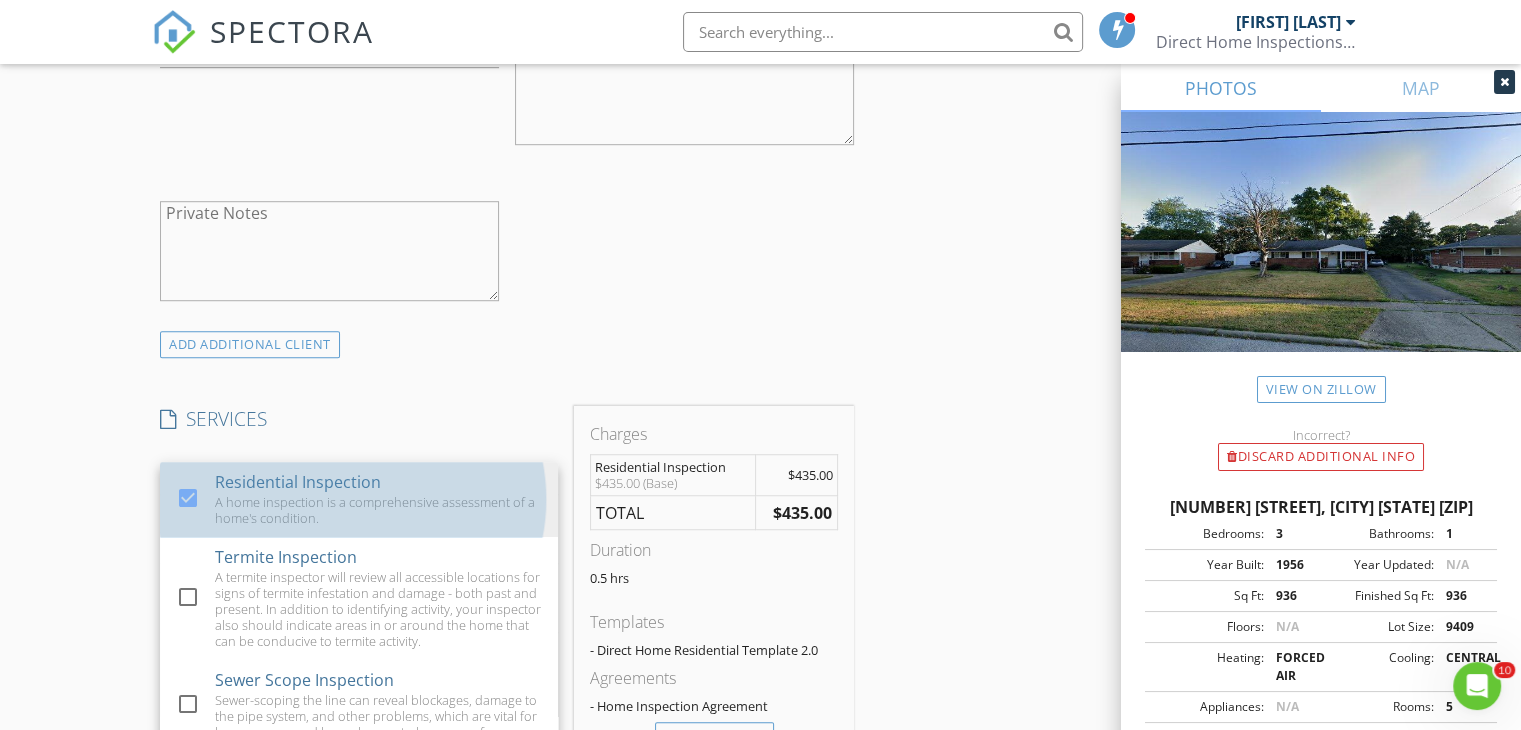 click on "New Inspection
Click here to use the New Order Form
INSPECTOR(S)
check_box   Mitchell Caskey   PRIMARY   check_box_outline_blank   Wayne Balash     Mitchell Caskey arrow_drop_down   check_box_outline_blank Mitchell Caskey specifically requested
Date/Time
07/11/2025 12:00 PM
Location
Address Search       Address 45 Powhatton Dr   Unit   City Milford   State OH   Zip 45150   County Clermont     Square Feet 936   Year Built 1956   Foundation arrow_drop_down     Mitchell Caskey     38.9 miles     (an hour)
client
check_box Enable Client CC email for this inspection   Client Search     check_box_outline_blank Client is a Company/Organization     First Name Angel   Last Name Clark   Email taykysaiahsmommy@gmail.com   CC Email   Phone           Notes   Private Notes
ADD ADDITIONAL client
check_box" at bounding box center [760, 545] 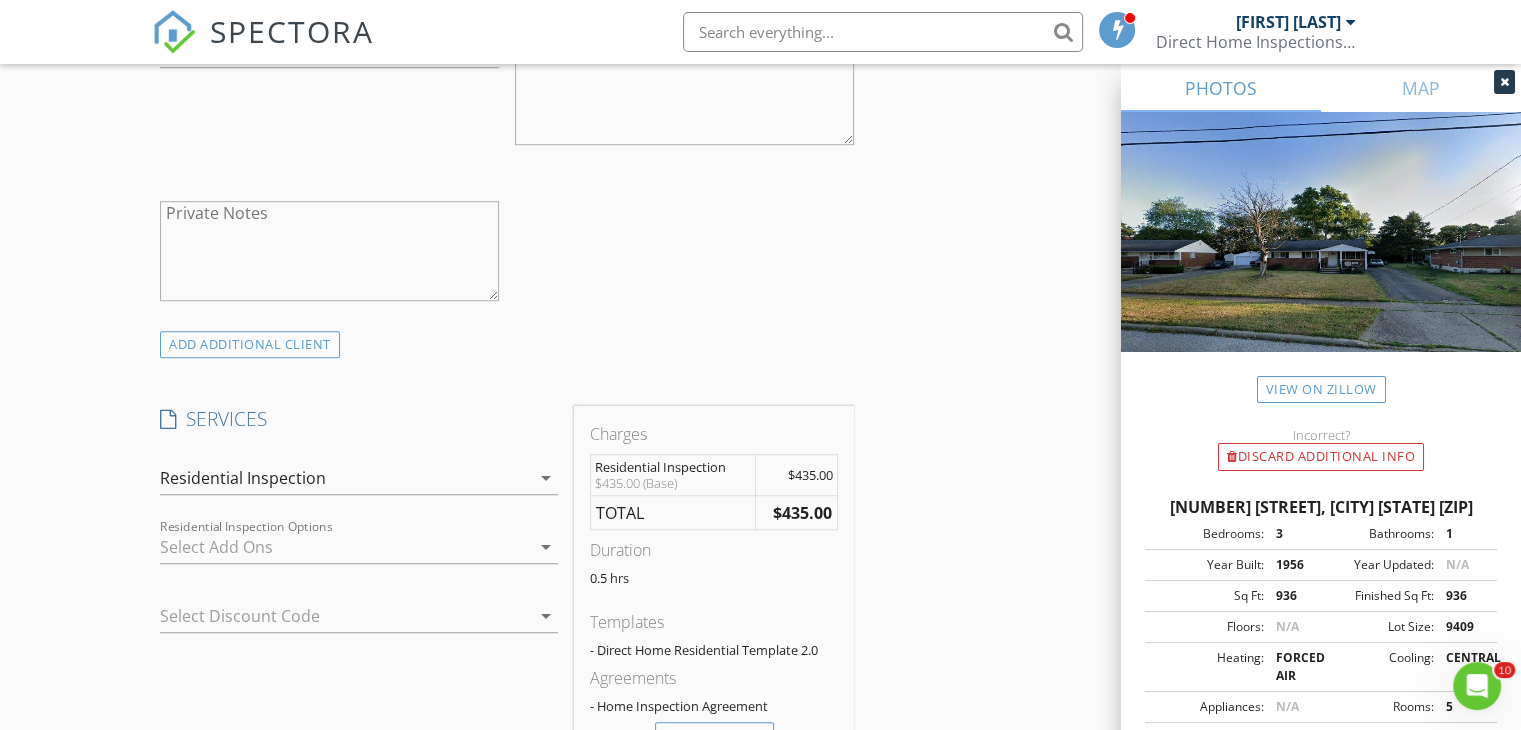 click at bounding box center [345, 547] 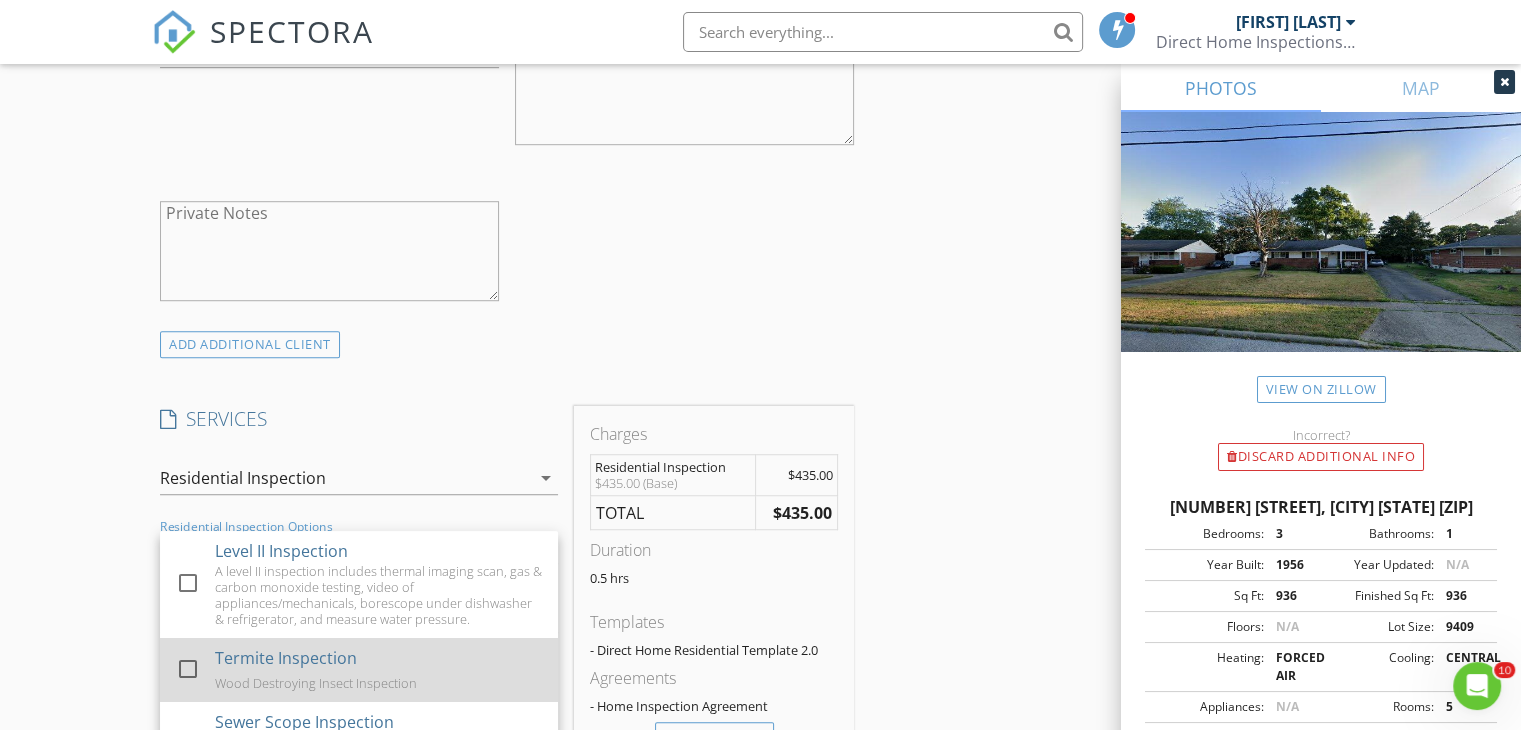 click on "Wood Destroying Insect Inspection" at bounding box center [379, 595] 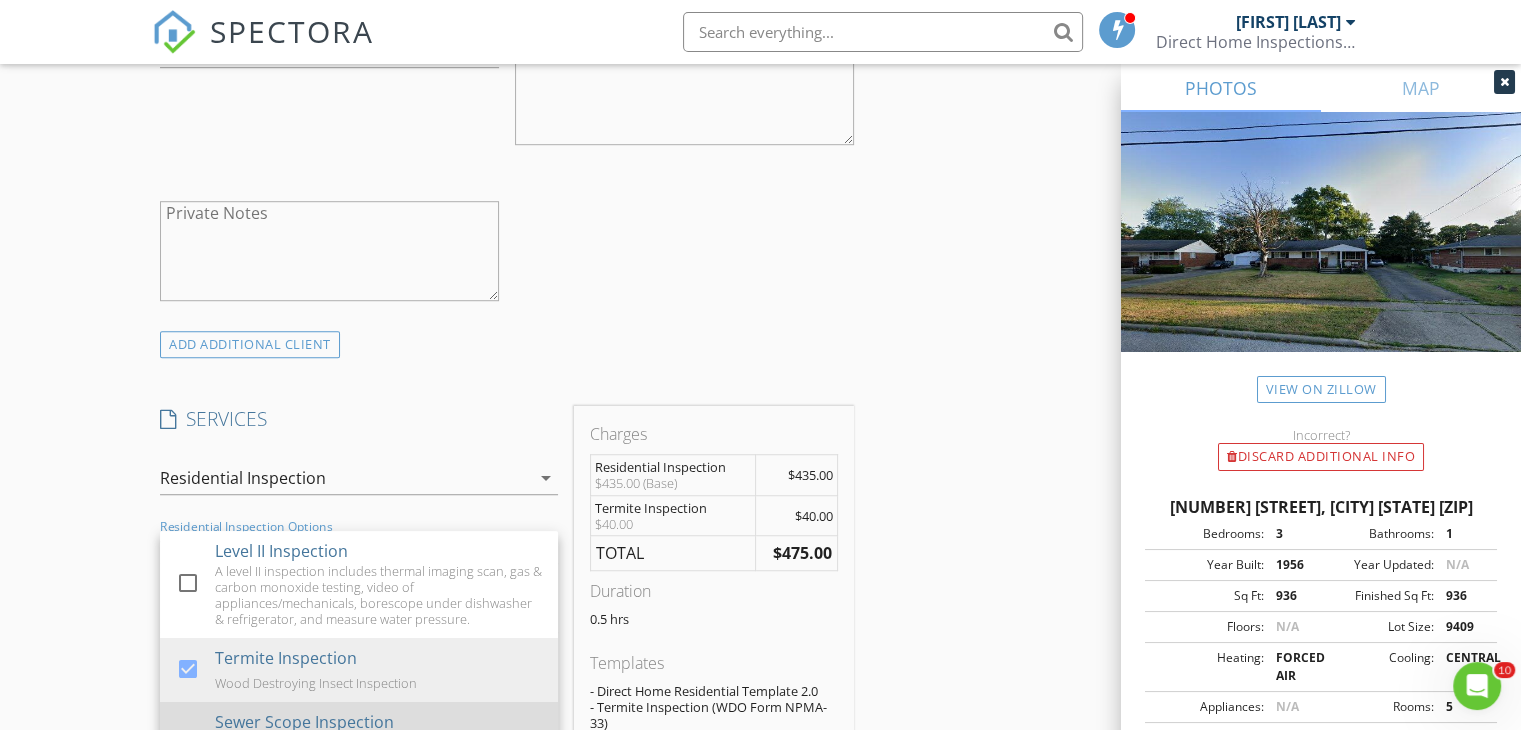 click on "Sewer Scope Inspection" at bounding box center (281, 551) 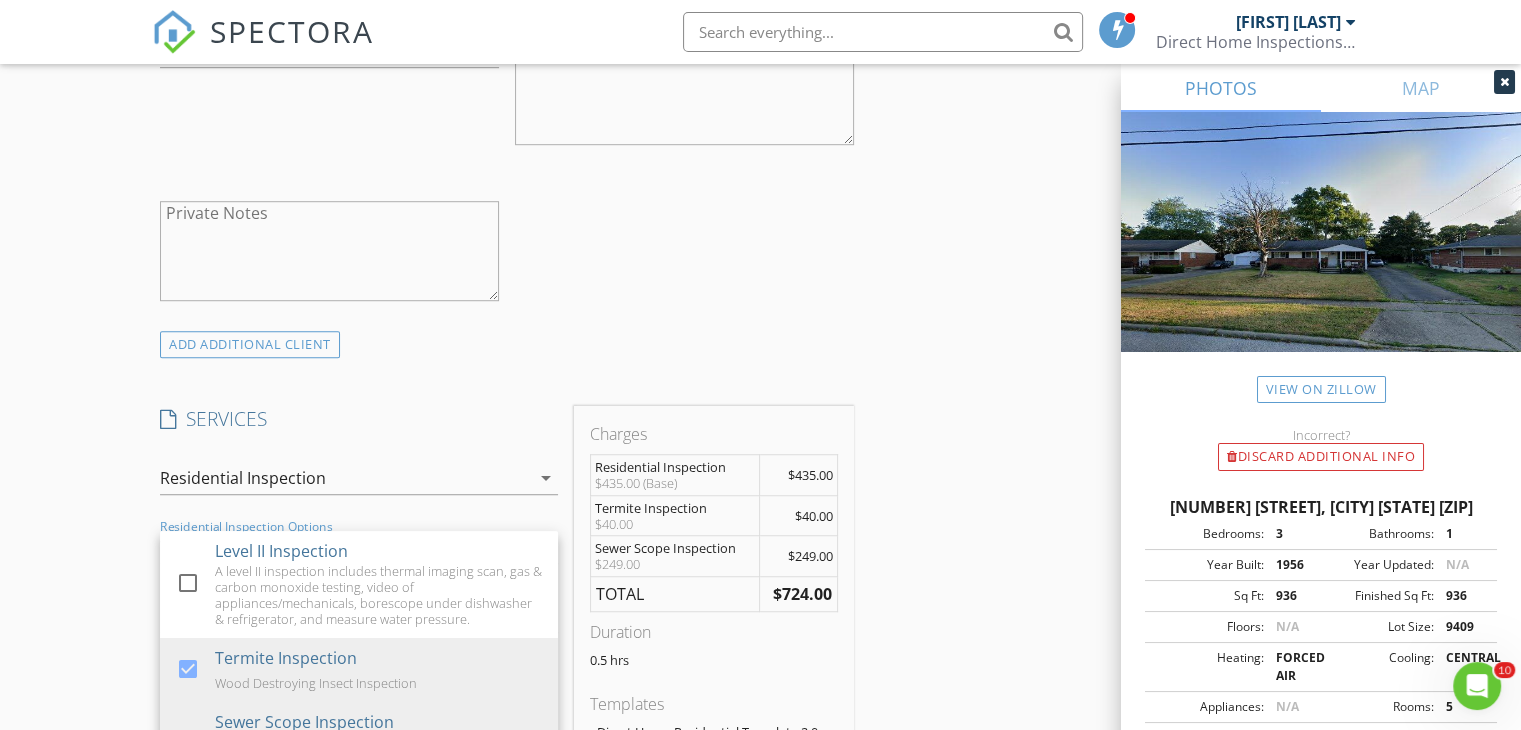 click on "New Inspection
Click here to use the New Order Form
INSPECTOR(S)
check_box   Mitchell Caskey   PRIMARY   check_box_outline_blank   Wayne Balash     Mitchell Caskey arrow_drop_down   check_box_outline_blank Mitchell Caskey specifically requested
Date/Time
07/11/2025 12:00 PM
Location
Address Search       Address 45 Powhatton Dr   Unit   City Milford   State OH   Zip 45150   County Clermont     Square Feet 936   Year Built 1956   Foundation arrow_drop_down     Mitchell Caskey     38.9 miles     (an hour)
client
check_box Enable Client CC email for this inspection   Client Search     check_box_outline_blank Client is a Company/Organization     First Name Angel   Last Name Clark   Email taykysaiahsmommy@gmail.com   CC Email   Phone           Notes   Private Notes
ADD ADDITIONAL client
check_box" at bounding box center (760, 626) 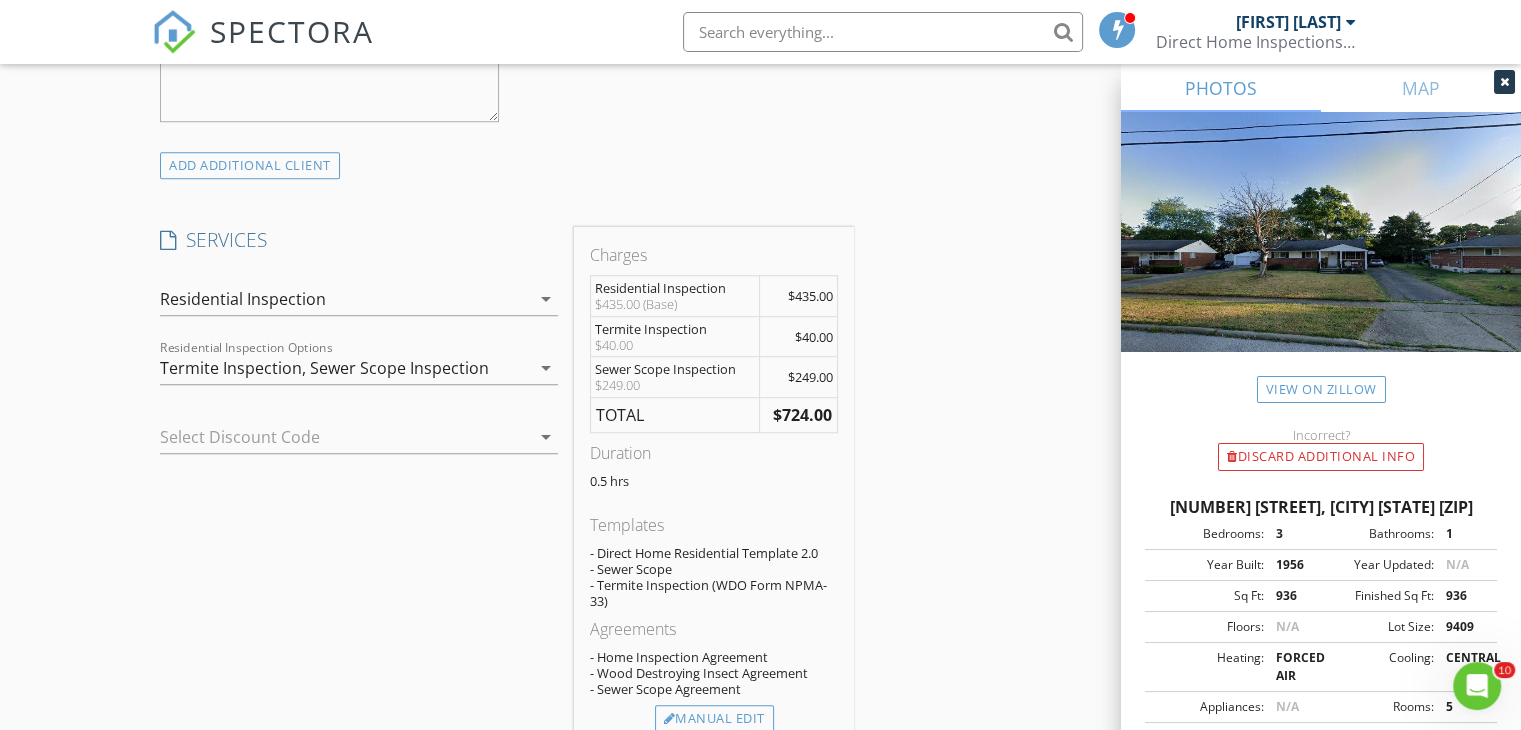 scroll, scrollTop: 1500, scrollLeft: 0, axis: vertical 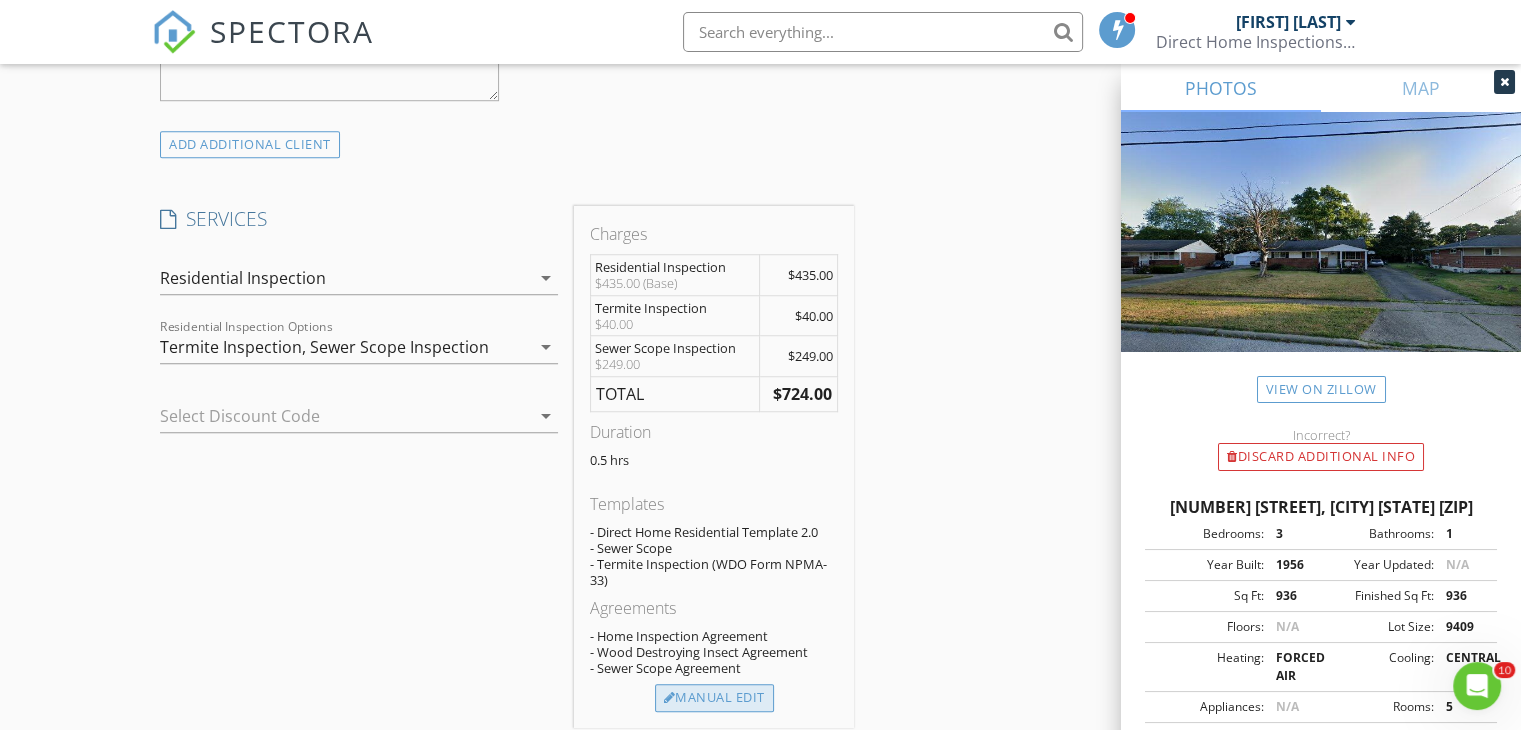 click on "Manual Edit" at bounding box center [714, 698] 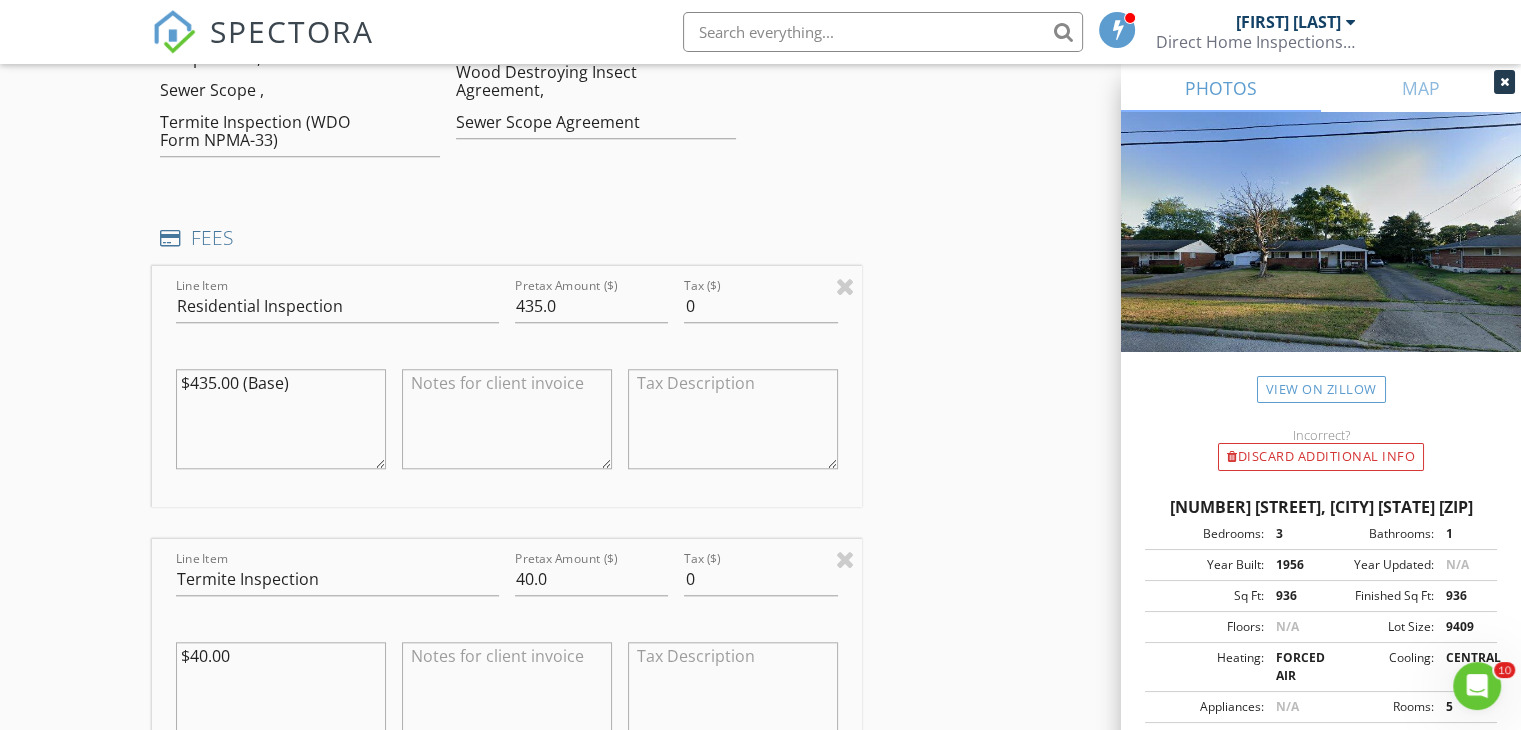 scroll, scrollTop: 1800, scrollLeft: 0, axis: vertical 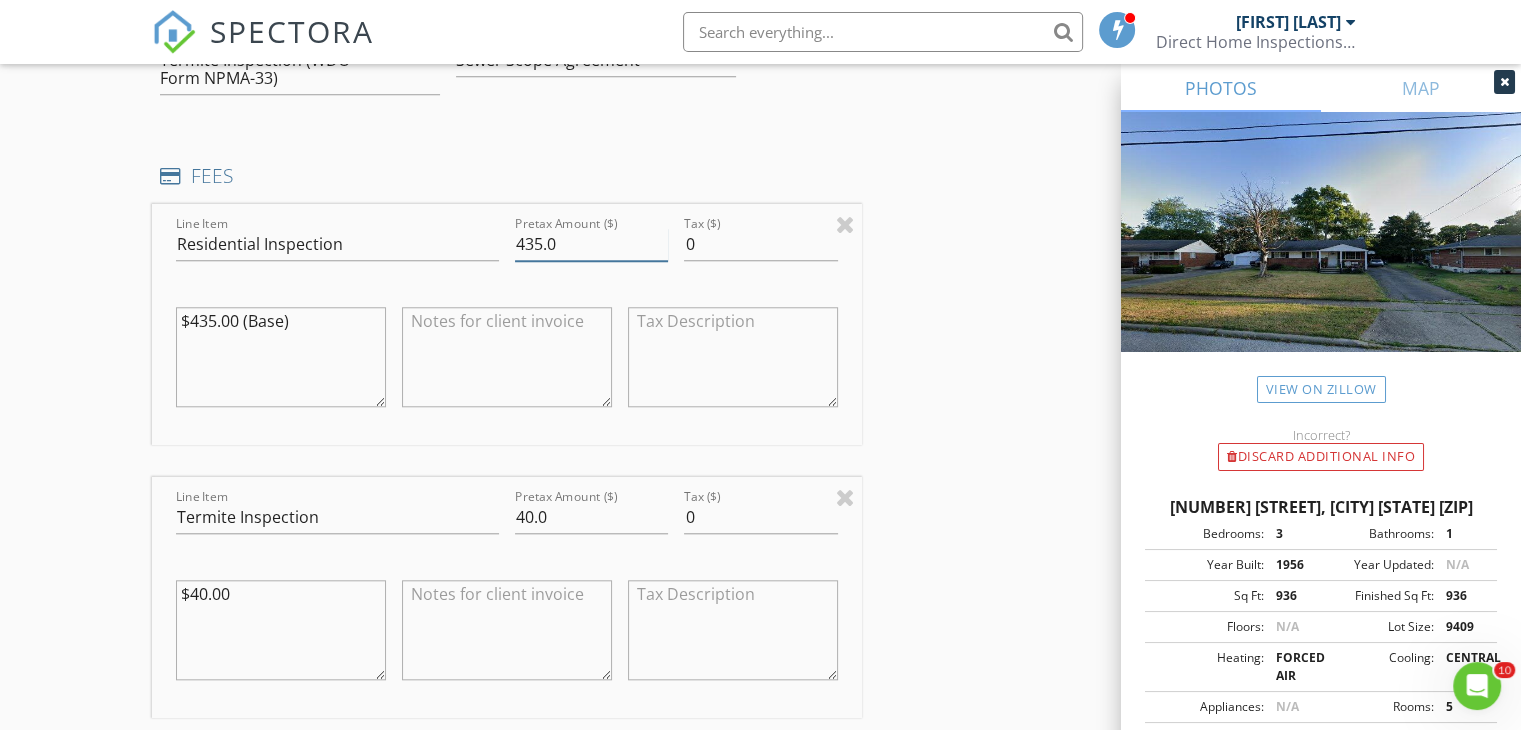 click on "435.0" at bounding box center [591, 244] 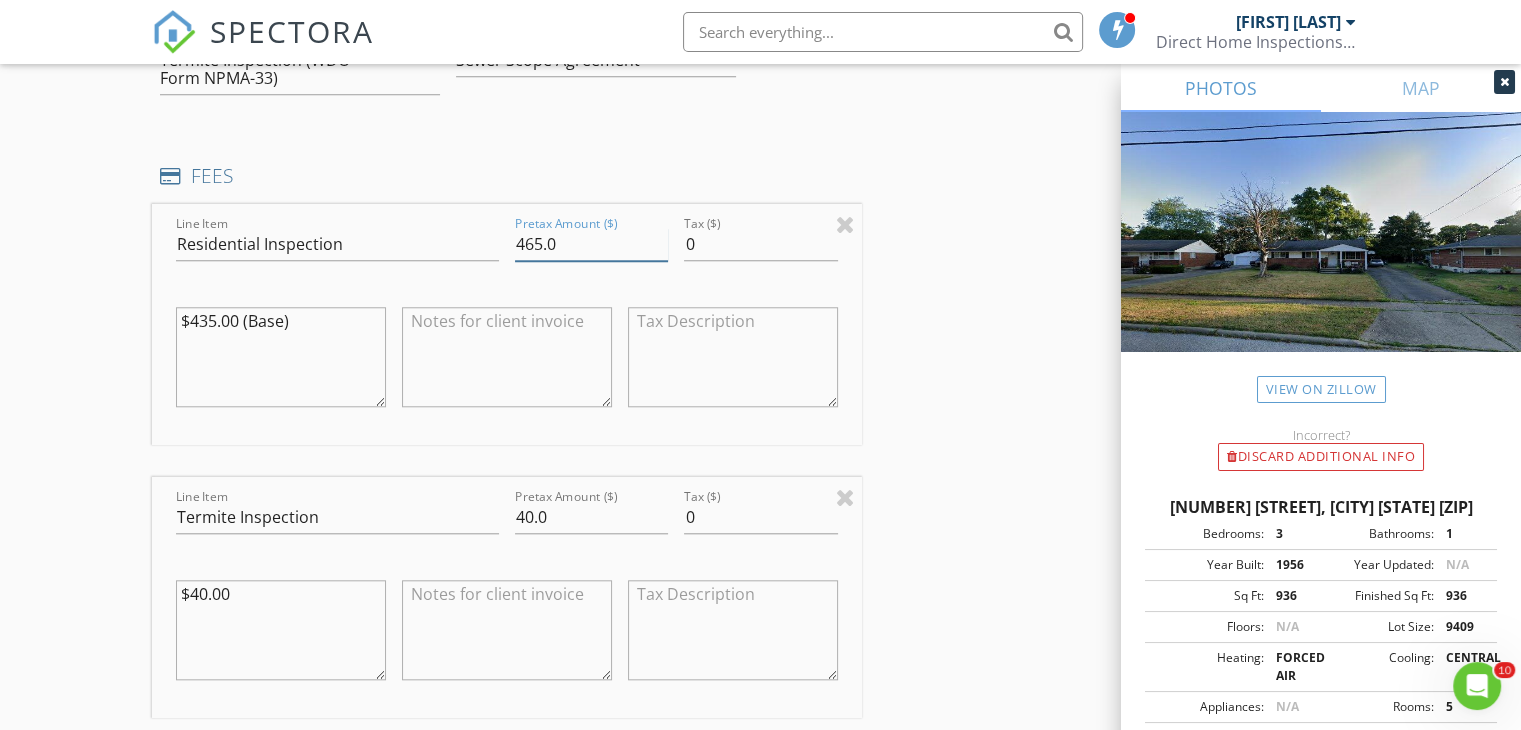 type on "465.0" 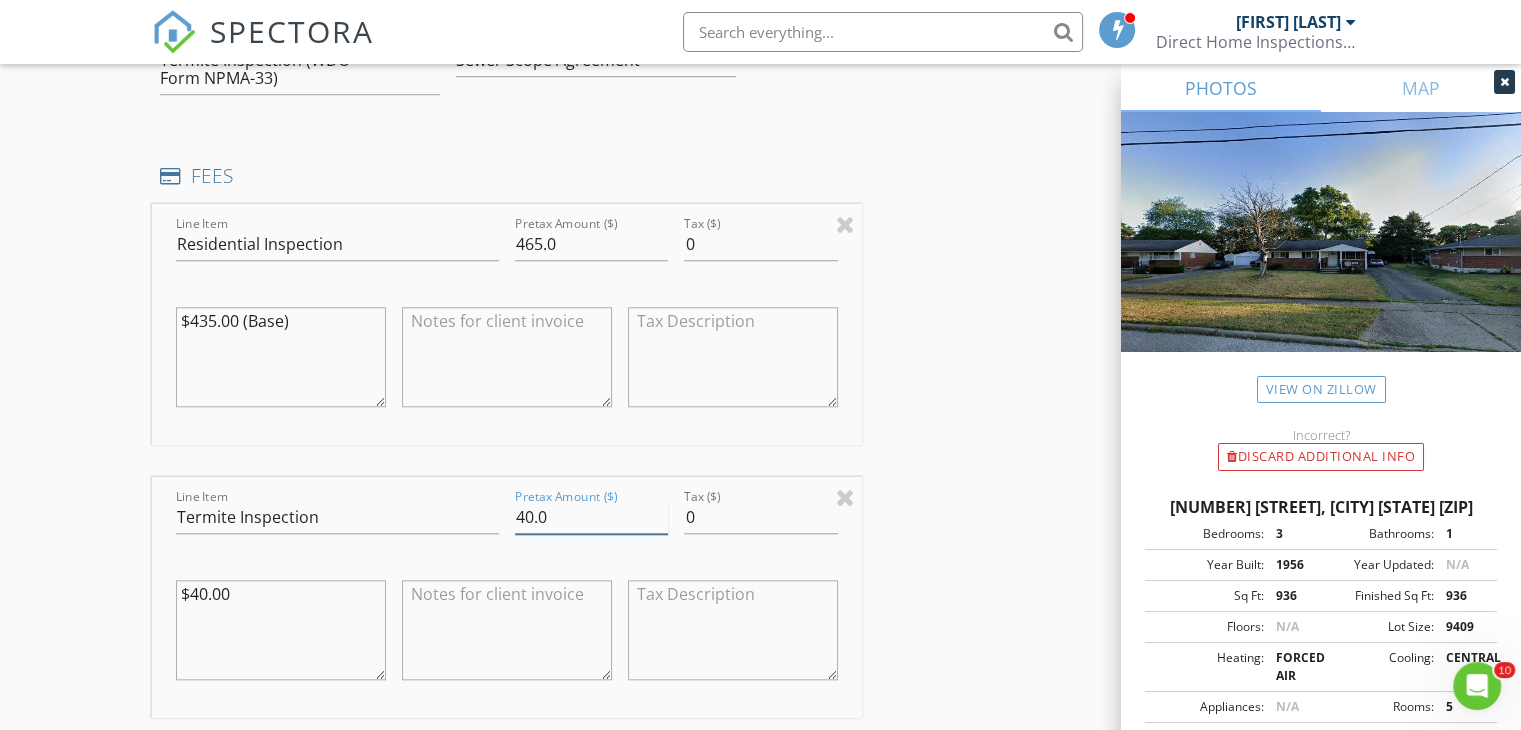 click on "40.0" at bounding box center [591, 517] 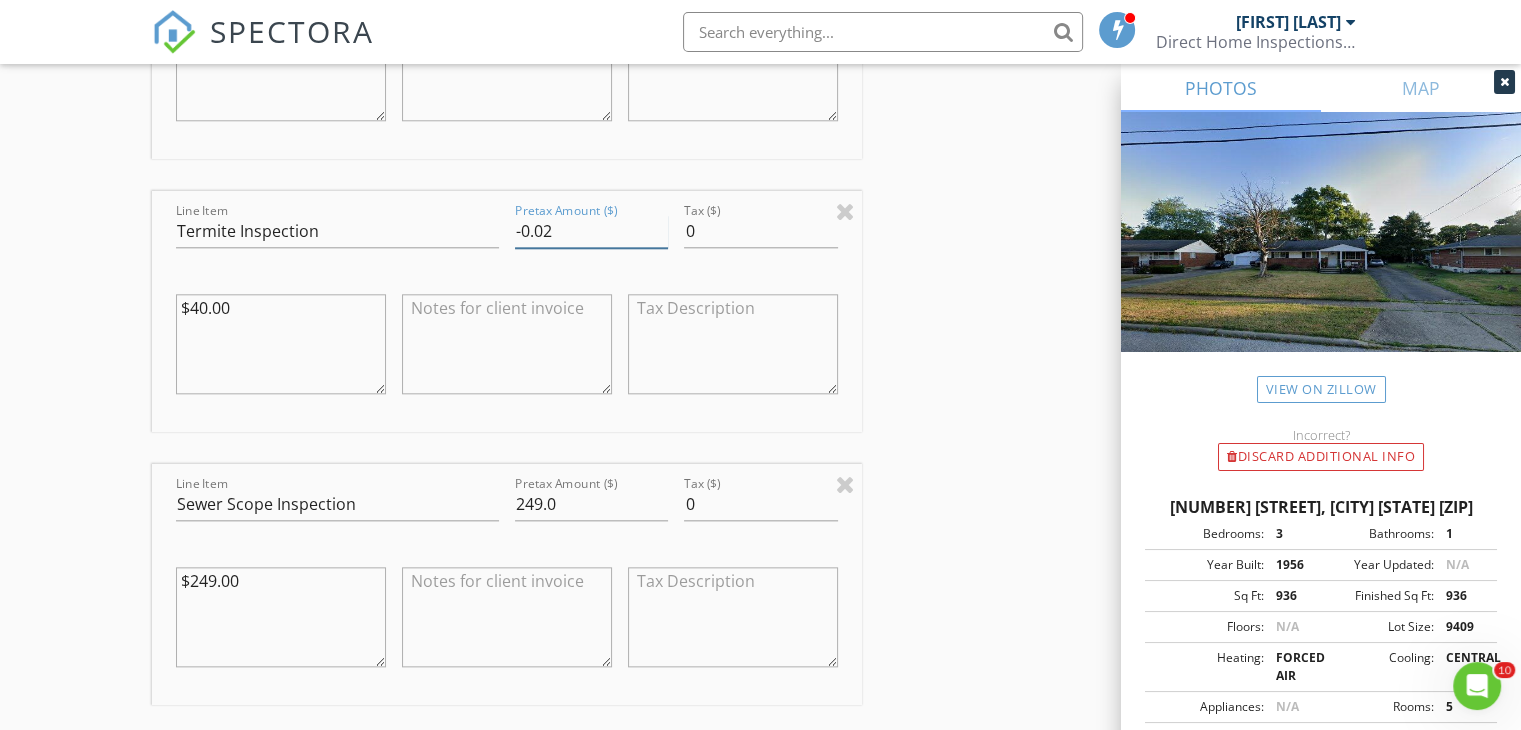 scroll, scrollTop: 2100, scrollLeft: 0, axis: vertical 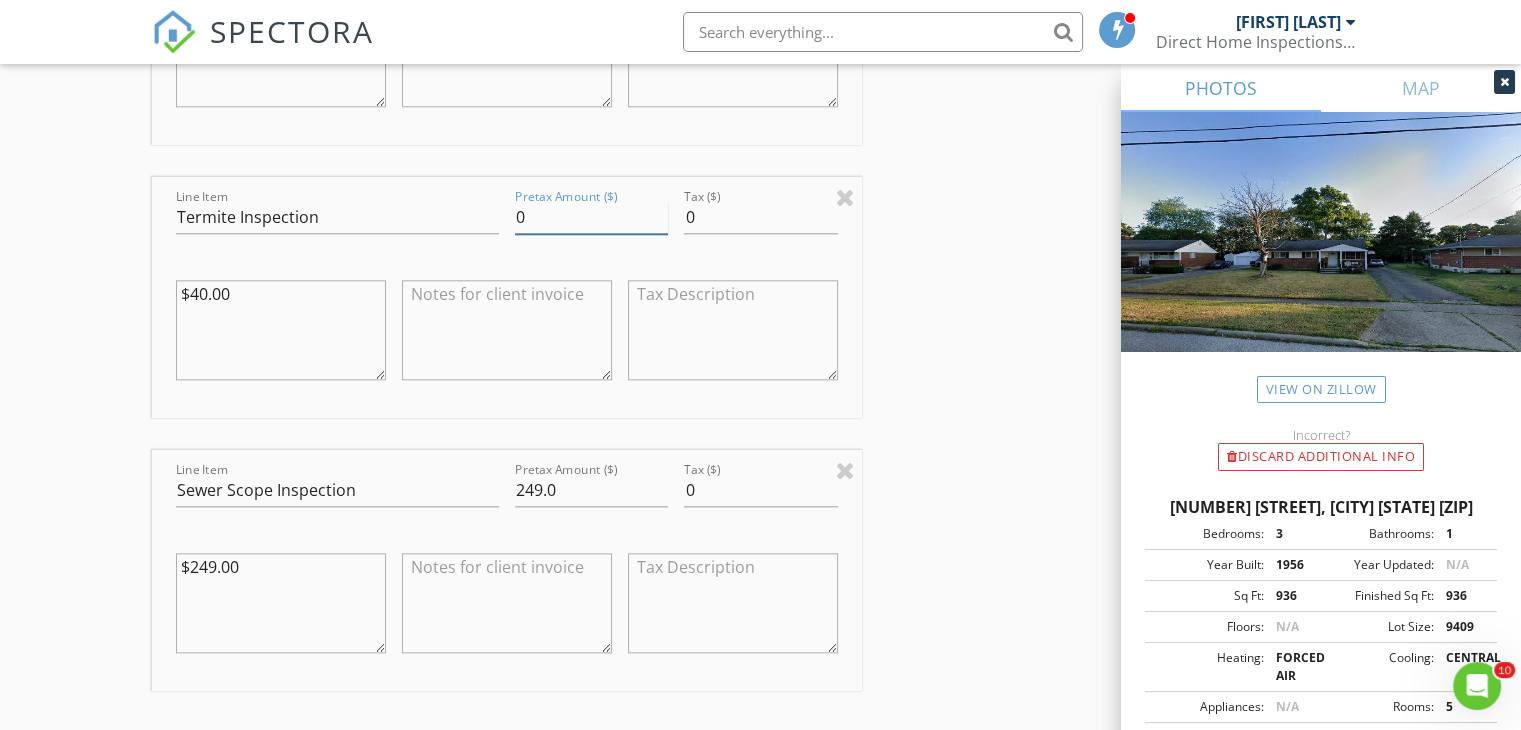 type on "0" 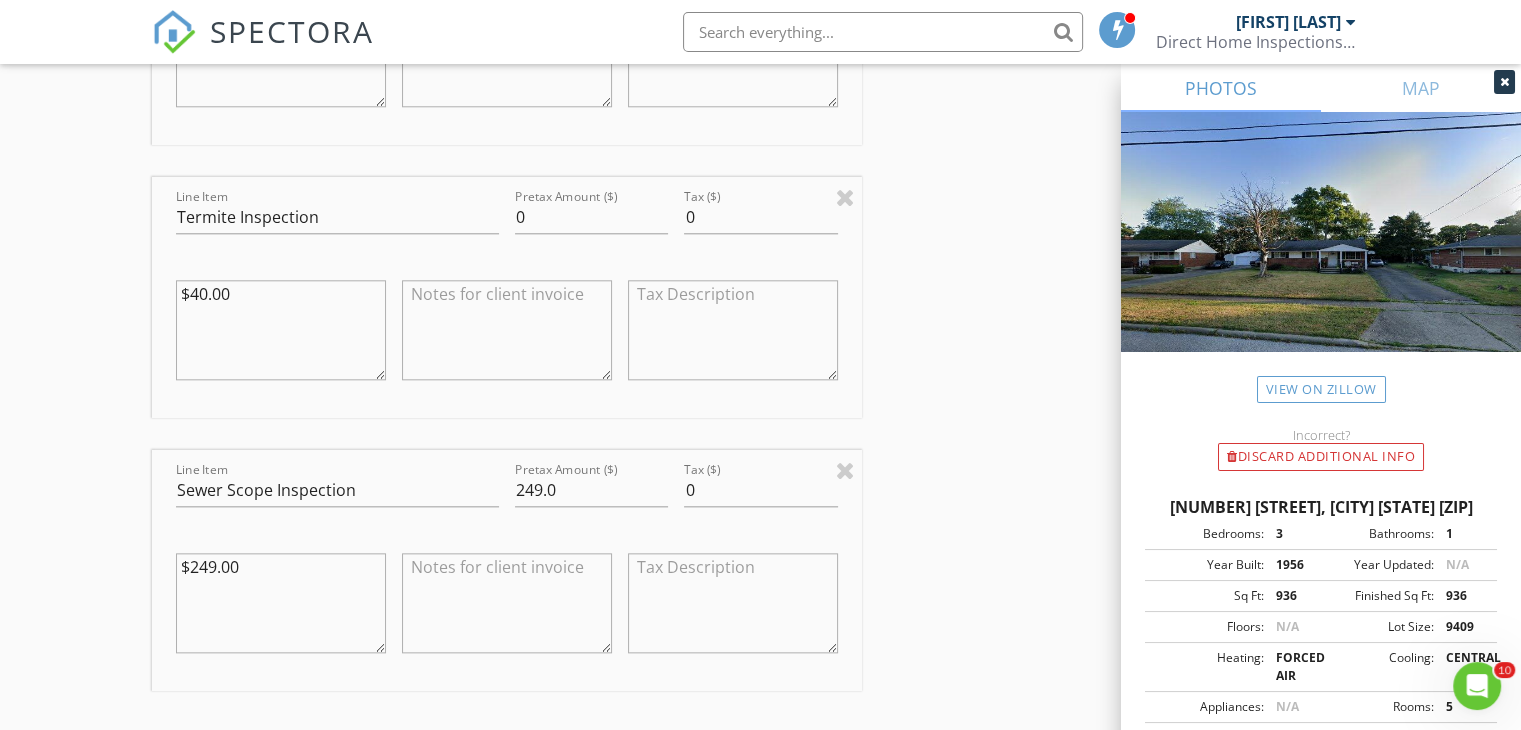 click on "INSPECTOR(S)
check_box   Mitchell Caskey   PRIMARY   check_box_outline_blank   Wayne Balash     Mitchell Caskey arrow_drop_down   check_box_outline_blank Mitchell Caskey specifically requested
Date/Time
07/11/2025 12:00 PM
Location
Address Search       Address 45 Powhatton Dr   Unit   City Milford   State OH   Zip 45150   County Clermont     Square Feet 936   Year Built 1956   Foundation arrow_drop_down     Mitchell Caskey     38.9 miles     (an hour)
client
check_box Enable Client CC email for this inspection   Client Search     check_box_outline_blank Client is a Company/Organization     First Name Angel   Last Name Clark   Email taykysaiahsmommy@gmail.com   CC Email   Phone           Notes   Private Notes
ADD ADDITIONAL client
SERVICES
check_box   Residential Inspection" at bounding box center [760, 203] 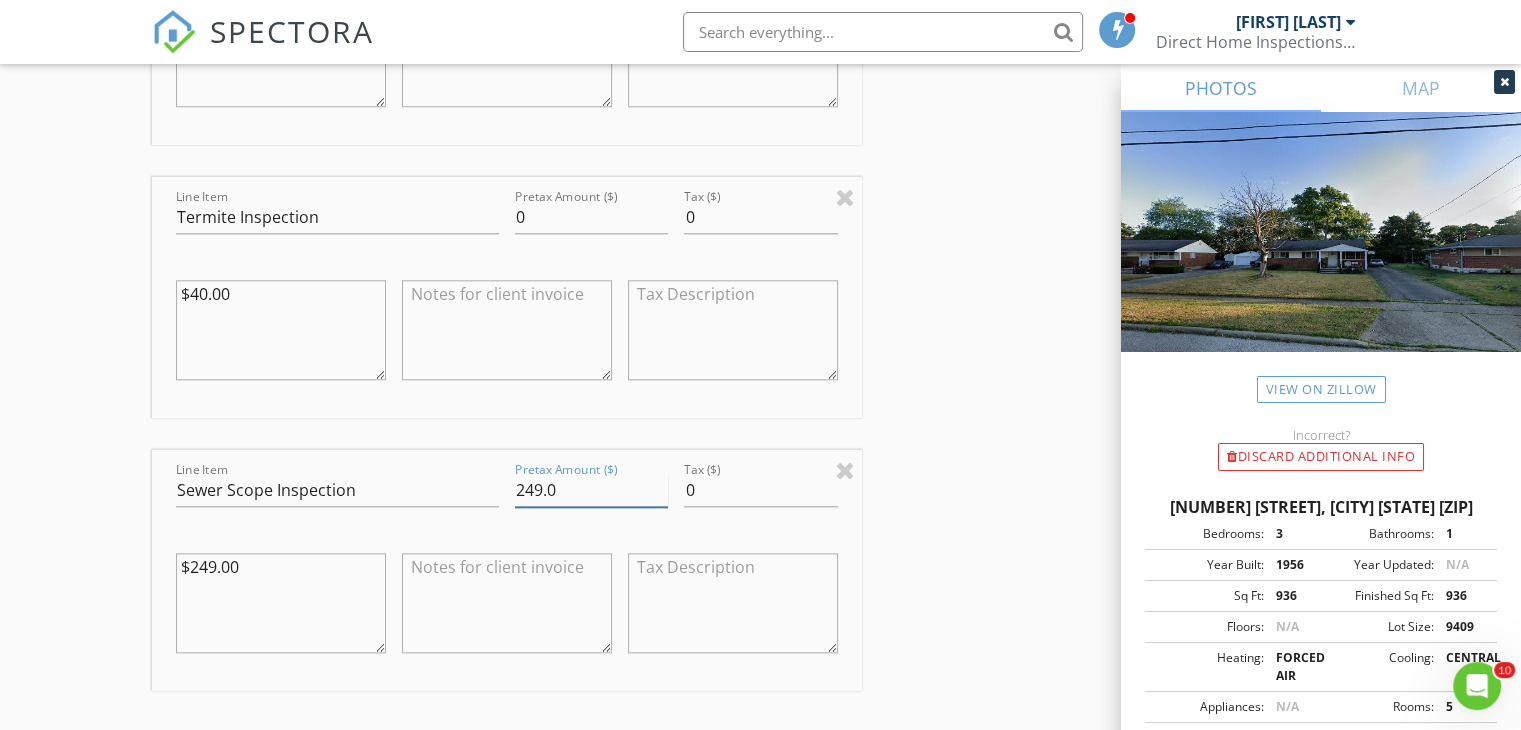 click on "249.0" at bounding box center (591, 490) 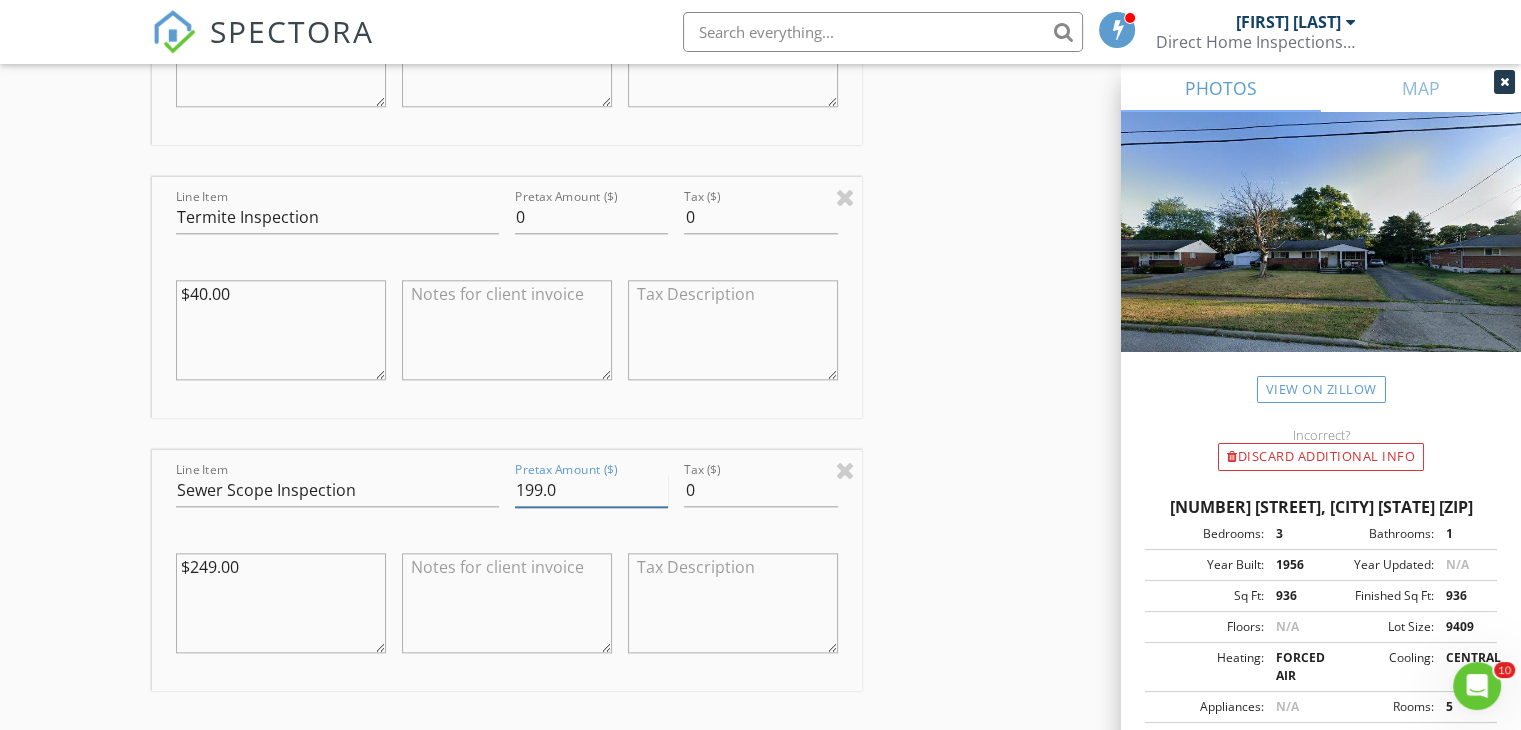 type on "199.0" 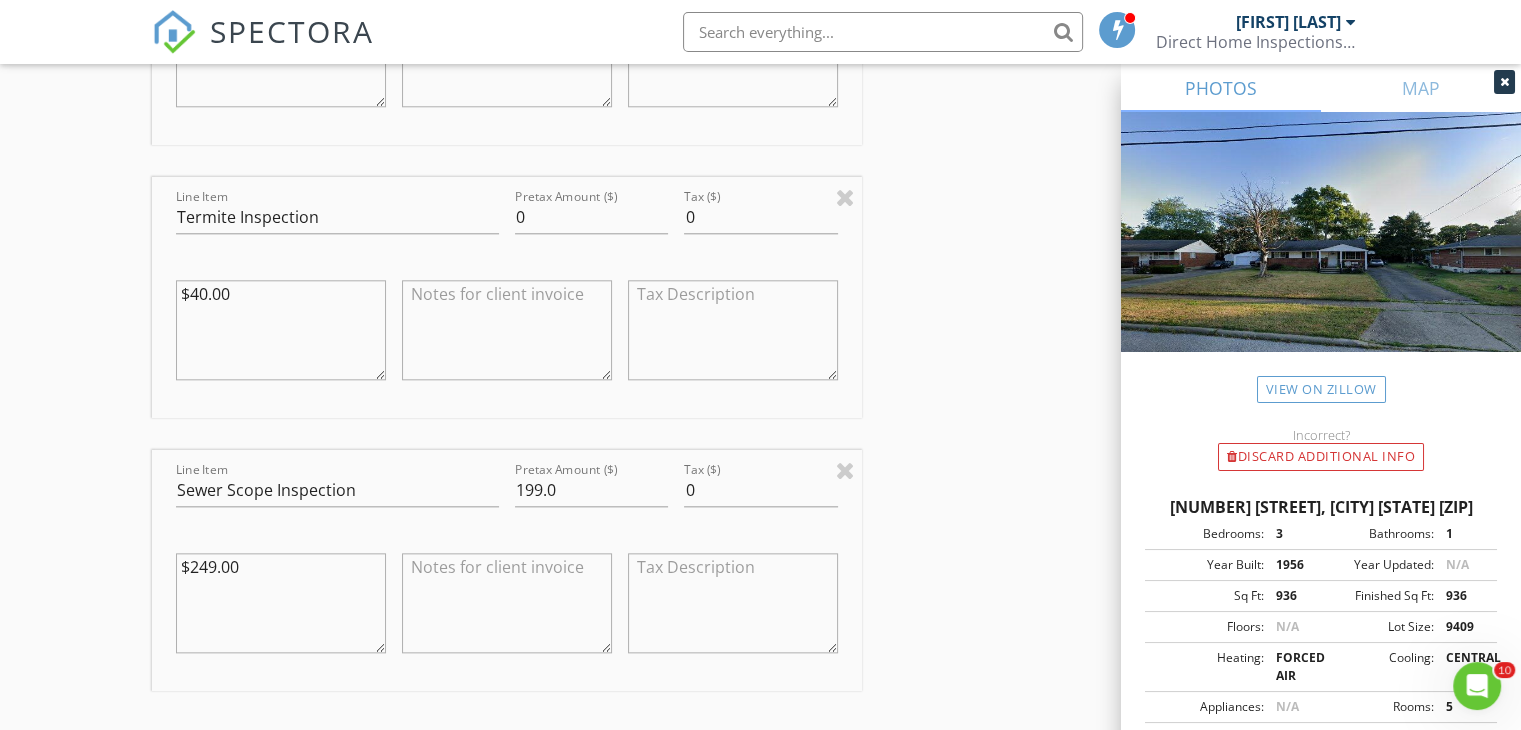 click on "INSPECTOR(S)
check_box   Mitchell Caskey   PRIMARY   check_box_outline_blank   Wayne Balash     Mitchell Caskey arrow_drop_down   check_box_outline_blank Mitchell Caskey specifically requested
Date/Time
07/11/2025 12:00 PM
Location
Address Search       Address 45 Powhatton Dr   Unit   City Milford   State OH   Zip 45150   County Clermont     Square Feet 936   Year Built 1956   Foundation arrow_drop_down     Mitchell Caskey     38.9 miles     (an hour)
client
check_box Enable Client CC email for this inspection   Client Search     check_box_outline_blank Client is a Company/Organization     First Name Angel   Last Name Clark   Email taykysaiahsmommy@gmail.com   CC Email   Phone           Notes   Private Notes
ADD ADDITIONAL client
SERVICES
check_box   Residential Inspection" at bounding box center [760, 203] 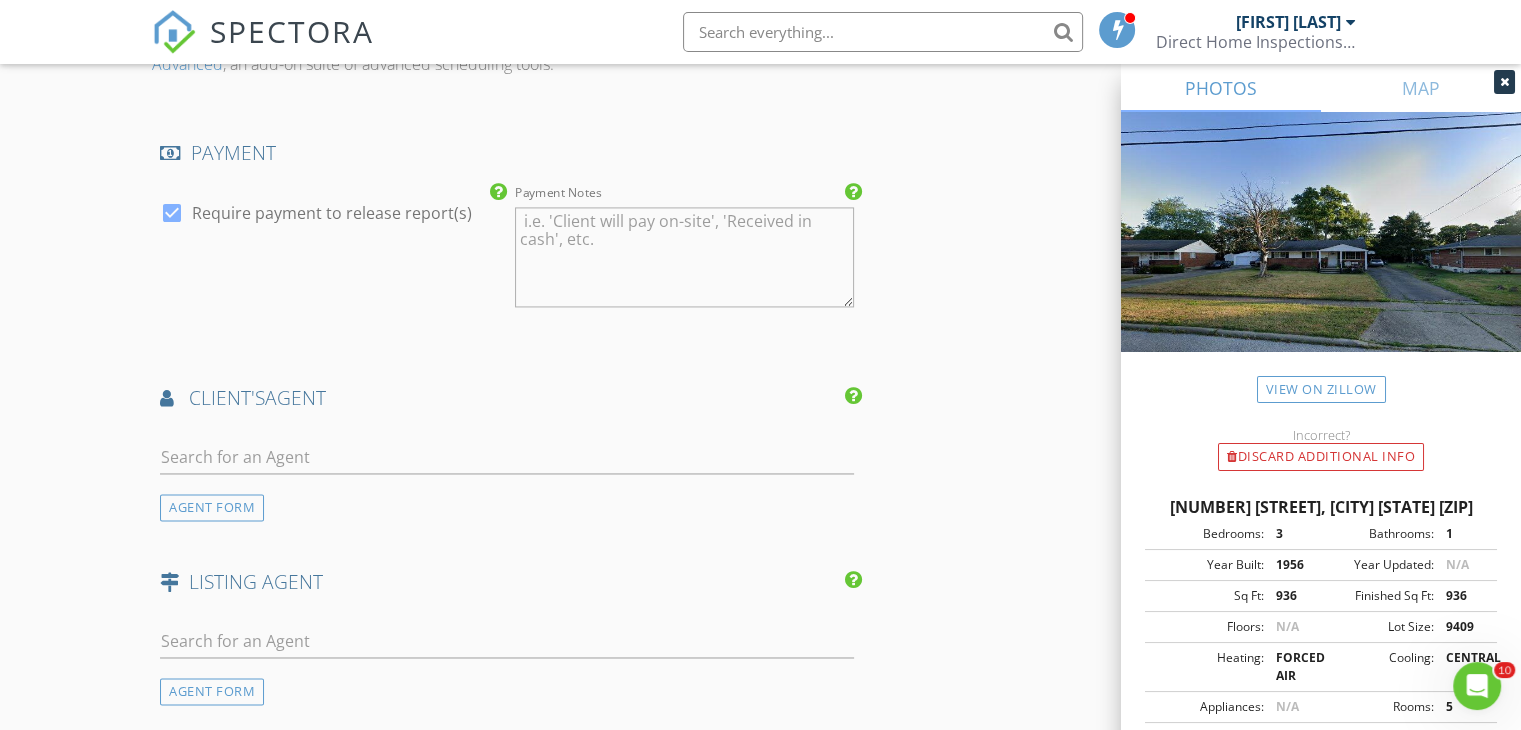 scroll, scrollTop: 3000, scrollLeft: 0, axis: vertical 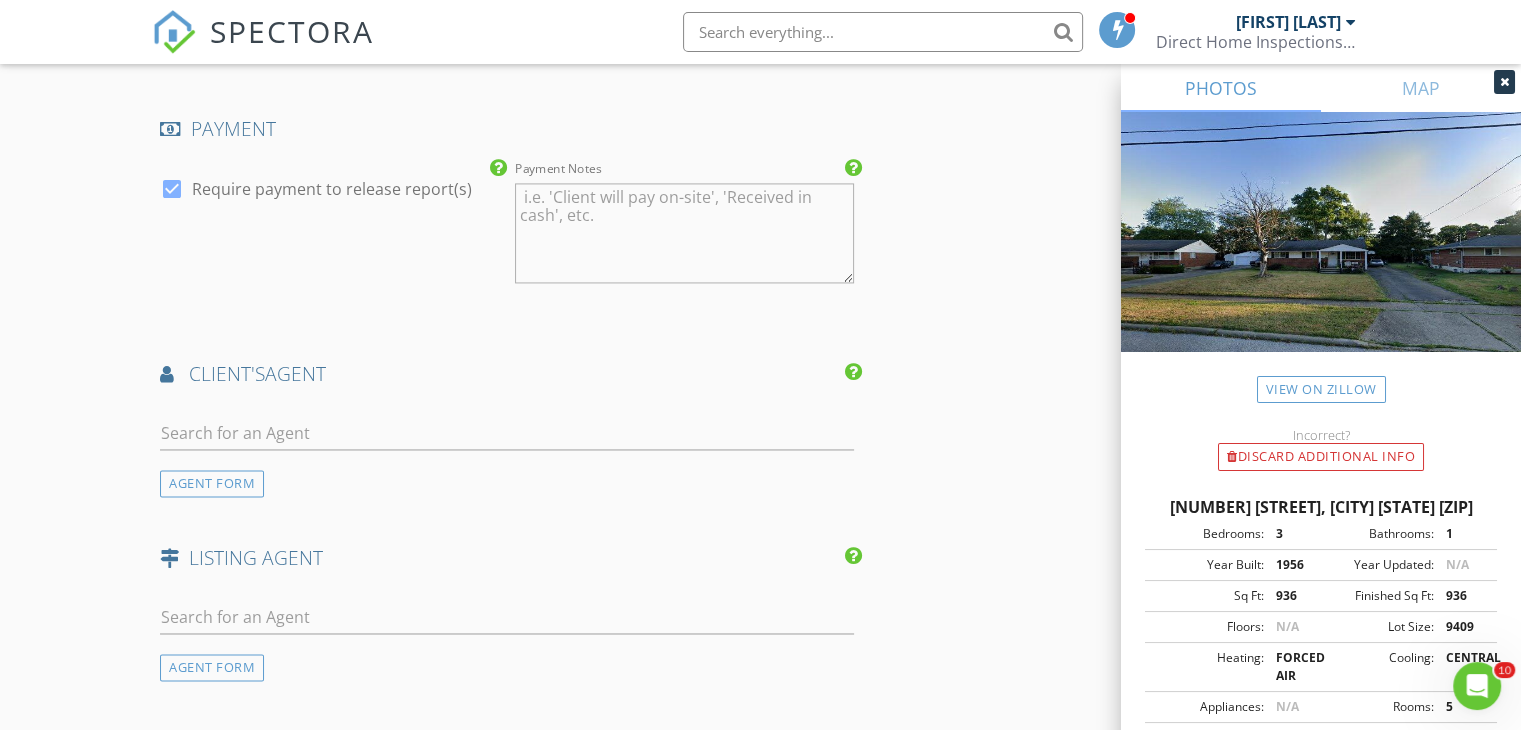 click at bounding box center [507, 464] 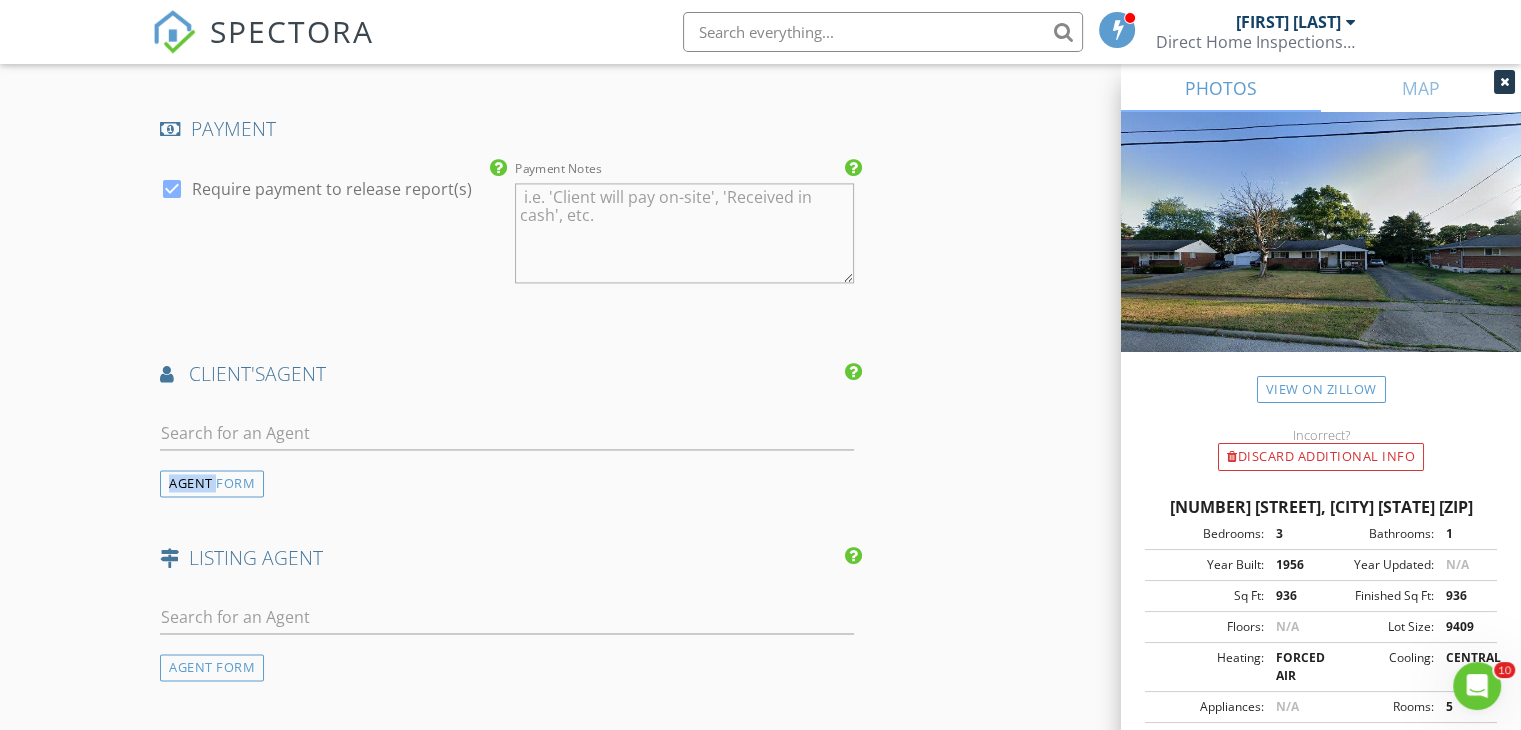 click at bounding box center (507, 443) 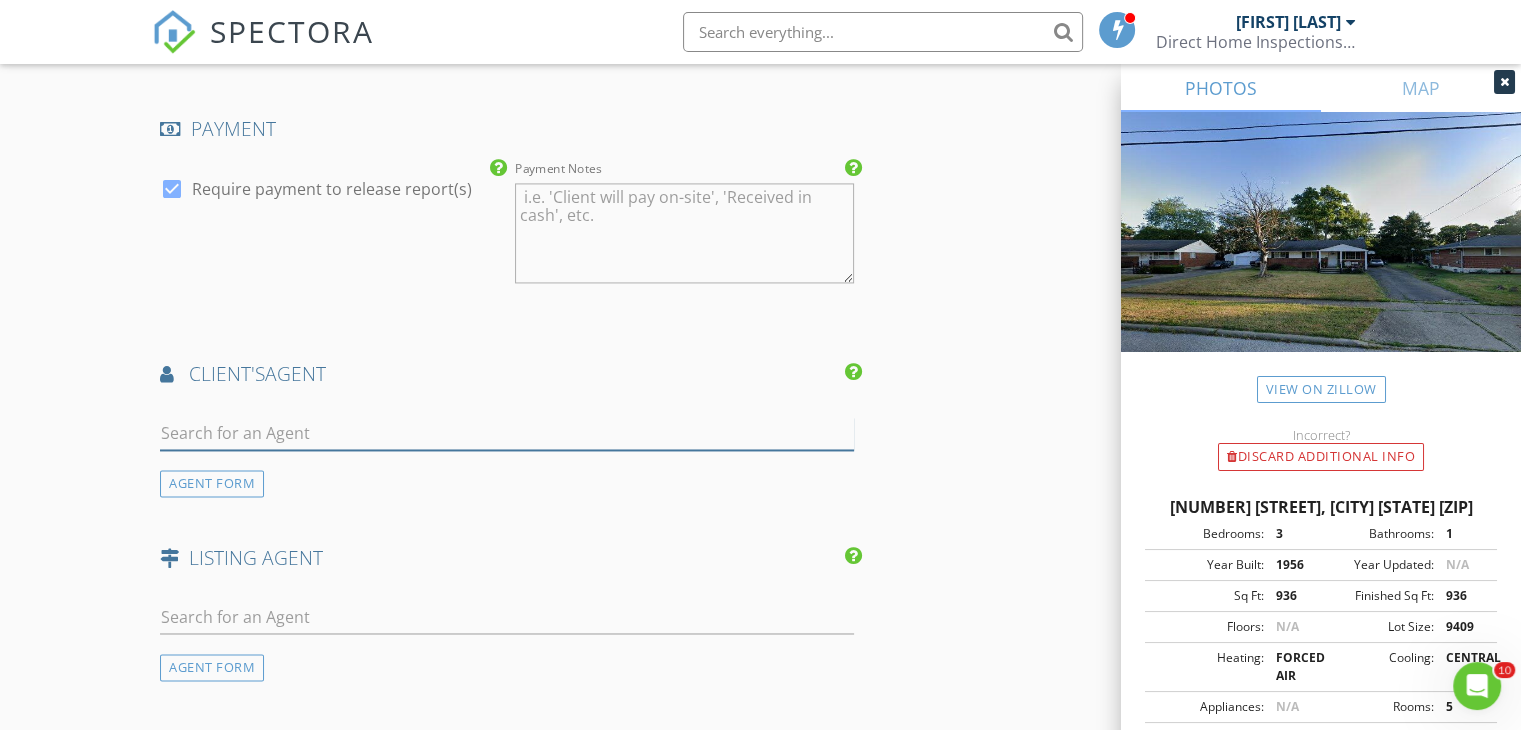 click at bounding box center (507, 433) 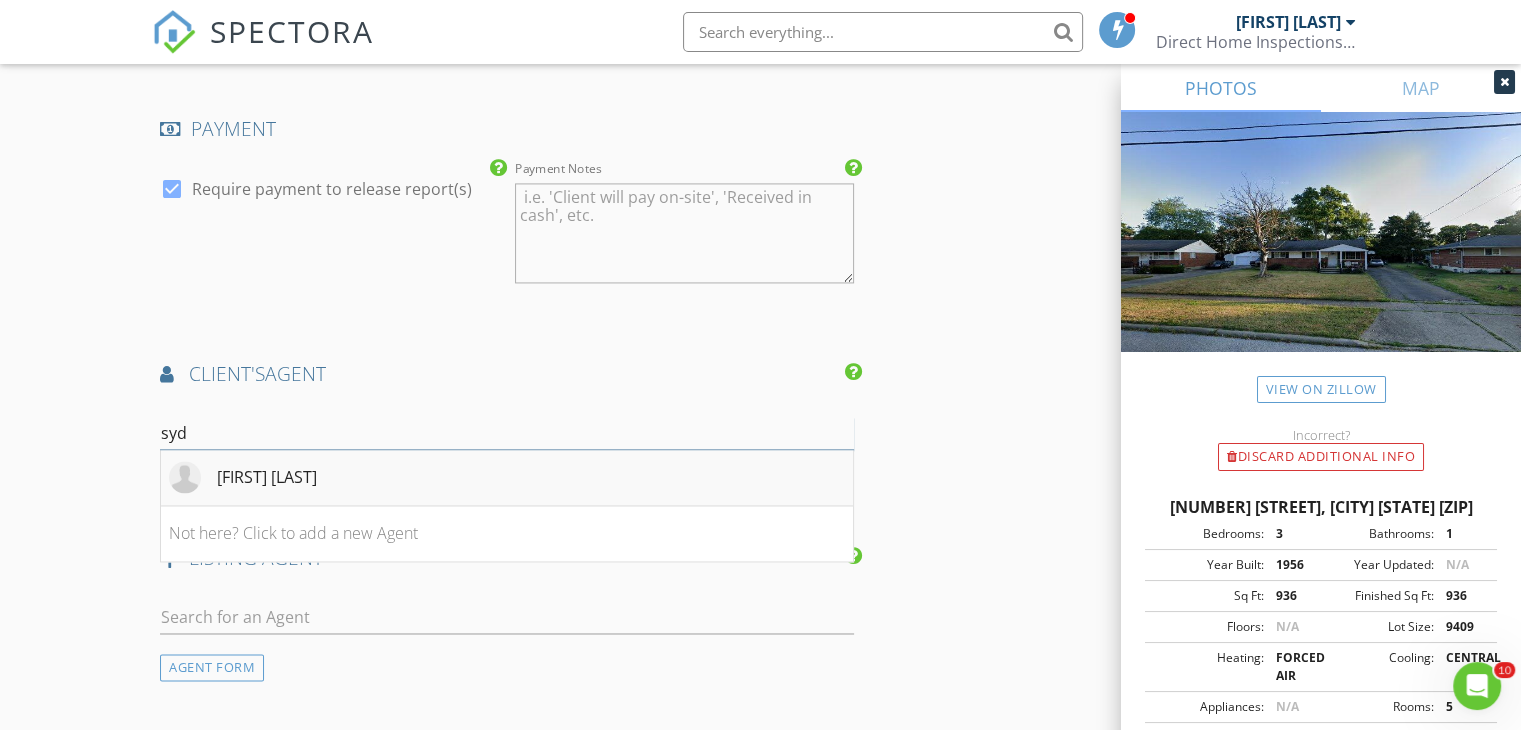 type on "syd" 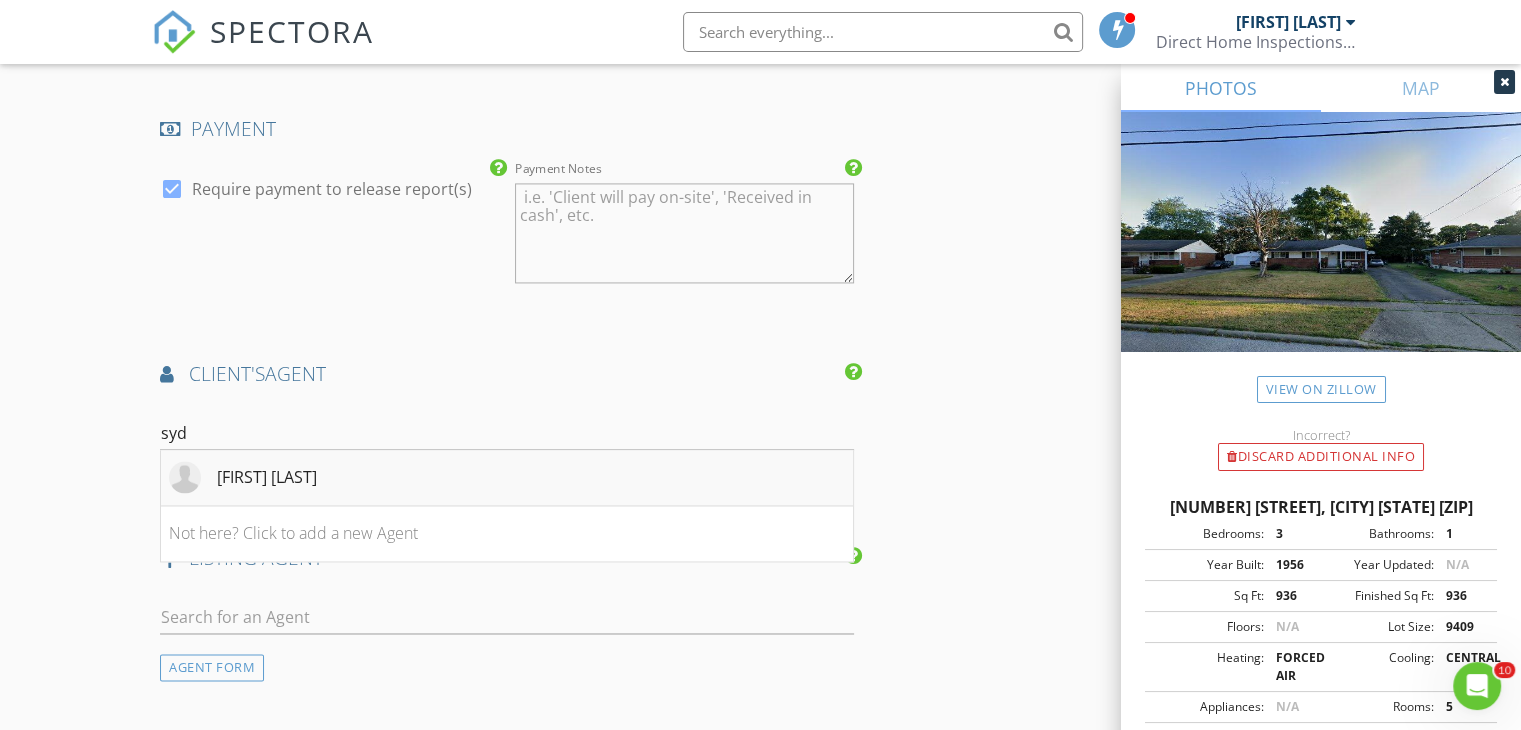 click on "Sydney Burdge" at bounding box center [507, 478] 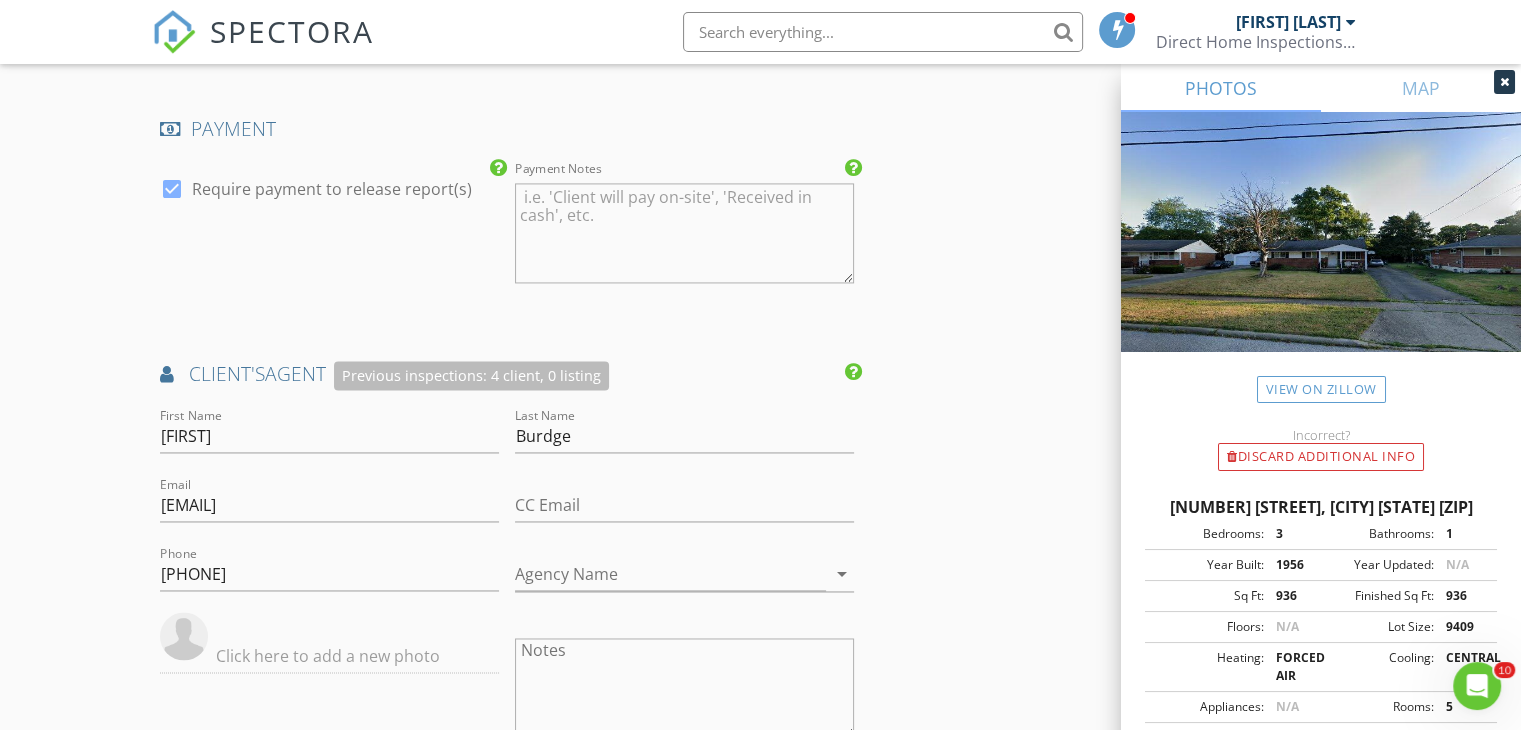 click on "New Inspection
Click here to use the New Order Form
INSPECTOR(S)
check_box   Mitchell Caskey   PRIMARY   check_box_outline_blank   Wayne Balash     Mitchell Caskey arrow_drop_down   check_box_outline_blank Mitchell Caskey specifically requested
Date/Time
07/11/2025 12:00 PM
Location
Address Search       Address 45 Powhatton Dr   Unit   City Milford   State OH   Zip 45150   County Clermont     Square Feet 936   Year Built 1956   Foundation arrow_drop_down     Mitchell Caskey     38.9 miles     (an hour)
client
check_box Enable Client CC email for this inspection   Client Search     check_box_outline_blank Client is a Company/Organization     First Name Angel   Last Name Clark   Email taykysaiahsmommy@gmail.com   CC Email   Phone           Notes   Private Notes
ADD ADDITIONAL client
check_box" at bounding box center (760, -502) 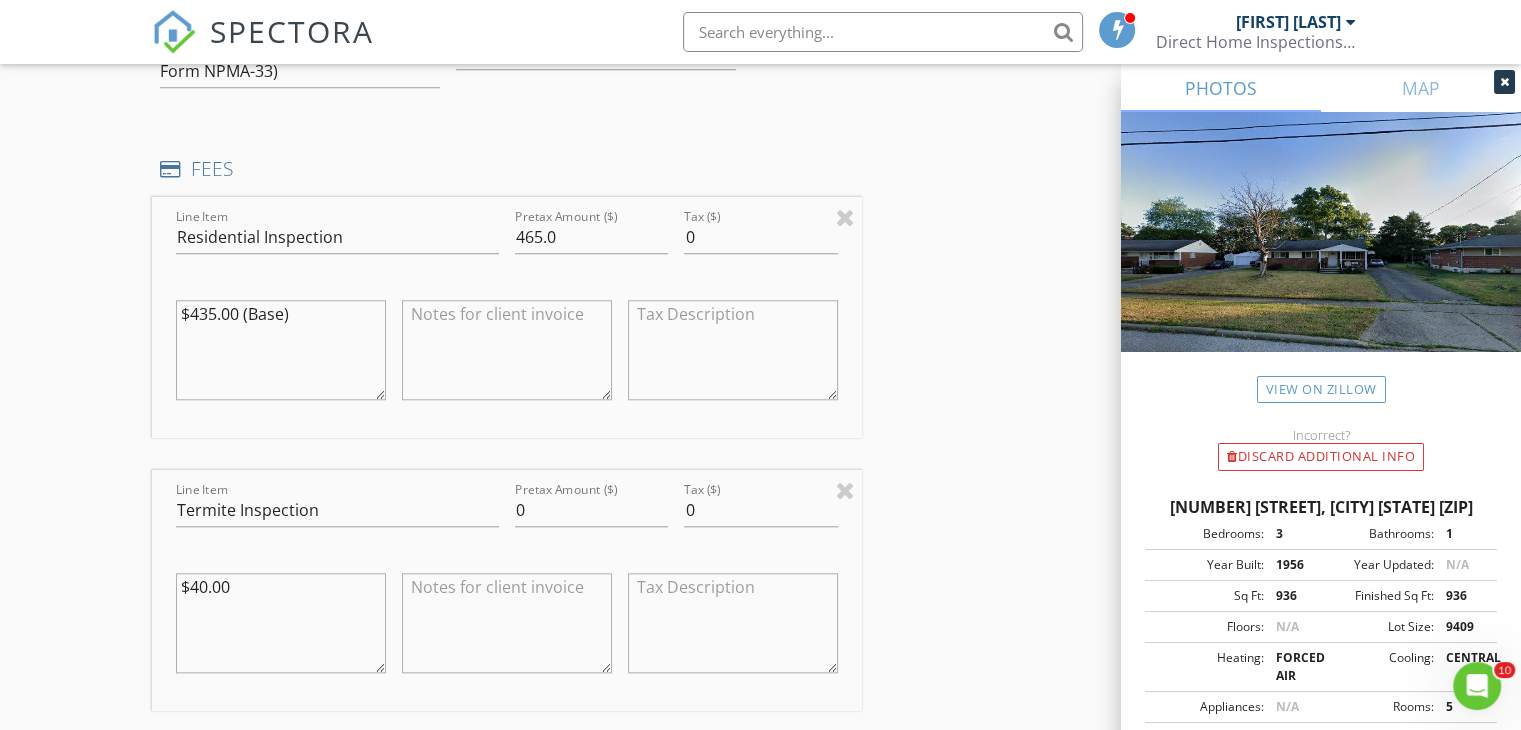 scroll, scrollTop: 1800, scrollLeft: 0, axis: vertical 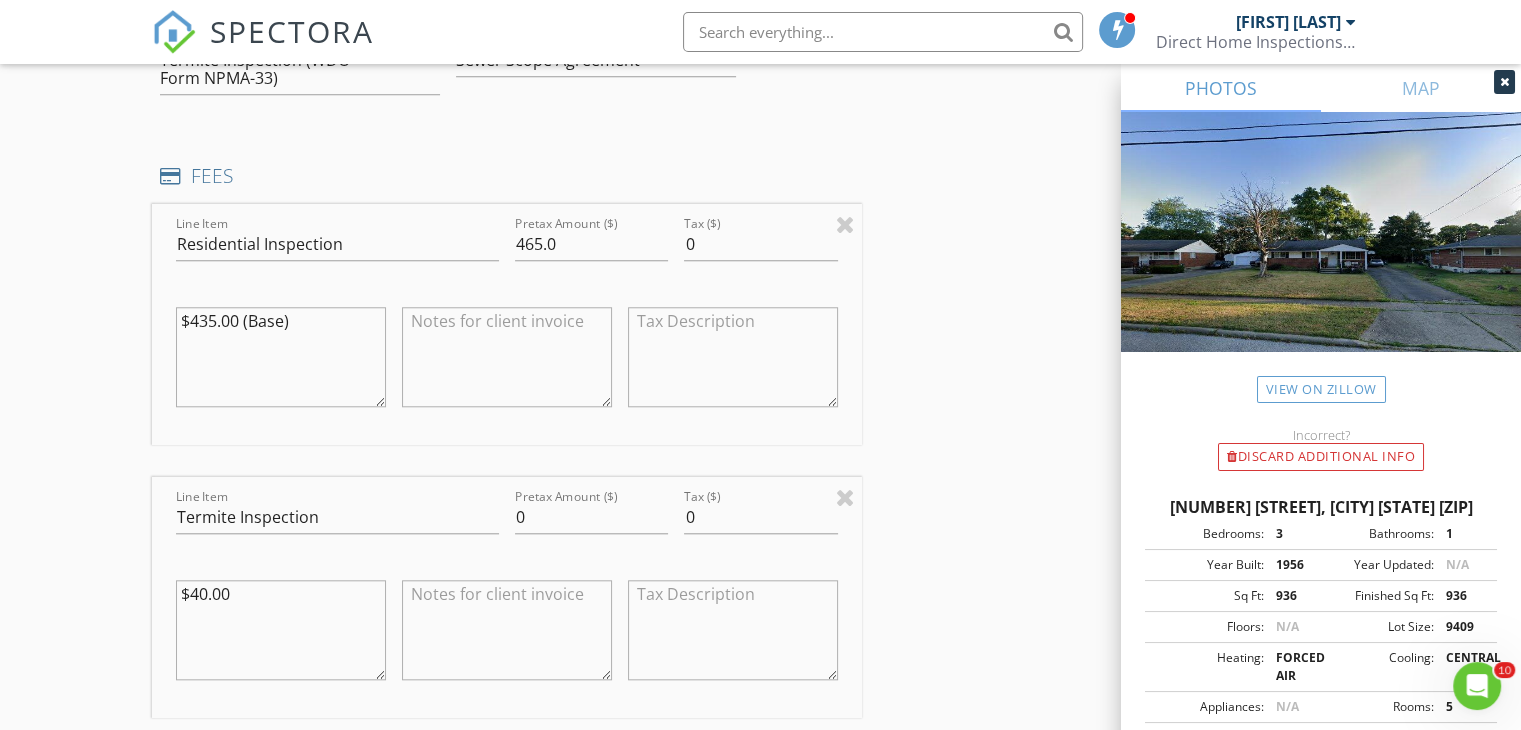 click at bounding box center (507, 357) 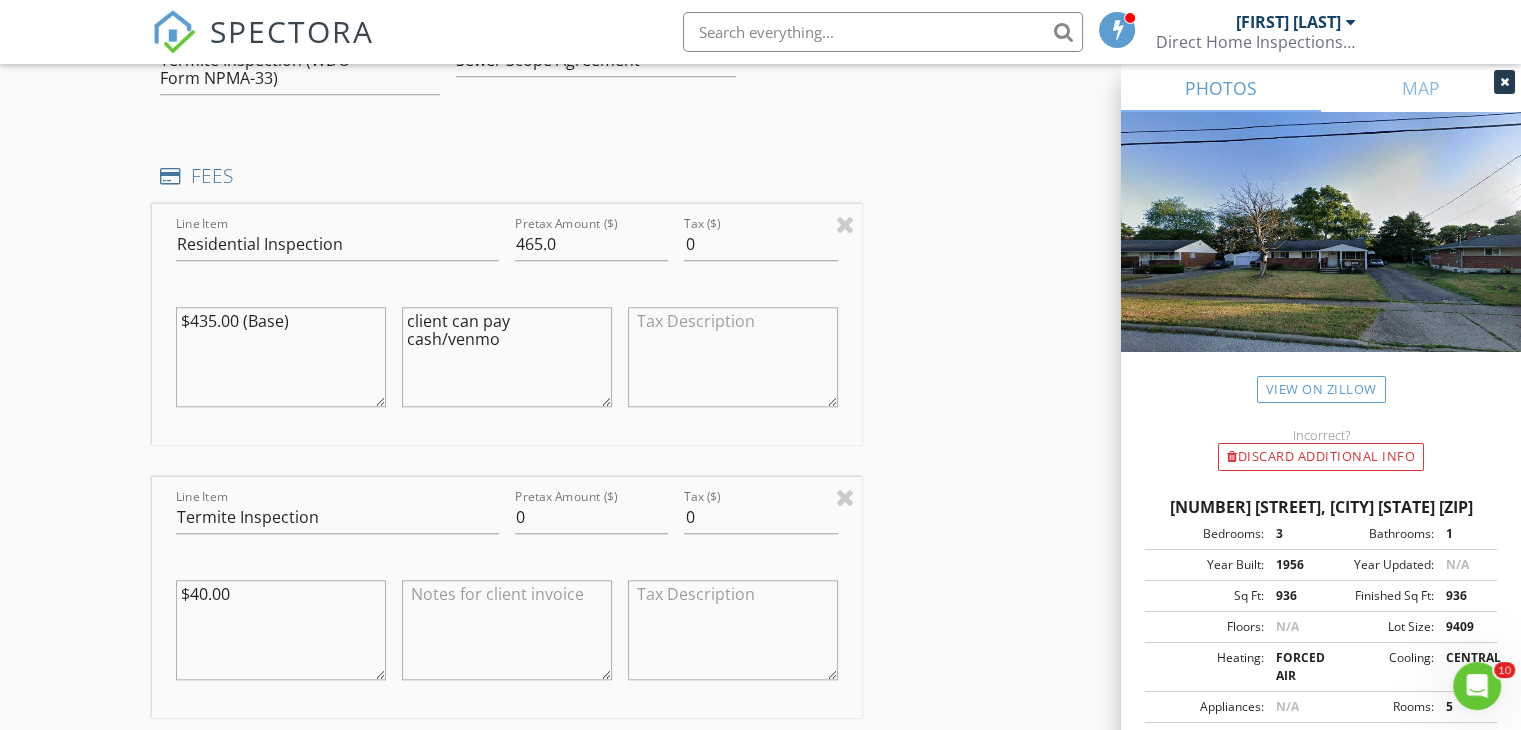 type on "client can pay cash/venmo" 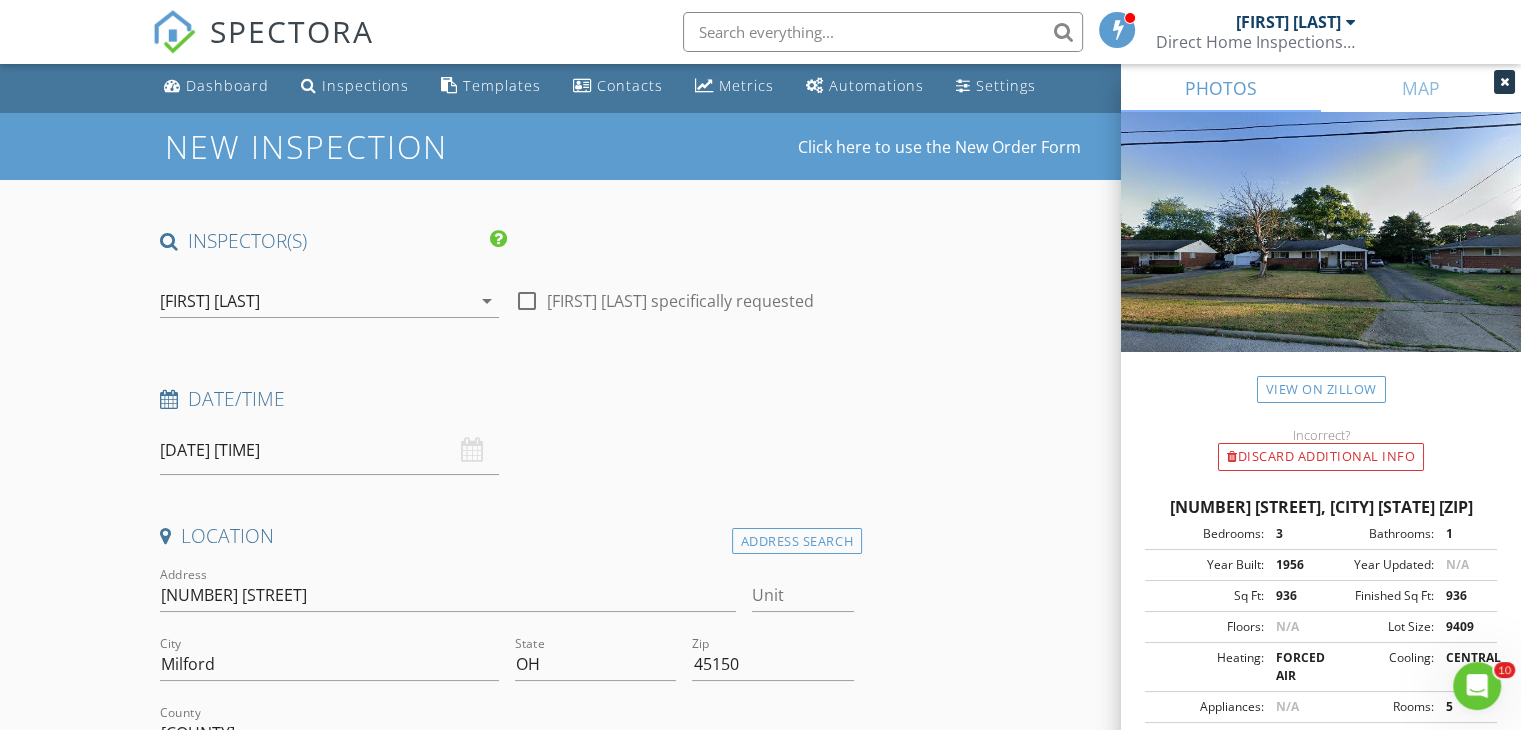 scroll, scrollTop: 0, scrollLeft: 0, axis: both 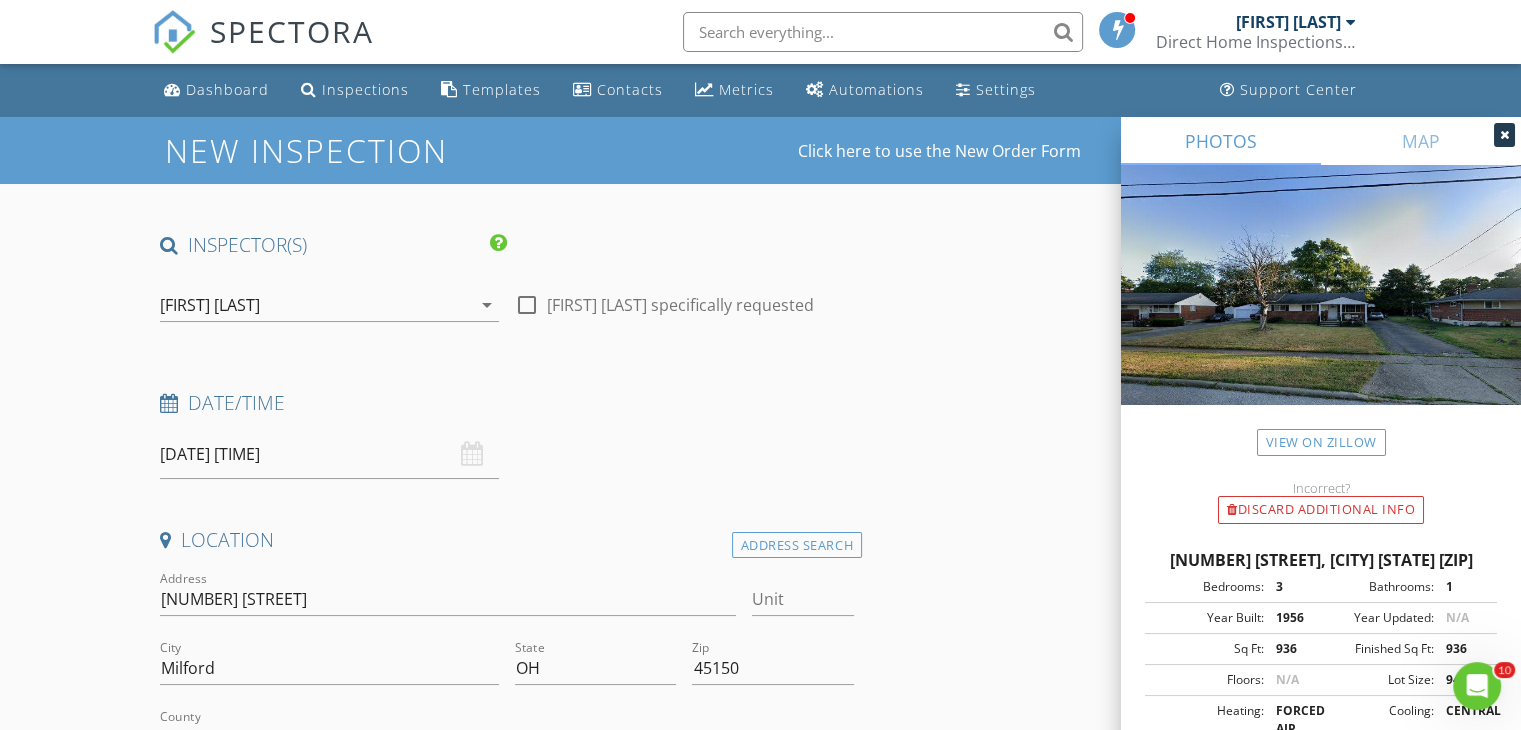 click on "07/11/2025 12:00 PM" at bounding box center [329, 454] 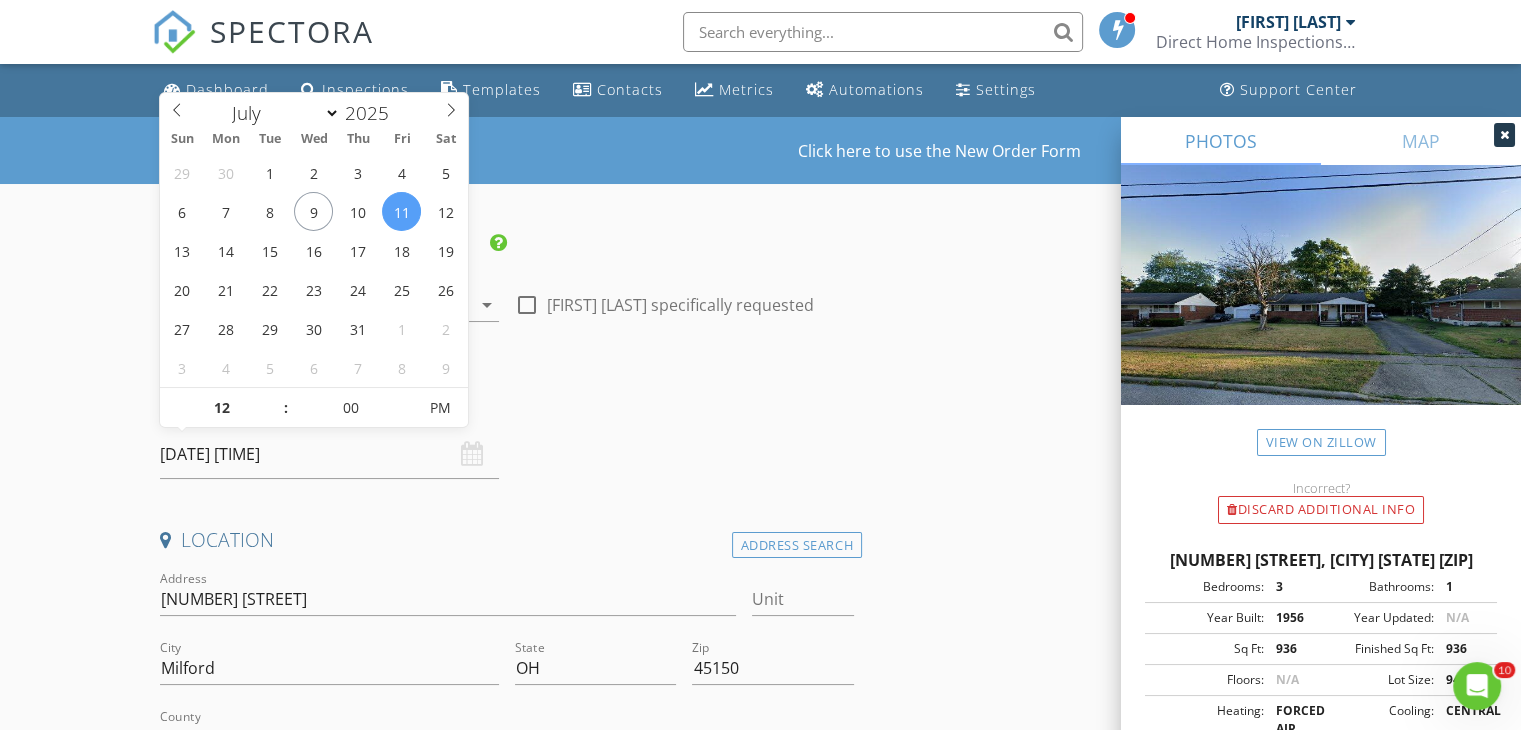 click on "INSPECTOR(S)
check_box   Mitchell Caskey   PRIMARY   check_box_outline_blank   Wayne Balash     Mitchell Caskey arrow_drop_down   check_box_outline_blank Mitchell Caskey specifically requested
Date/Time
07/11/2025 12:00 PM
Location
Address Search       Address 45 Powhatton Dr   Unit   City Milford   State OH   Zip 45150   County Clermont     Square Feet 936   Year Built 1956   Foundation arrow_drop_down     Mitchell Caskey     38.9 miles     (an hour)
client
check_box Enable Client CC email for this inspection   Client Search     check_box_outline_blank Client is a Company/Organization     First Name Angel   Last Name Clark   Email taykysaiahsmommy@gmail.com   CC Email   Phone           Notes   Private Notes
ADD ADDITIONAL client
SERVICES
check_box   Residential Inspection" at bounding box center [507, 2472] 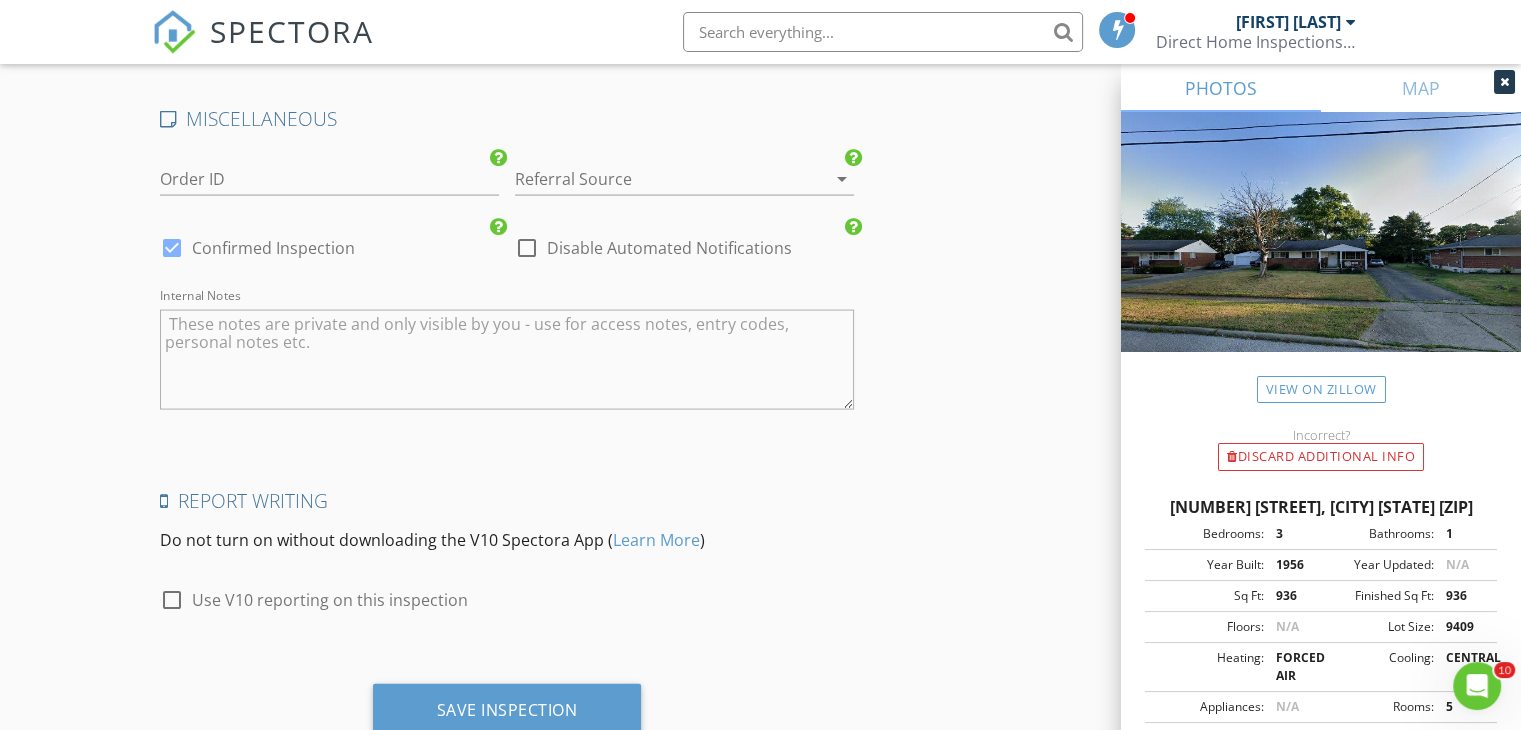 scroll, scrollTop: 4141, scrollLeft: 0, axis: vertical 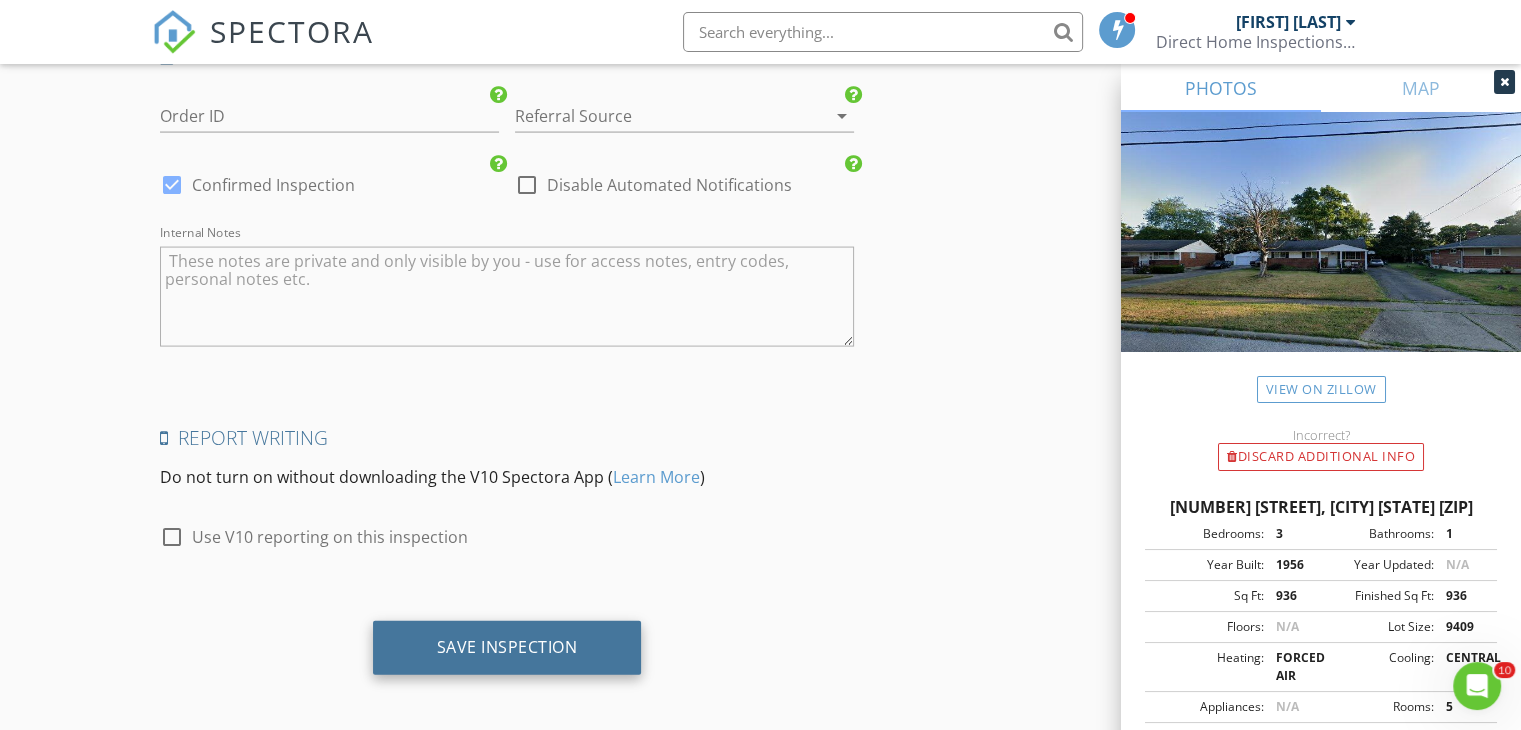 click on "Save Inspection" at bounding box center [507, 648] 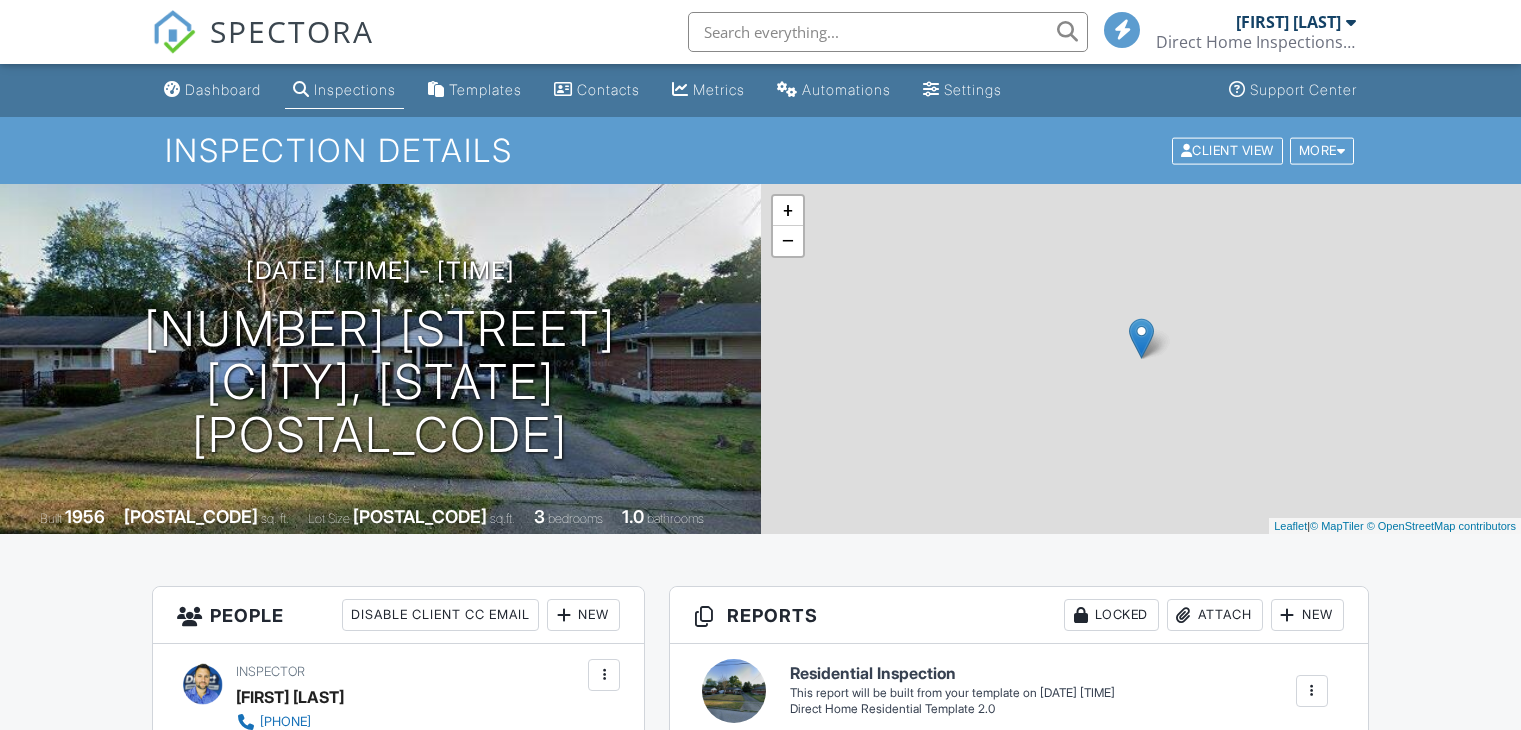 scroll, scrollTop: 0, scrollLeft: 0, axis: both 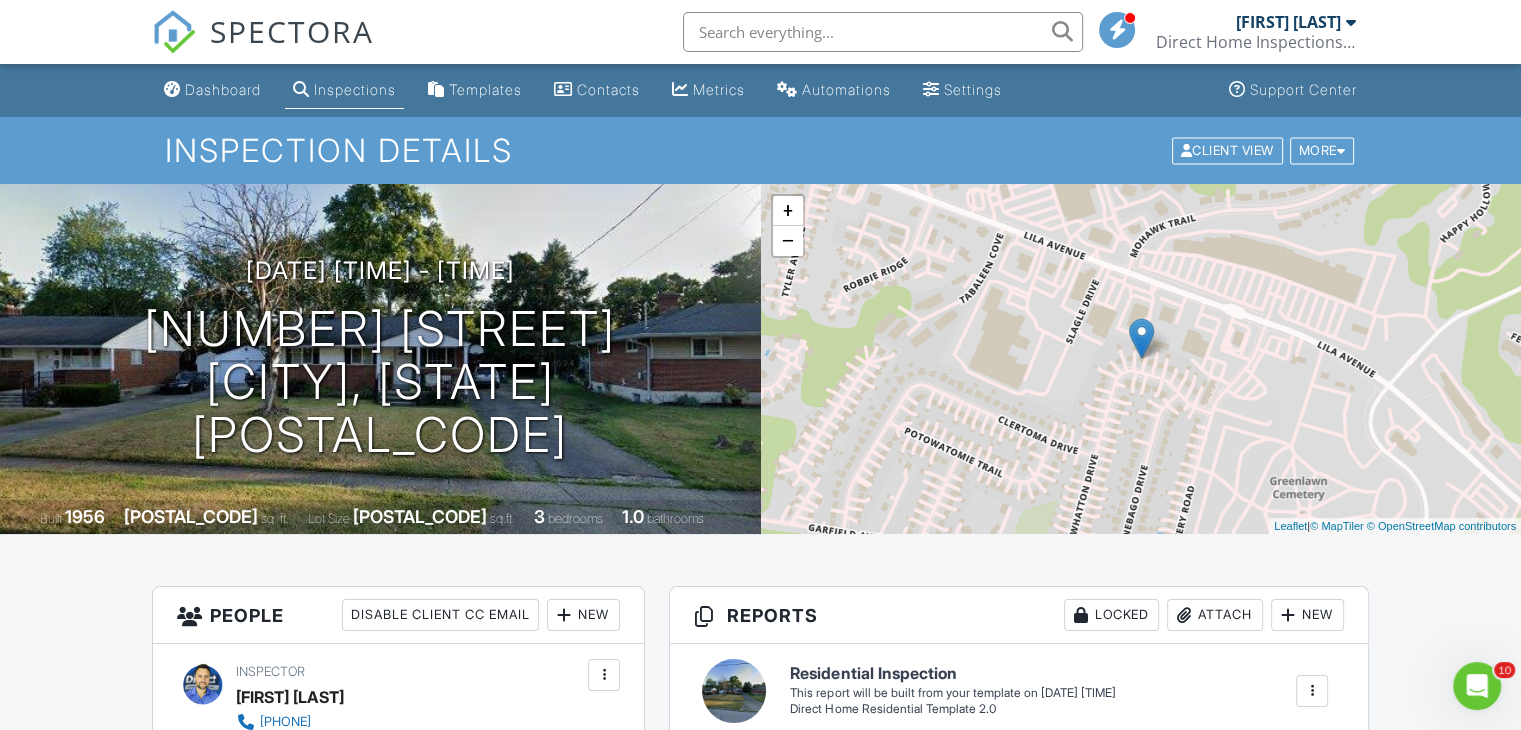 click on "Inspections" at bounding box center (355, 89) 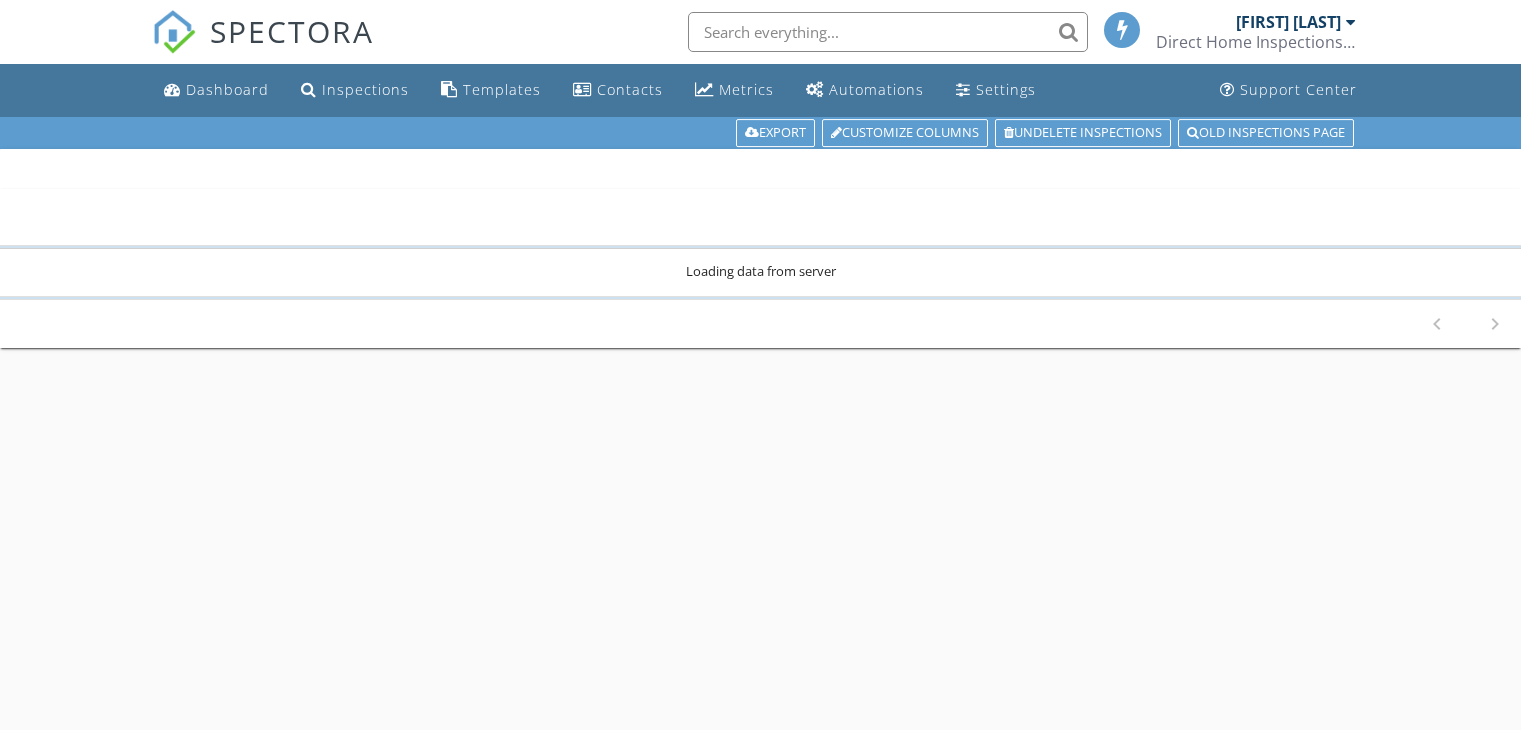 scroll, scrollTop: 0, scrollLeft: 0, axis: both 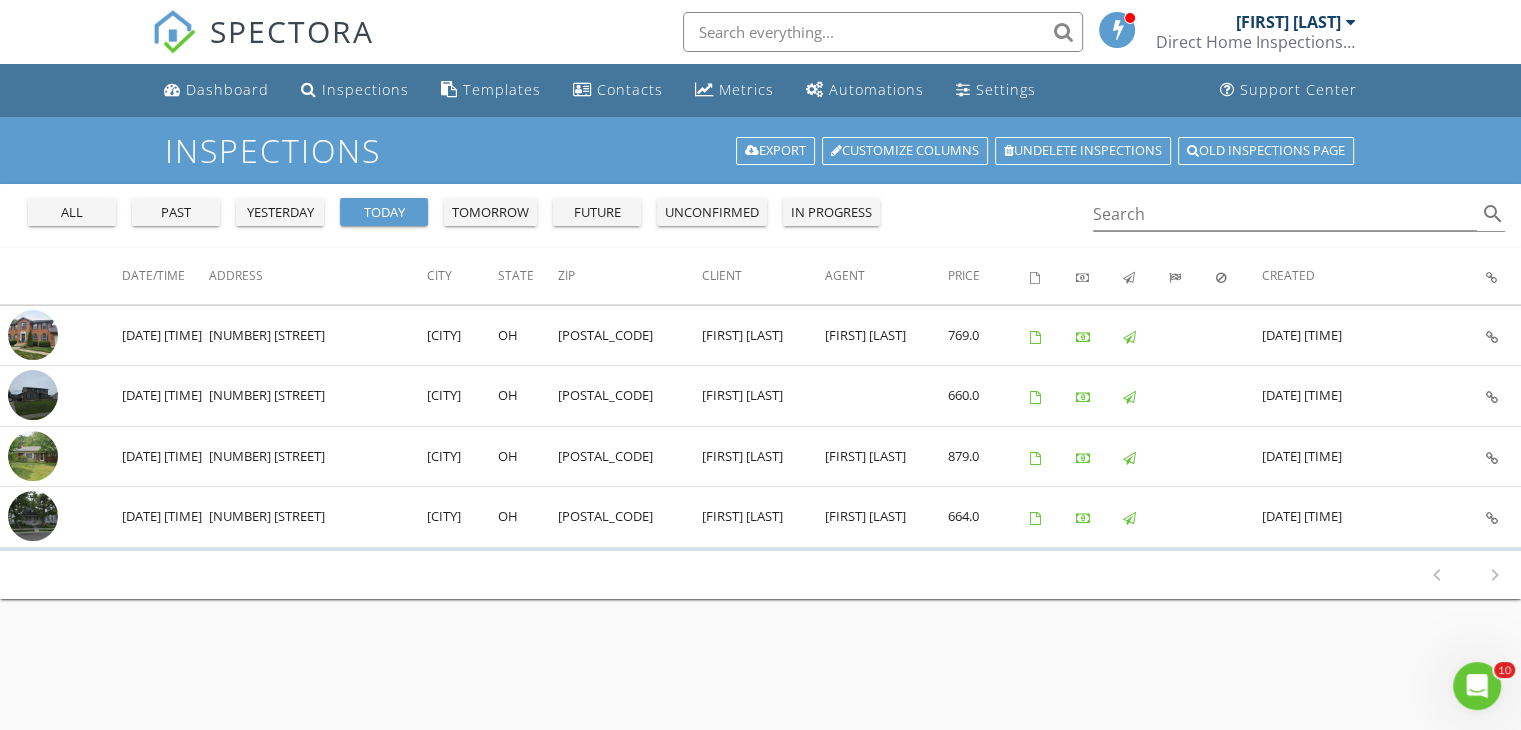 click on "past" at bounding box center [72, 213] 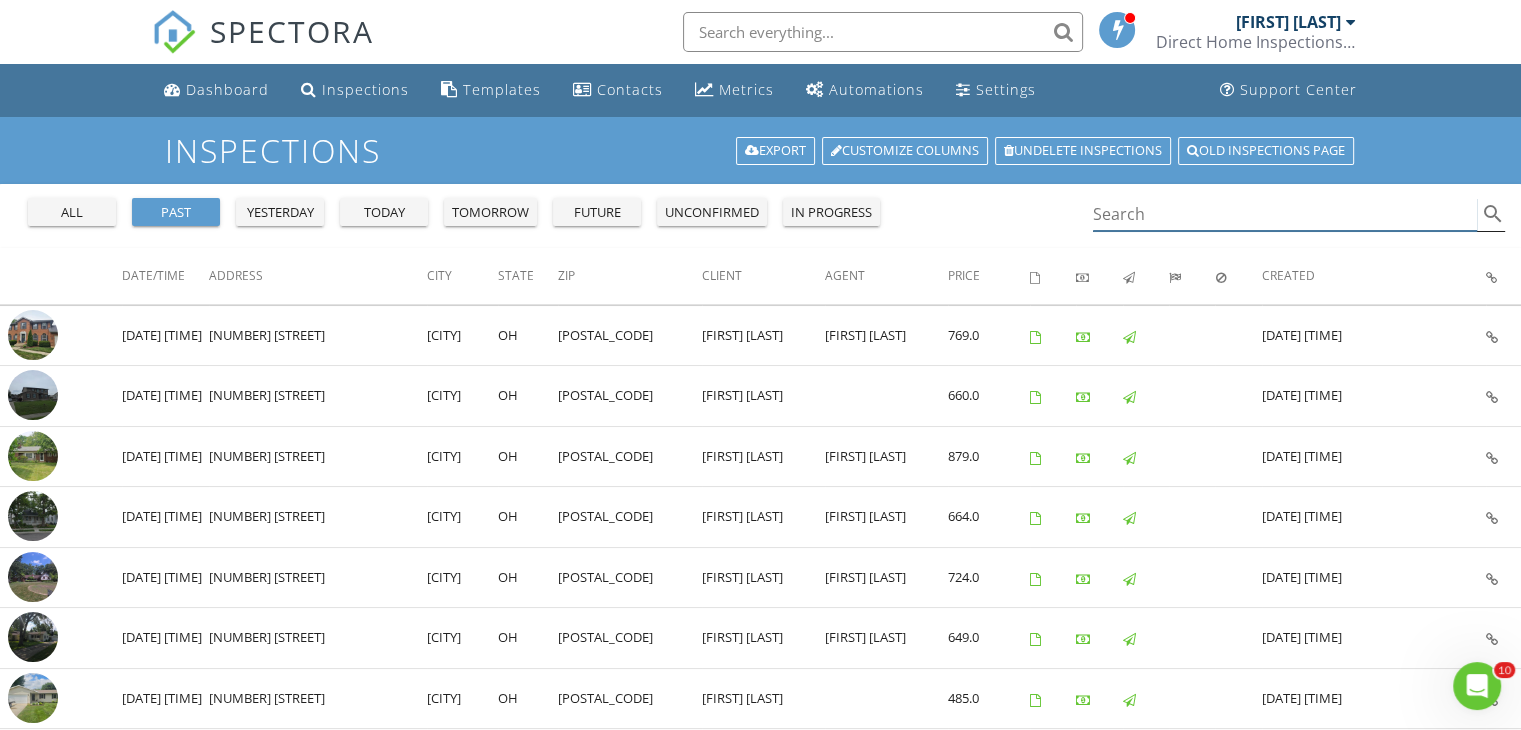 click at bounding box center [1285, 214] 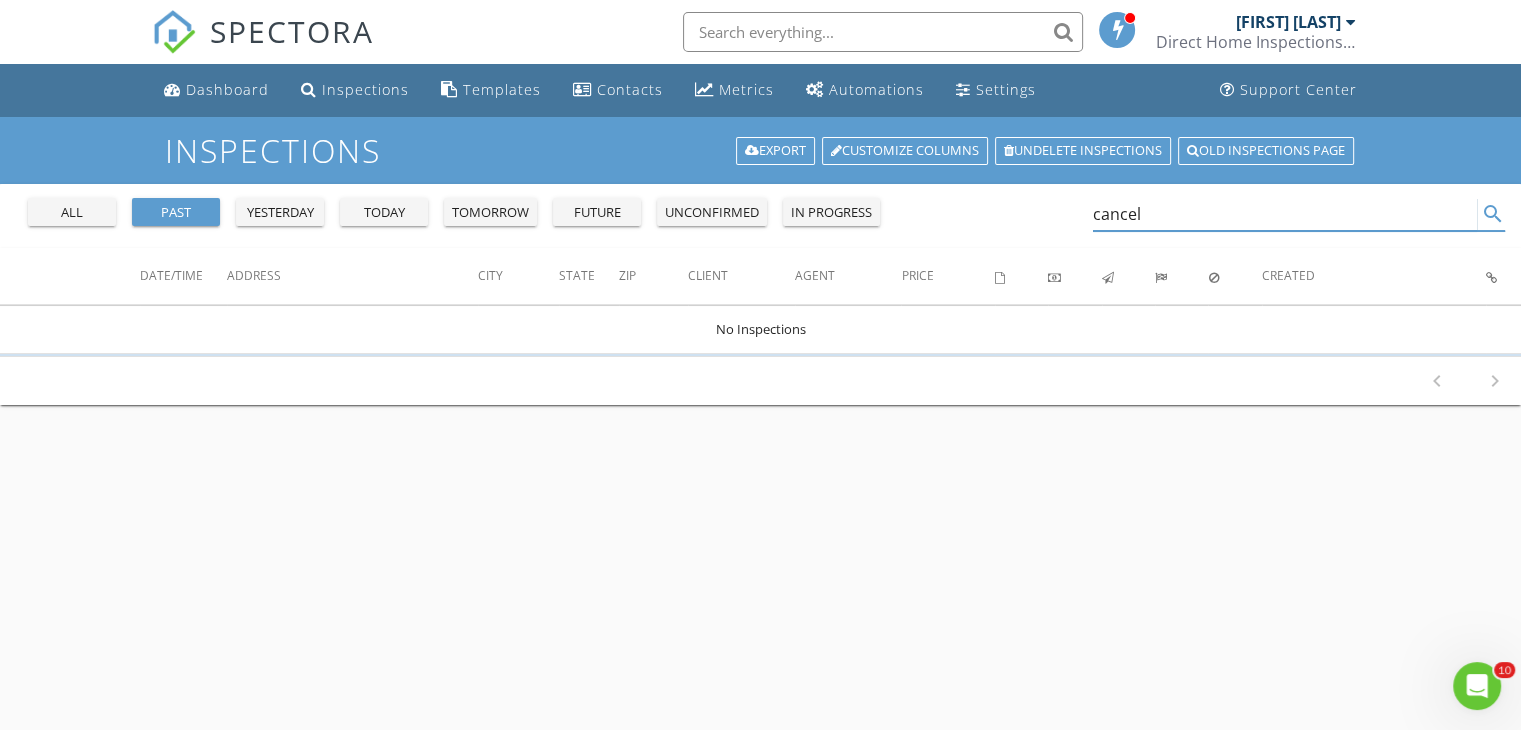 type on "cancel" 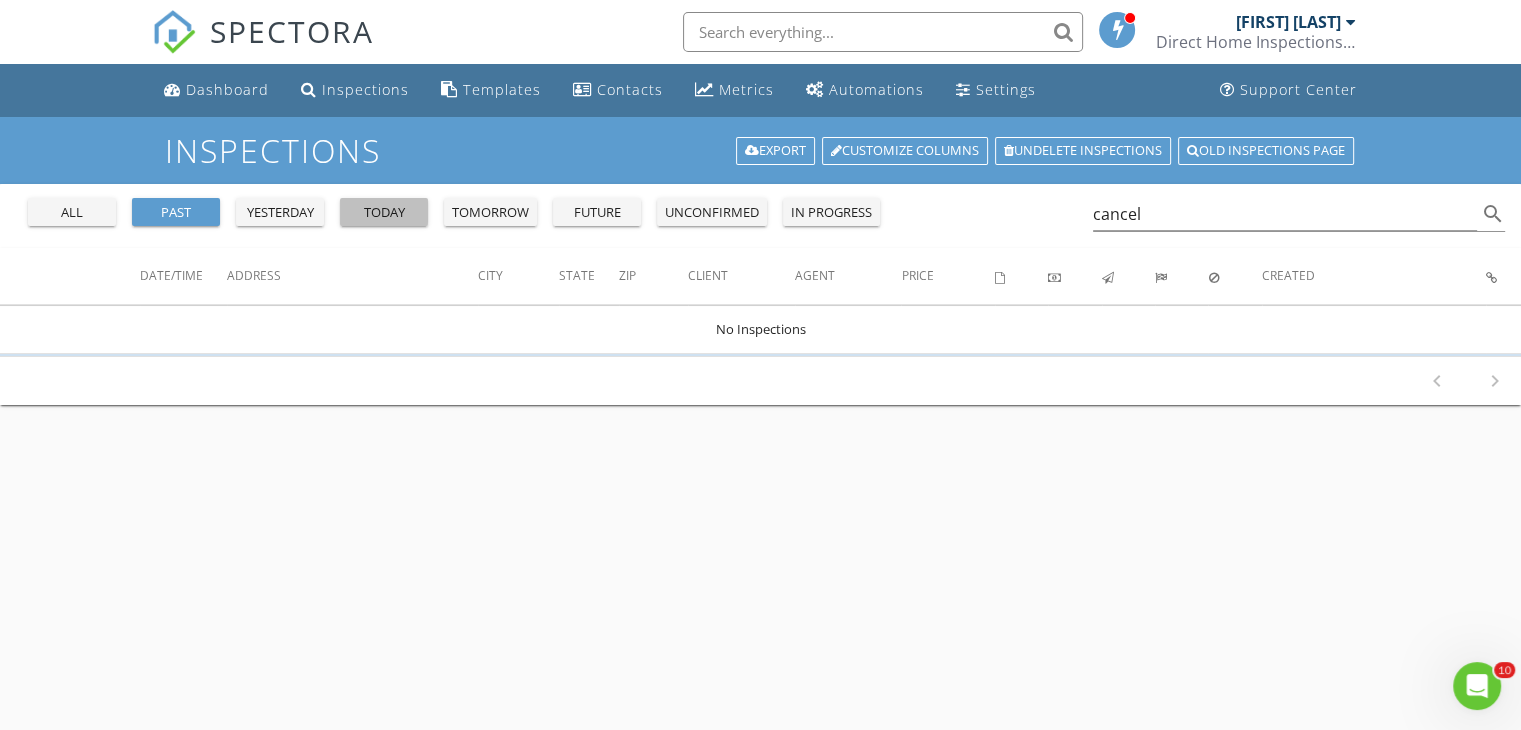click on "today" at bounding box center [384, 212] 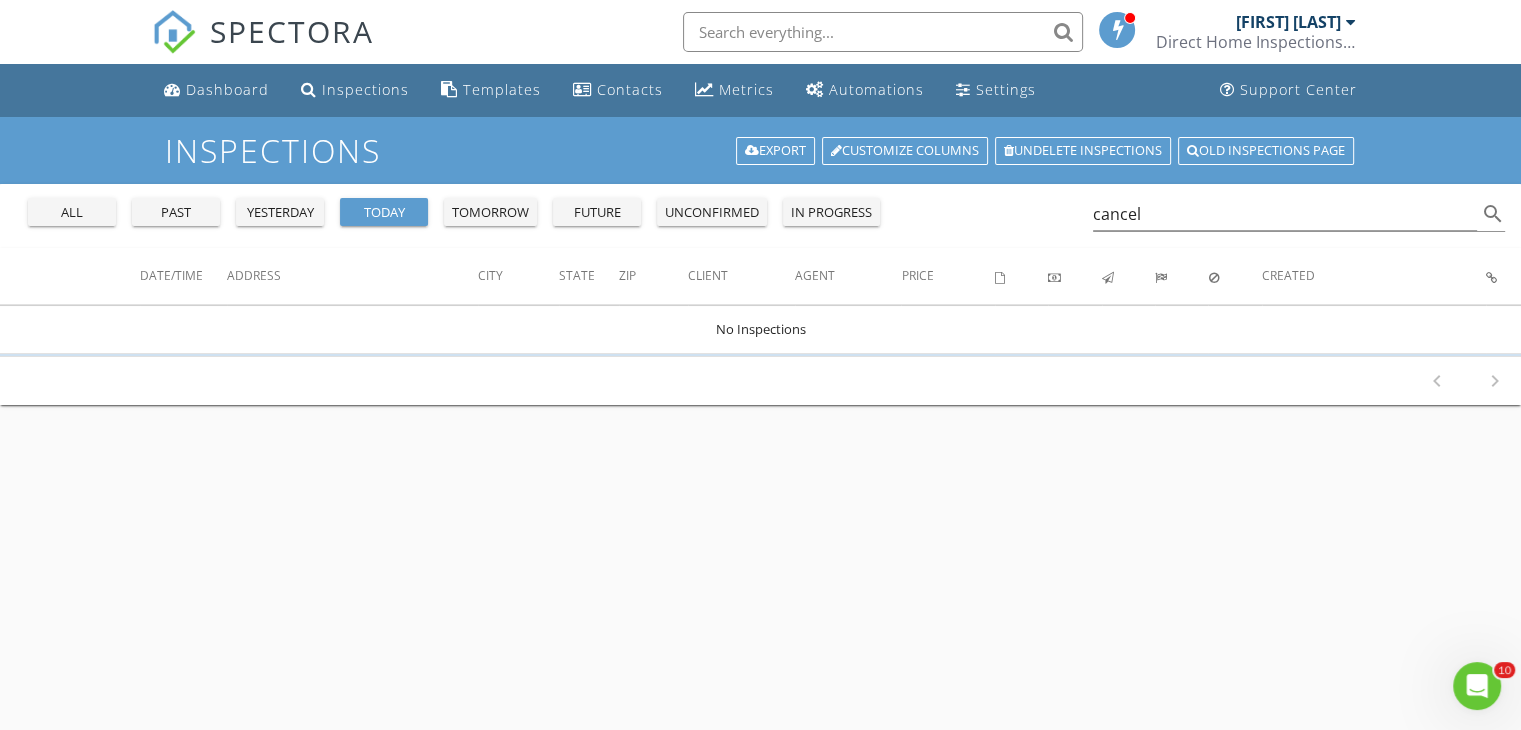 click on "yesterday" at bounding box center [280, 212] 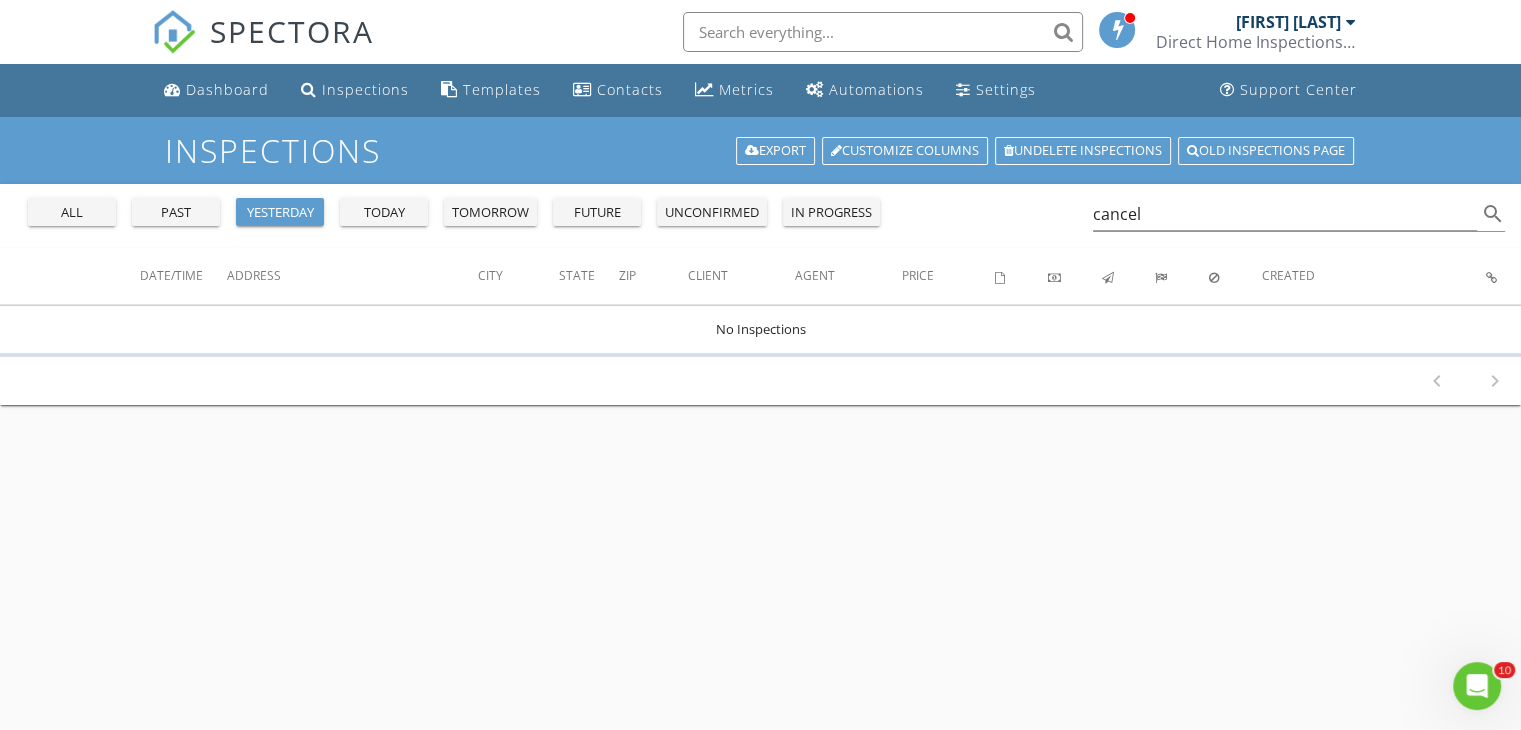 click on "all
past
yesterday
today
tomorrow
future
unconfirmed
in progress" at bounding box center [454, 208] 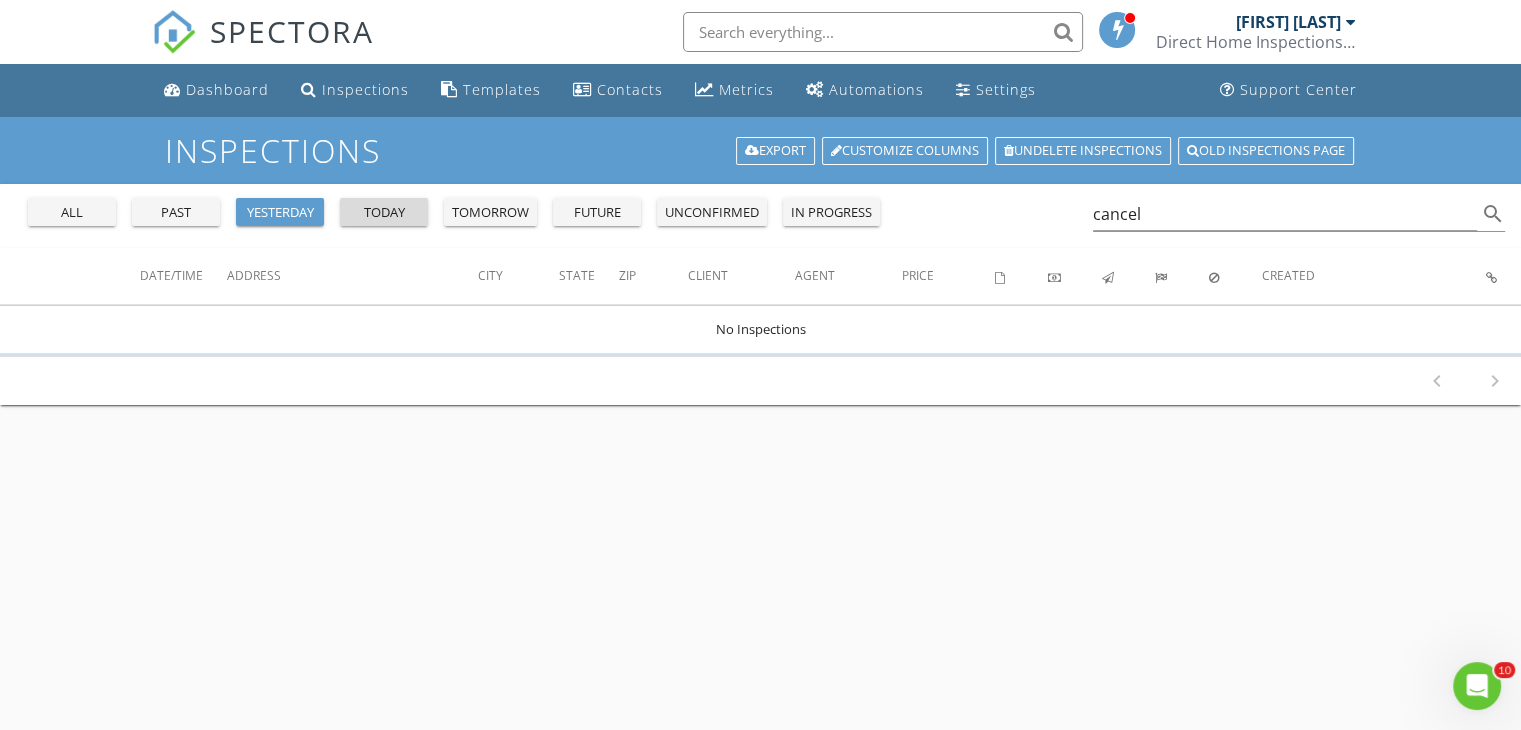 drag, startPoint x: 381, startPoint y: 214, endPoint x: 578, endPoint y: 218, distance: 197.0406 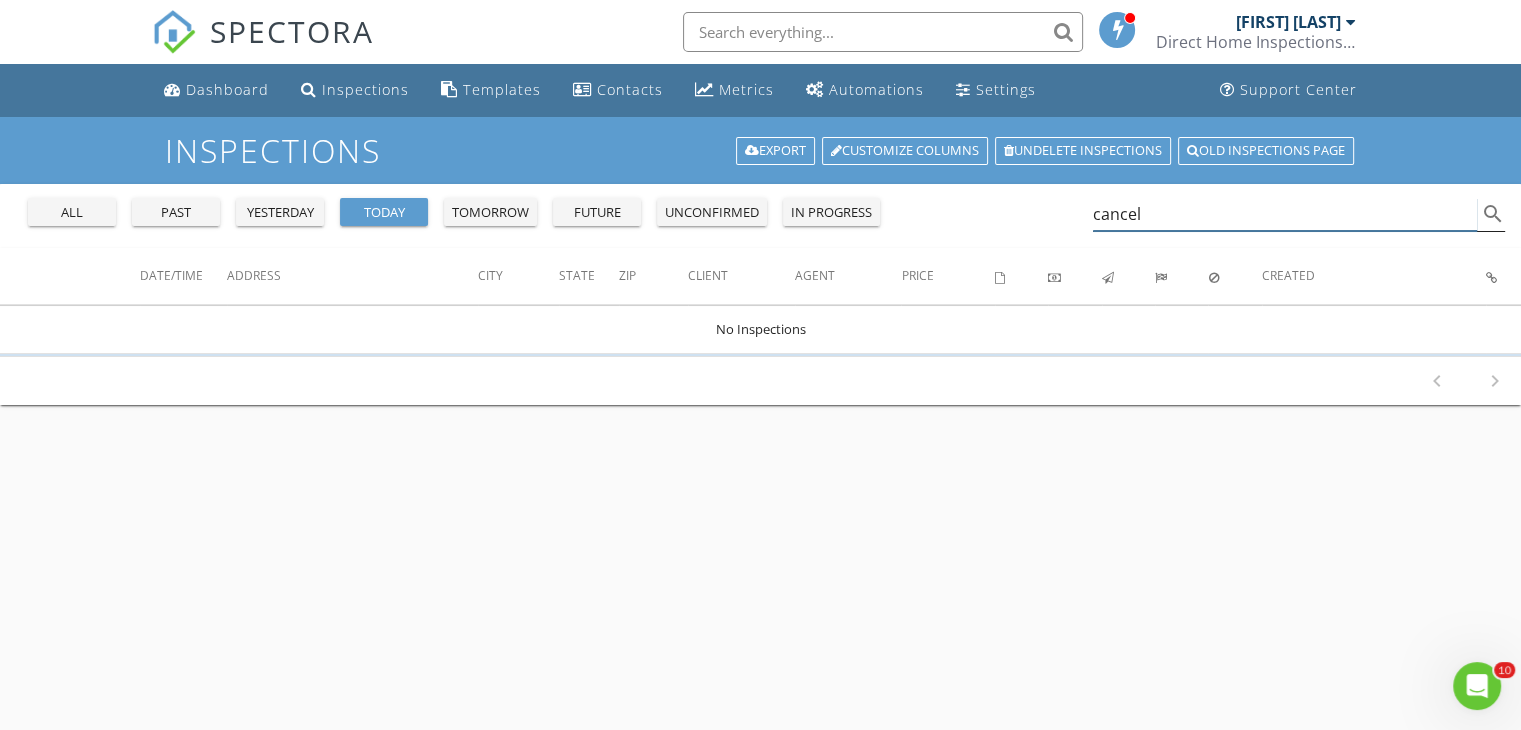 click on "cancel search" at bounding box center (1299, 214) 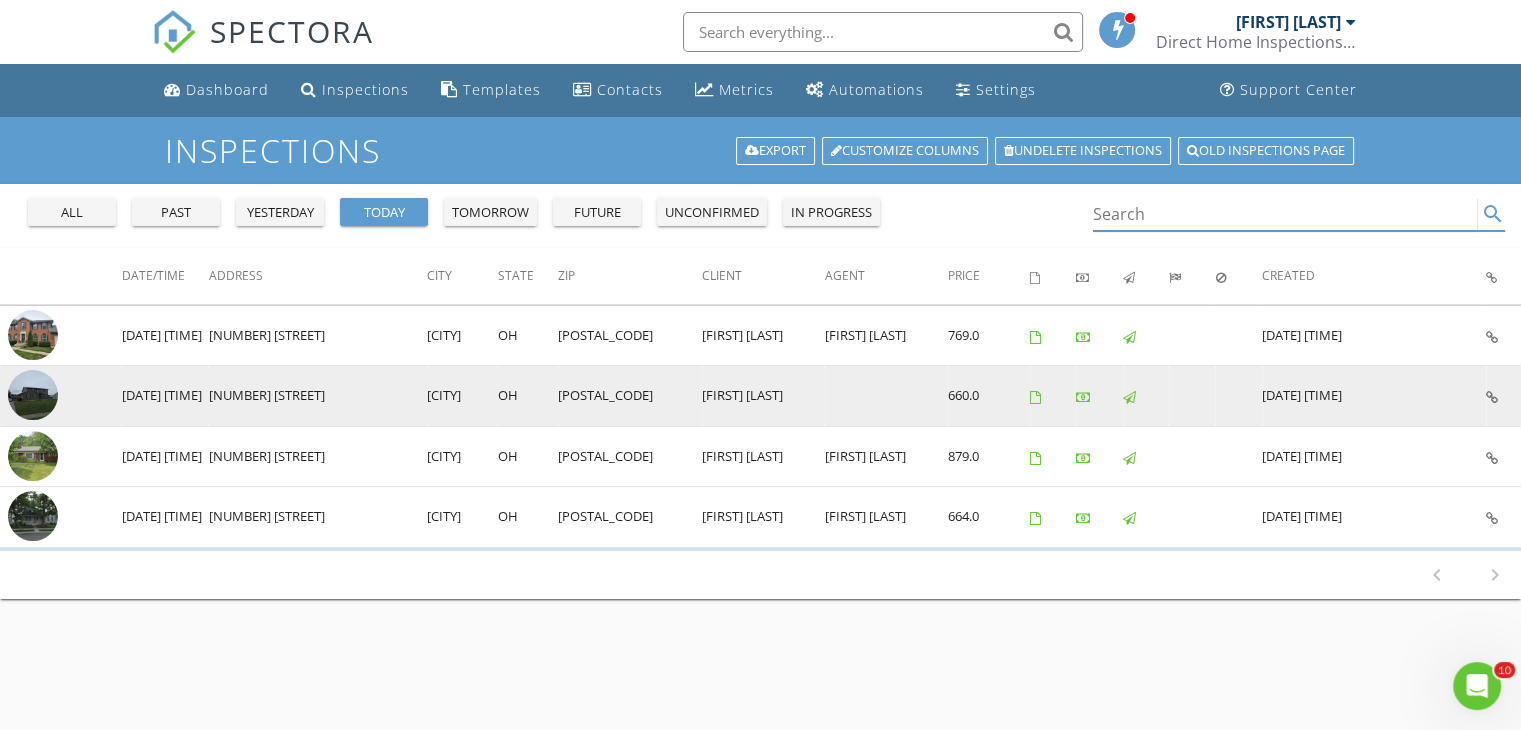 type 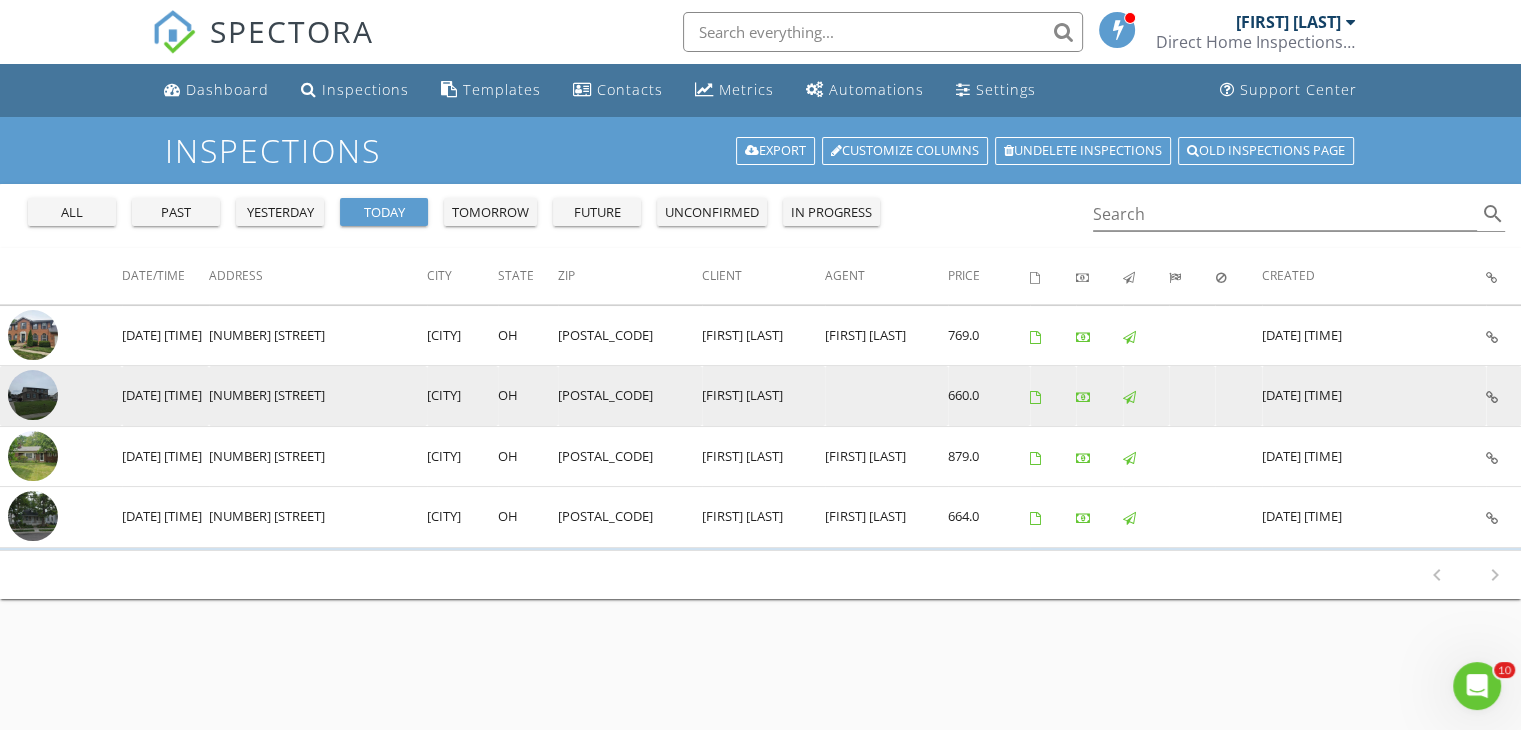 click at bounding box center [33, 395] 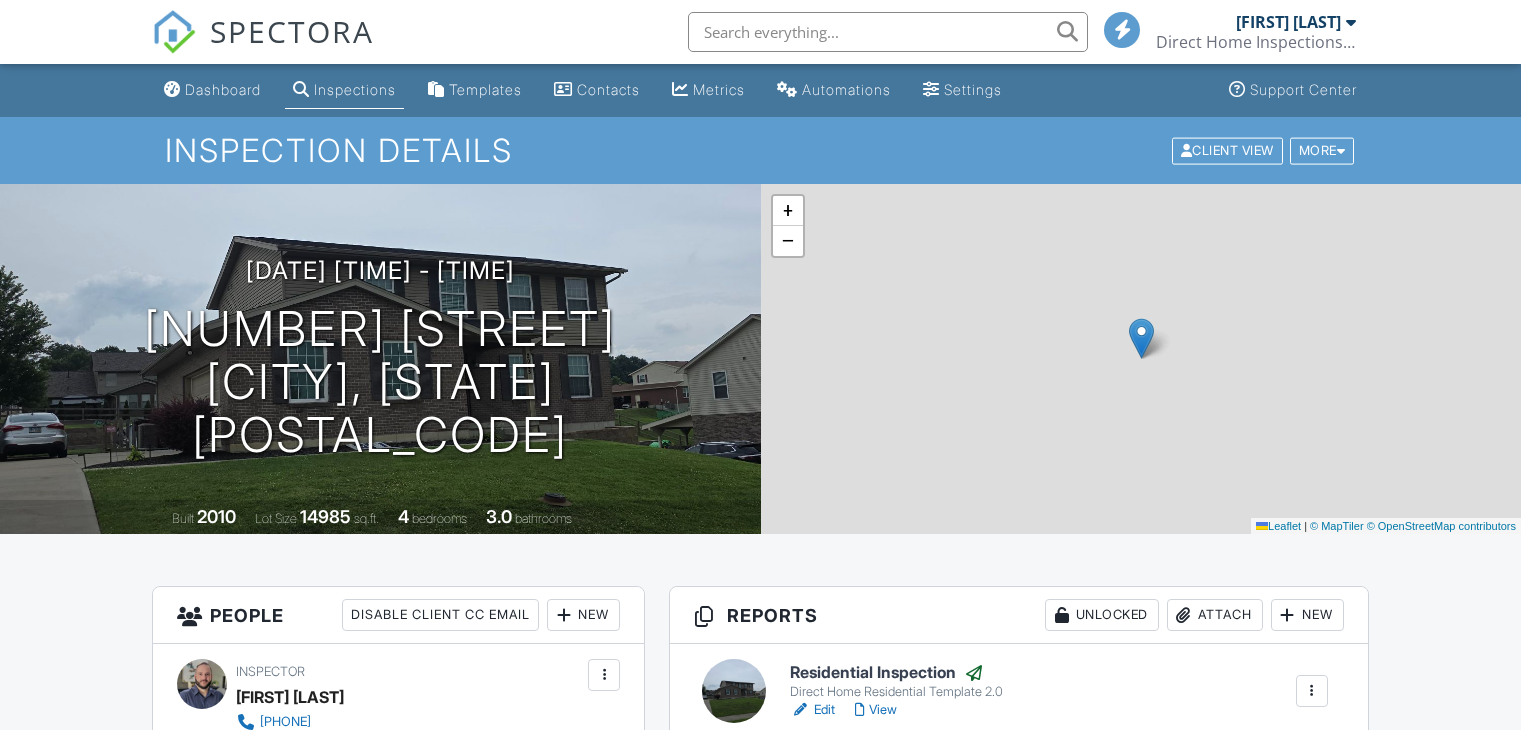 scroll, scrollTop: 0, scrollLeft: 0, axis: both 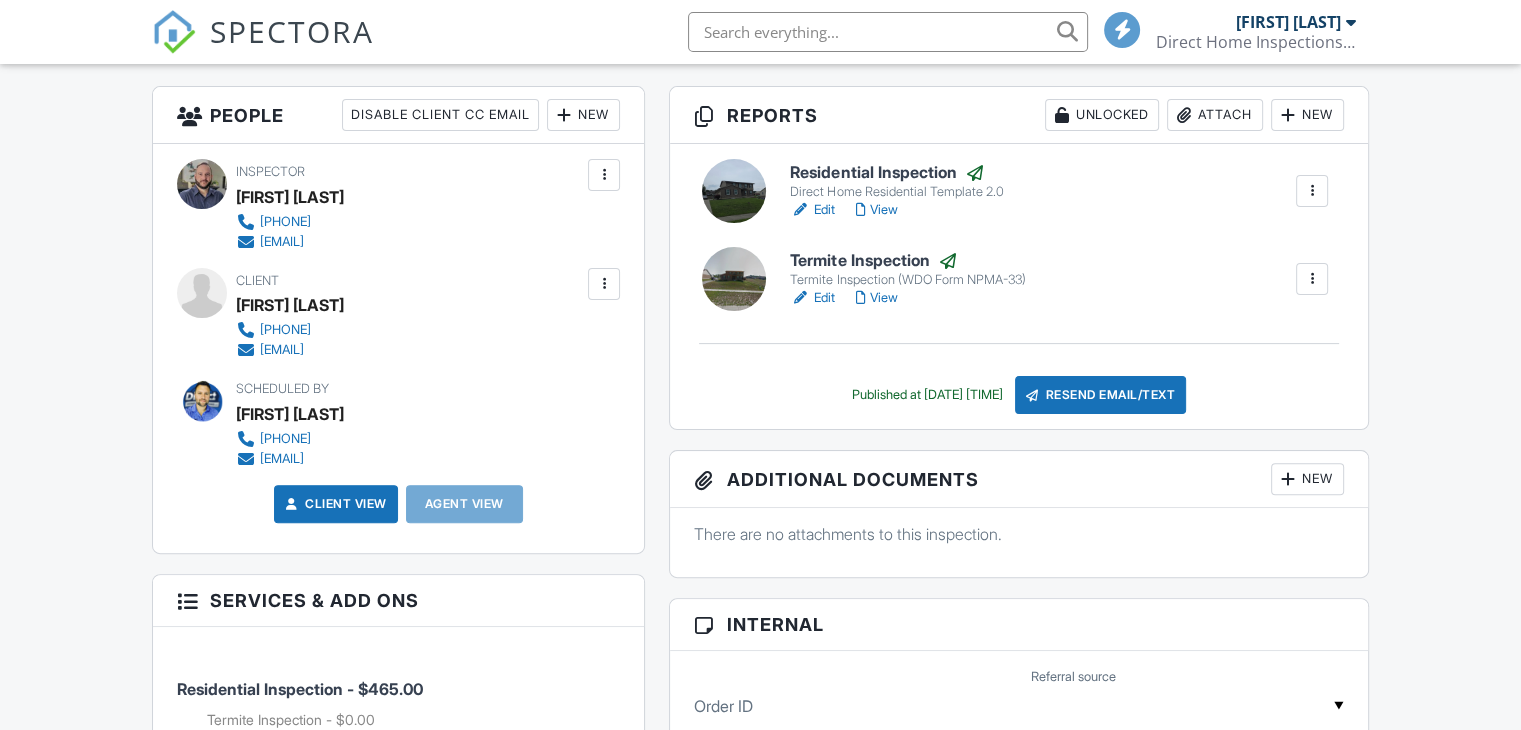 click on "New" at bounding box center (440, 115) 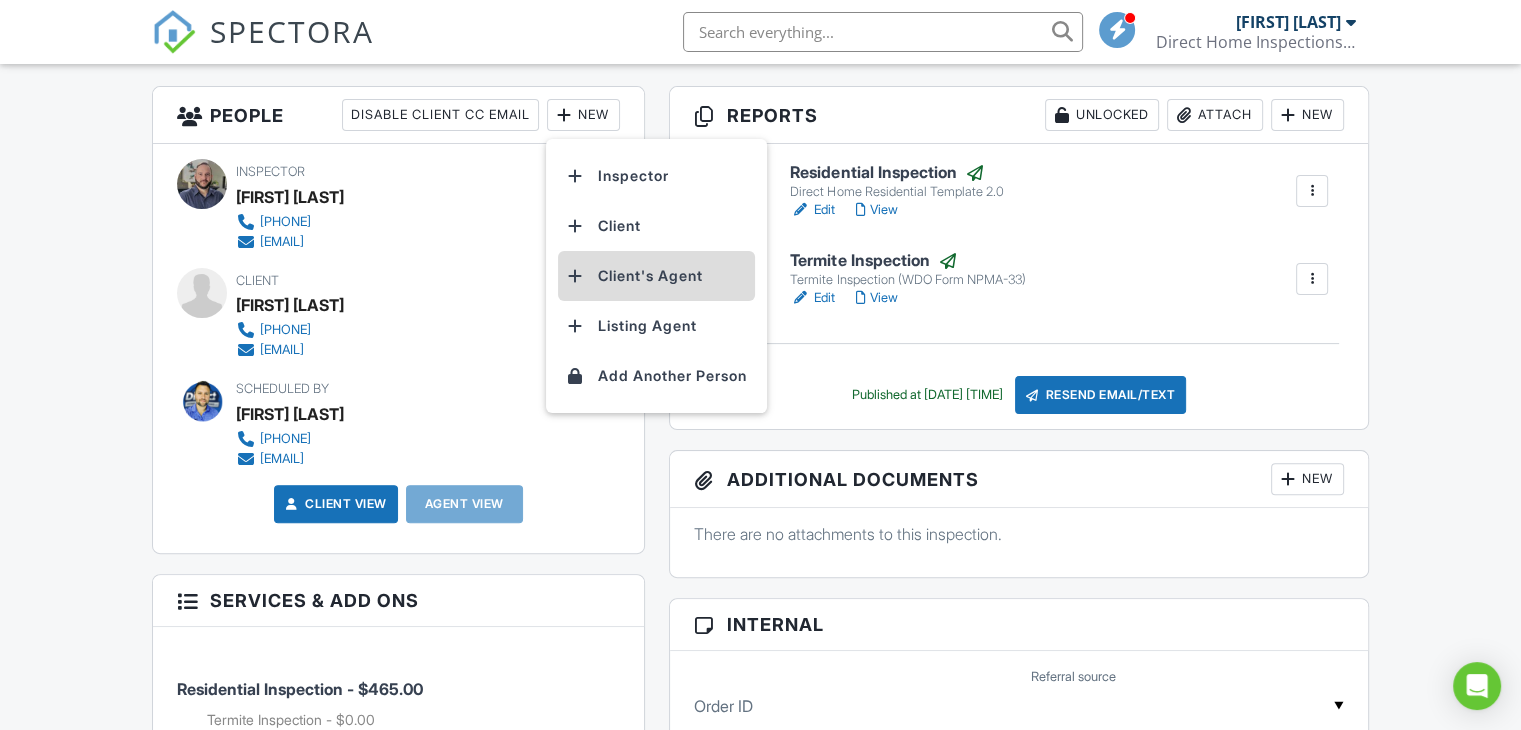 click on "Client's Agent" at bounding box center (656, 276) 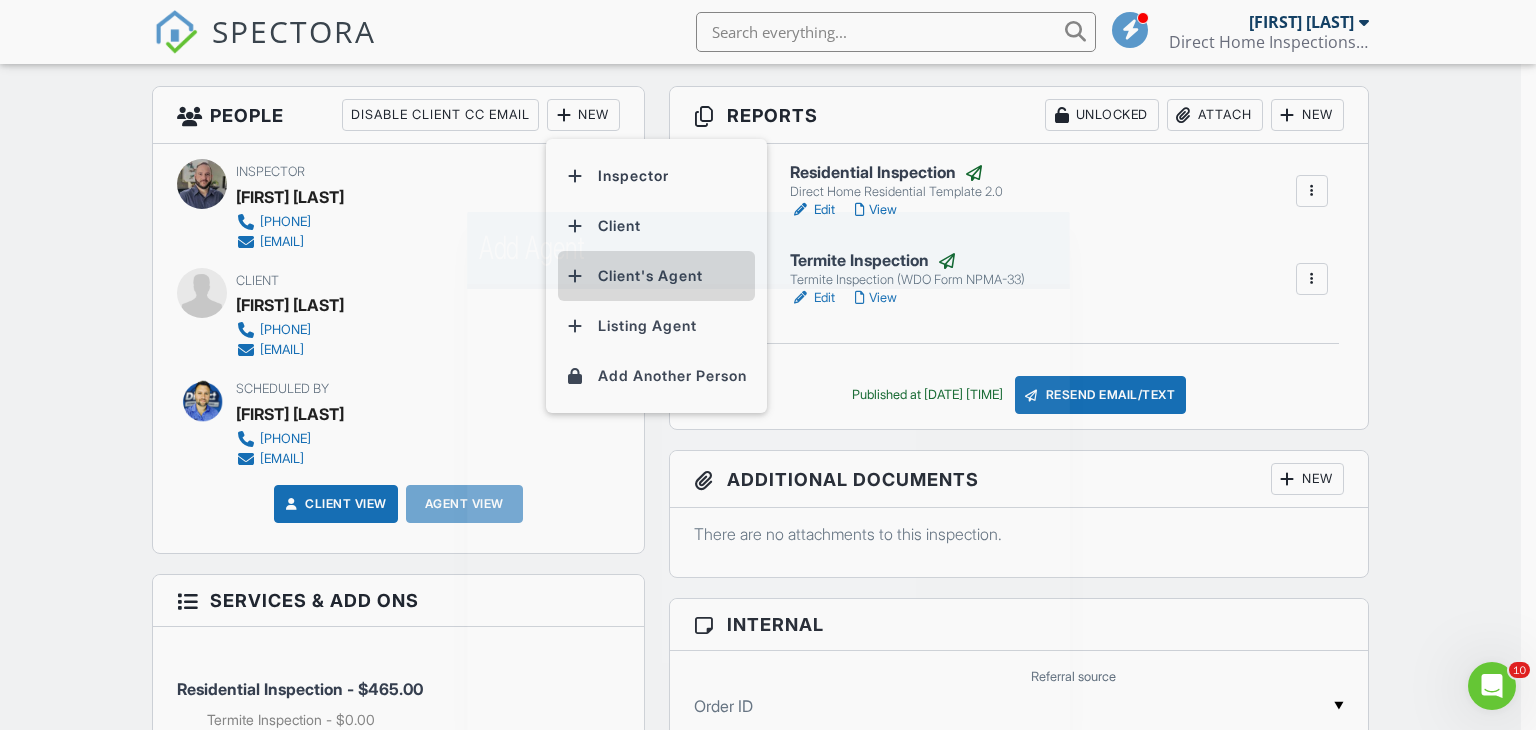 scroll, scrollTop: 0, scrollLeft: 0, axis: both 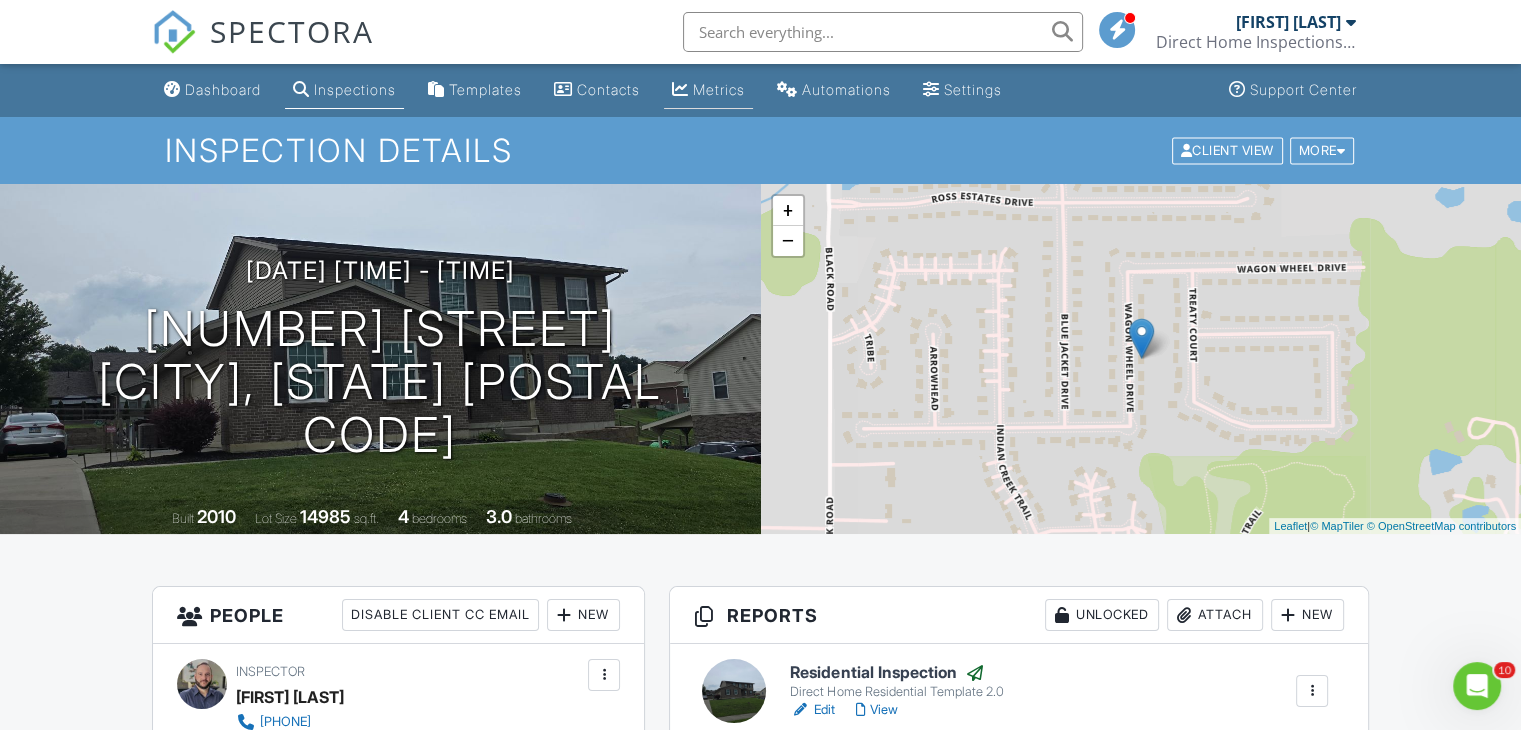 click on "Metrics" at bounding box center [708, 90] 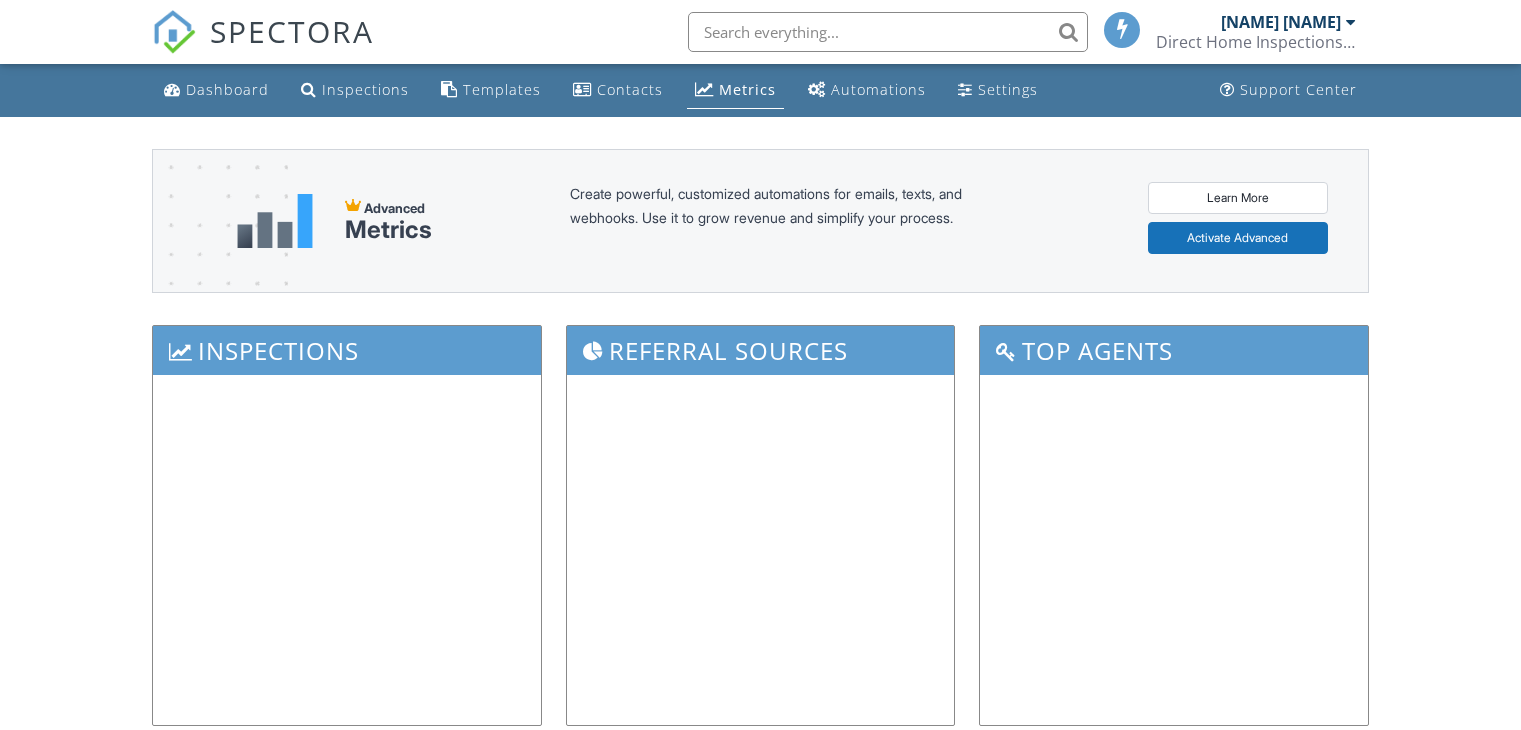 scroll, scrollTop: 0, scrollLeft: 0, axis: both 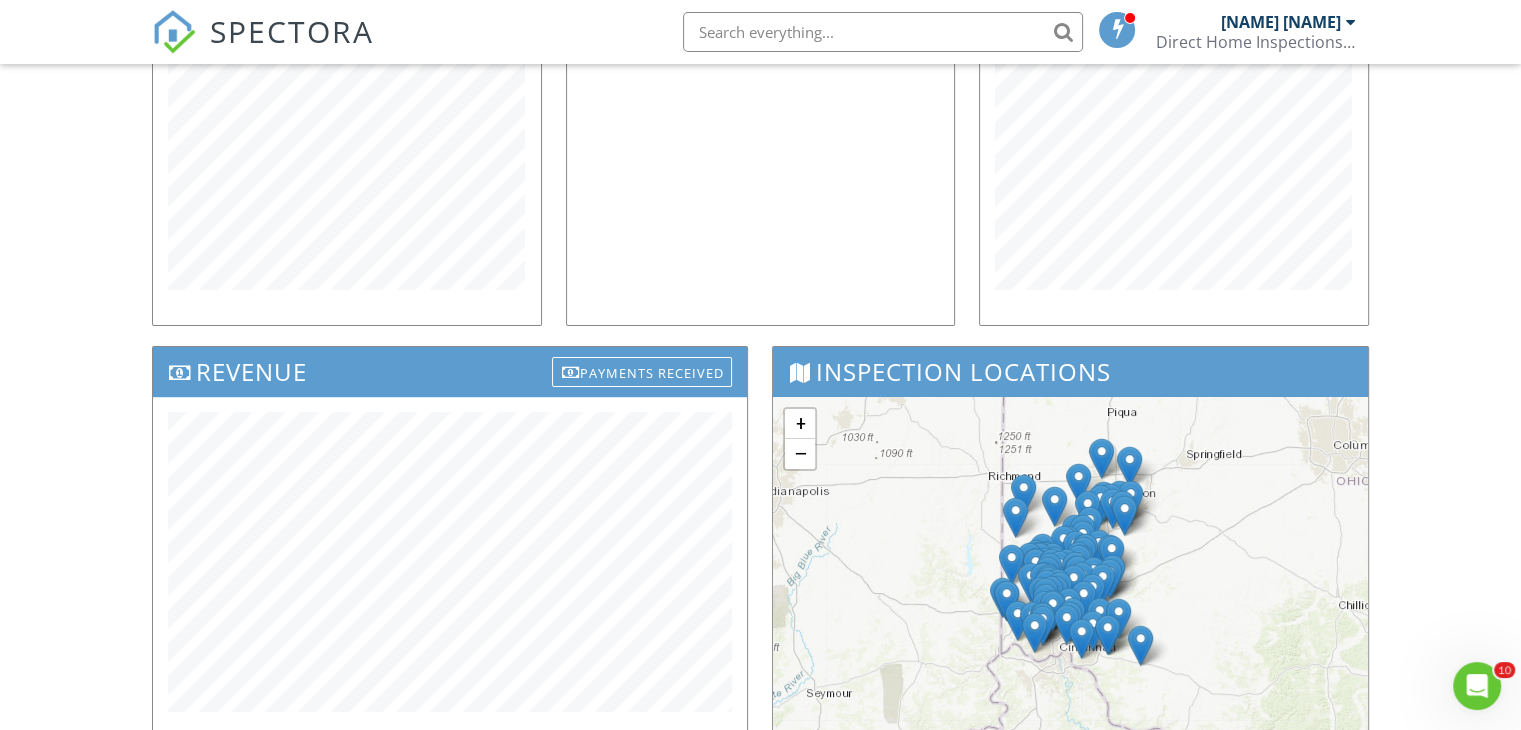 click on "Dashboard
Inspections
Templates
Contacts
Metrics
Automations
Settings
Support Center
Advanced
Metrics
Create powerful, customized automations for emails, texts, and webhooks.
Use it to grow revenue and simplify your process.
Learn More
Activate Advanced
Inspections
Referral Sources
No data
Top Agents
Revenue
Payments Received
Inspection Locations
+ − Leaflet  | Tiles © Esri
Partnership Revenue
ALL TIME
0
*Partnerships are currently disabled
Enable Partnerships
Online Scheduler Revenue
ALL TIME
0
Start Date
End Date
Okay
Cancel" at bounding box center (760, 400) 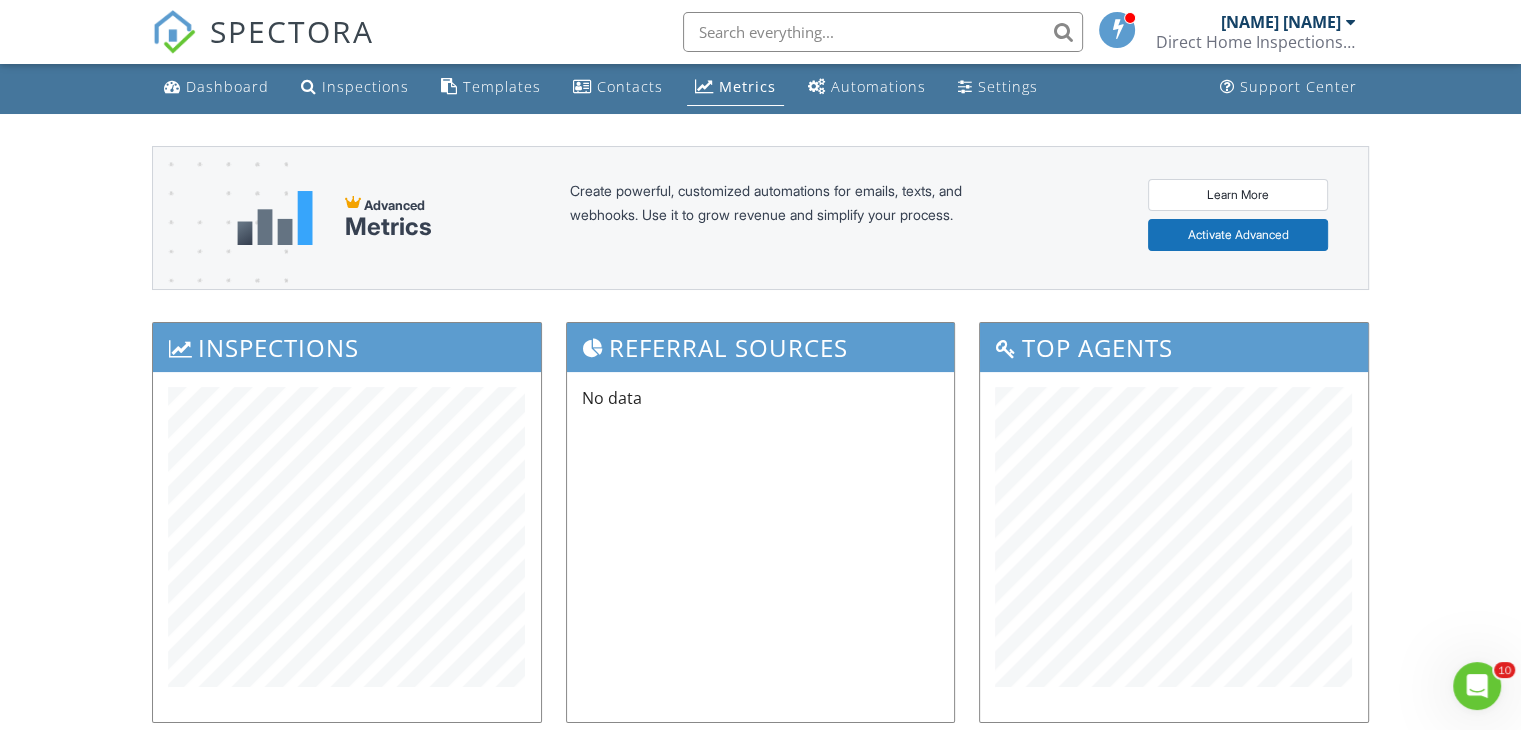 scroll, scrollTop: 0, scrollLeft: 0, axis: both 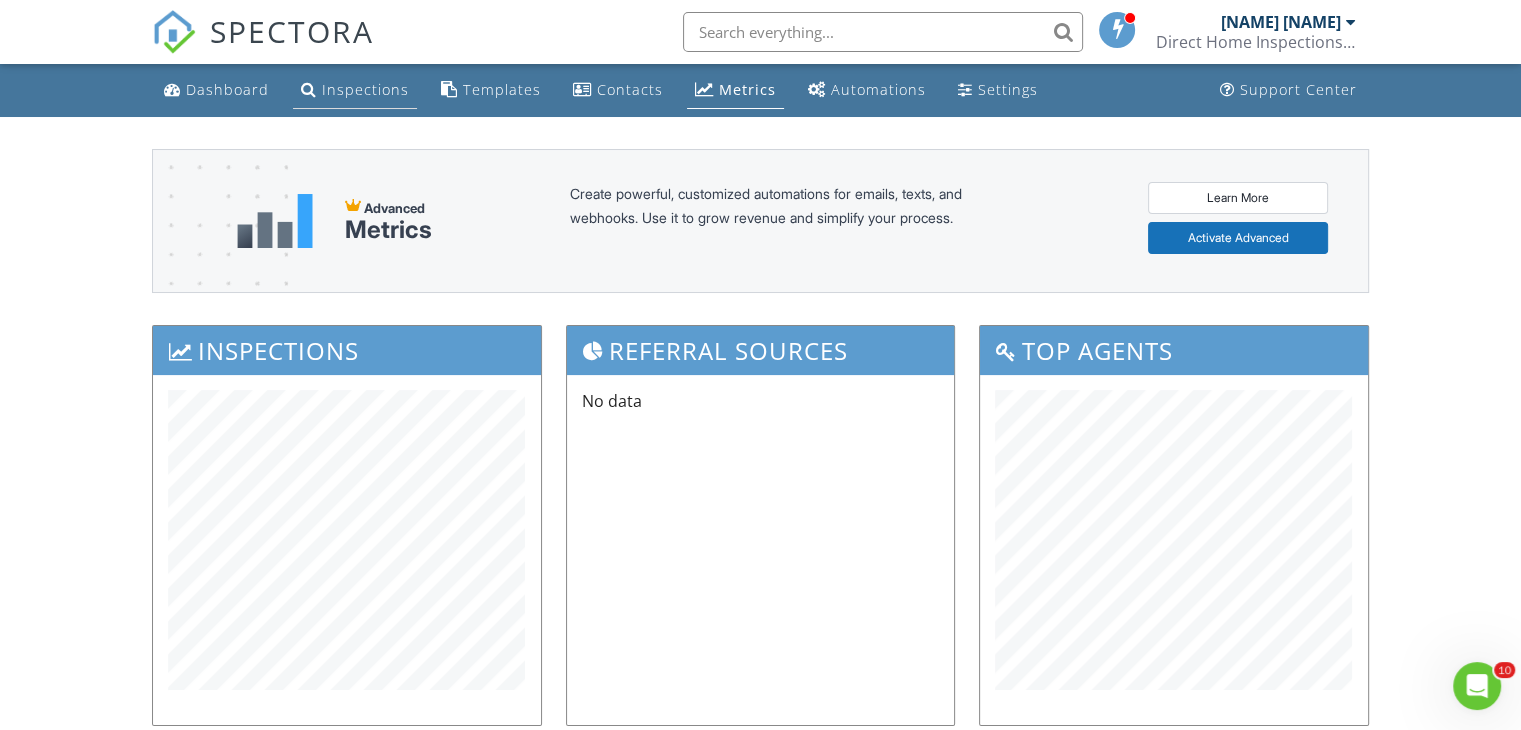 click on "Inspections" at bounding box center [355, 90] 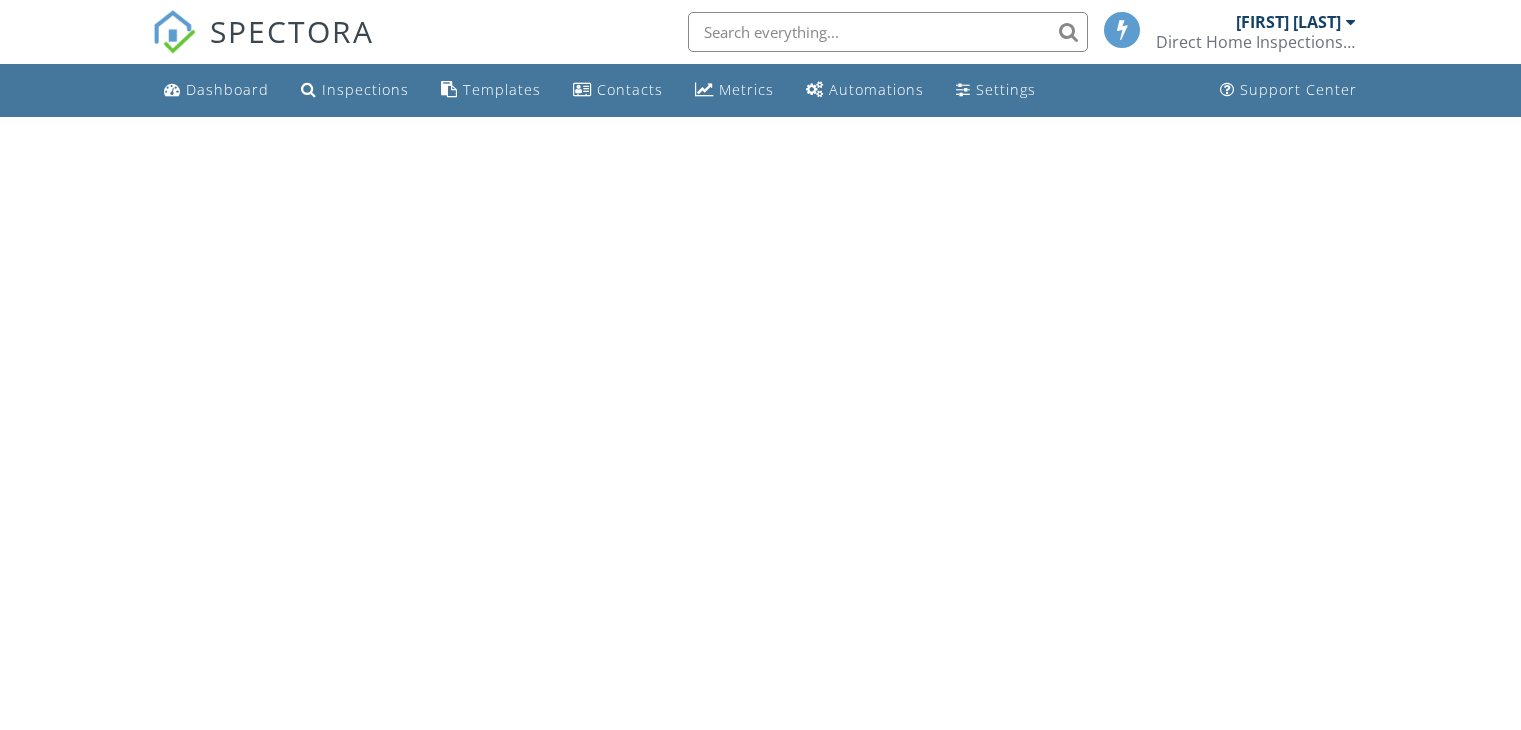 scroll, scrollTop: 0, scrollLeft: 0, axis: both 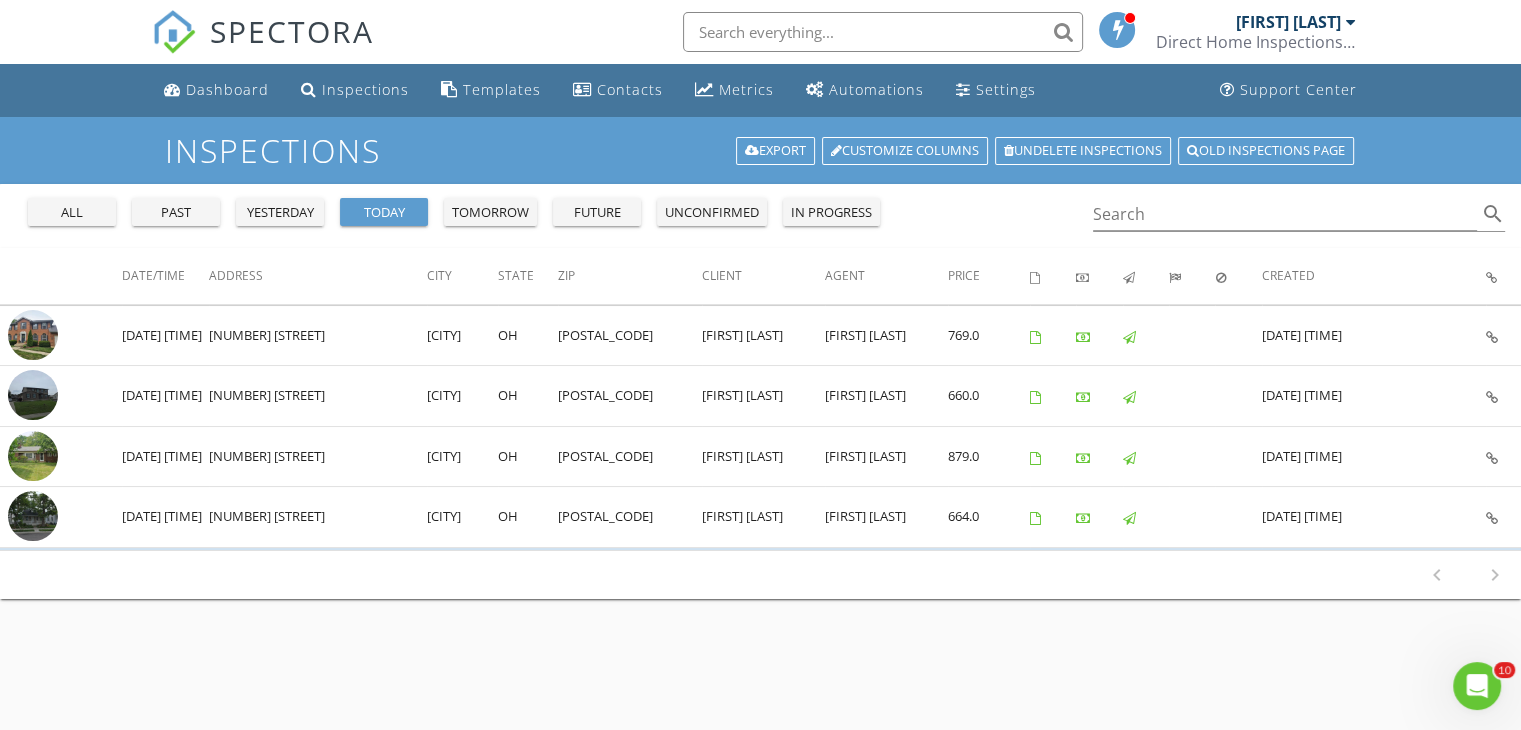 click on "future" at bounding box center (72, 213) 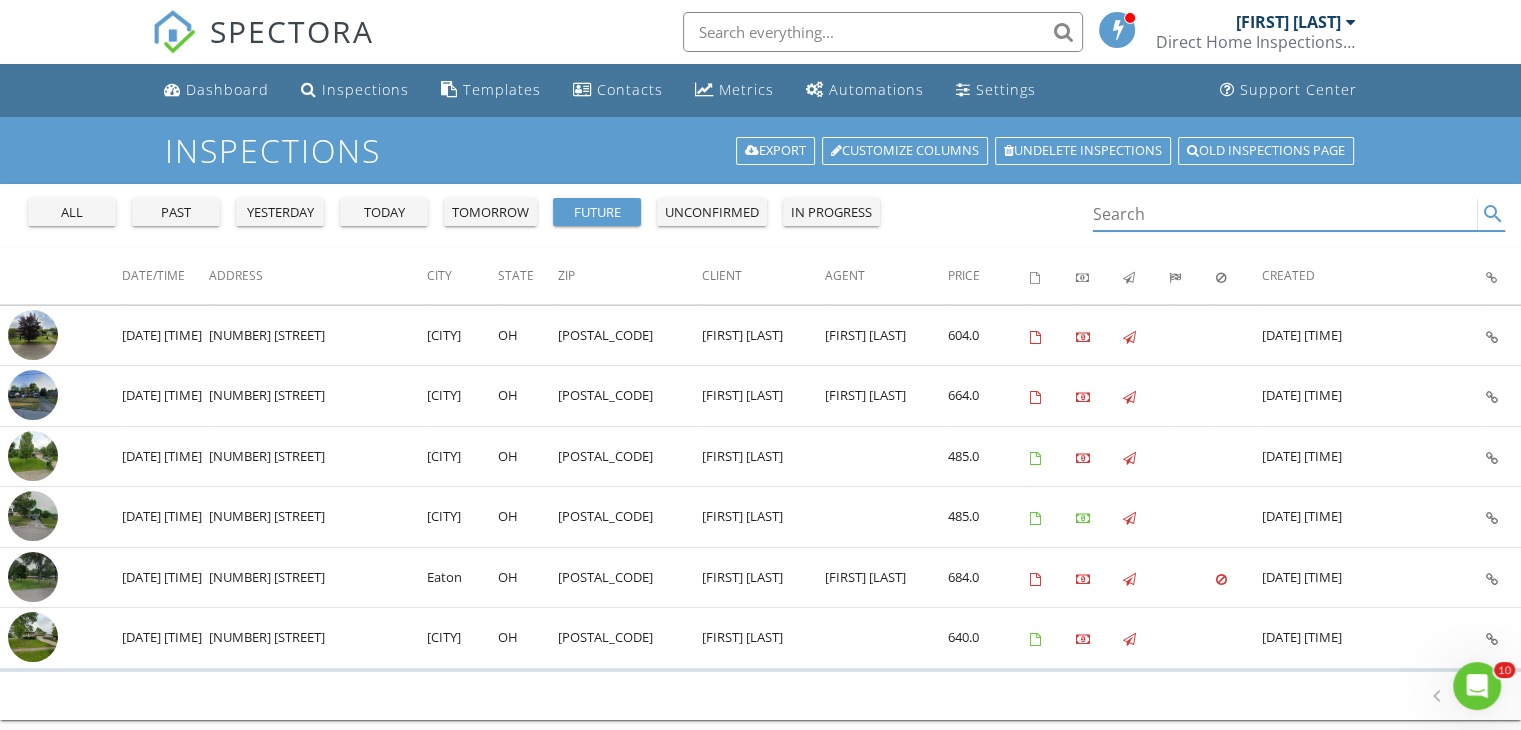 click at bounding box center (1285, 214) 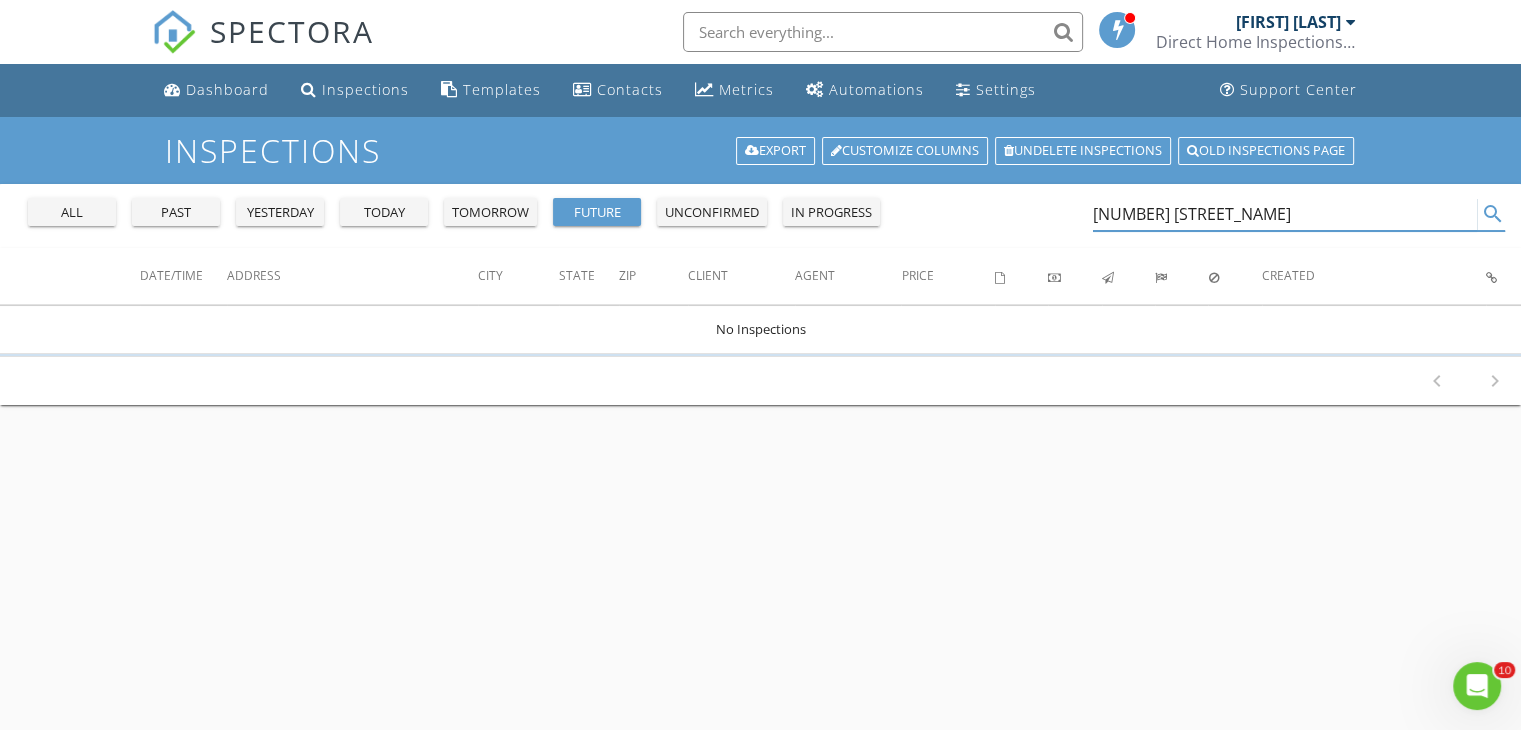 type on "[NUMBER] [STREET_NAME]" 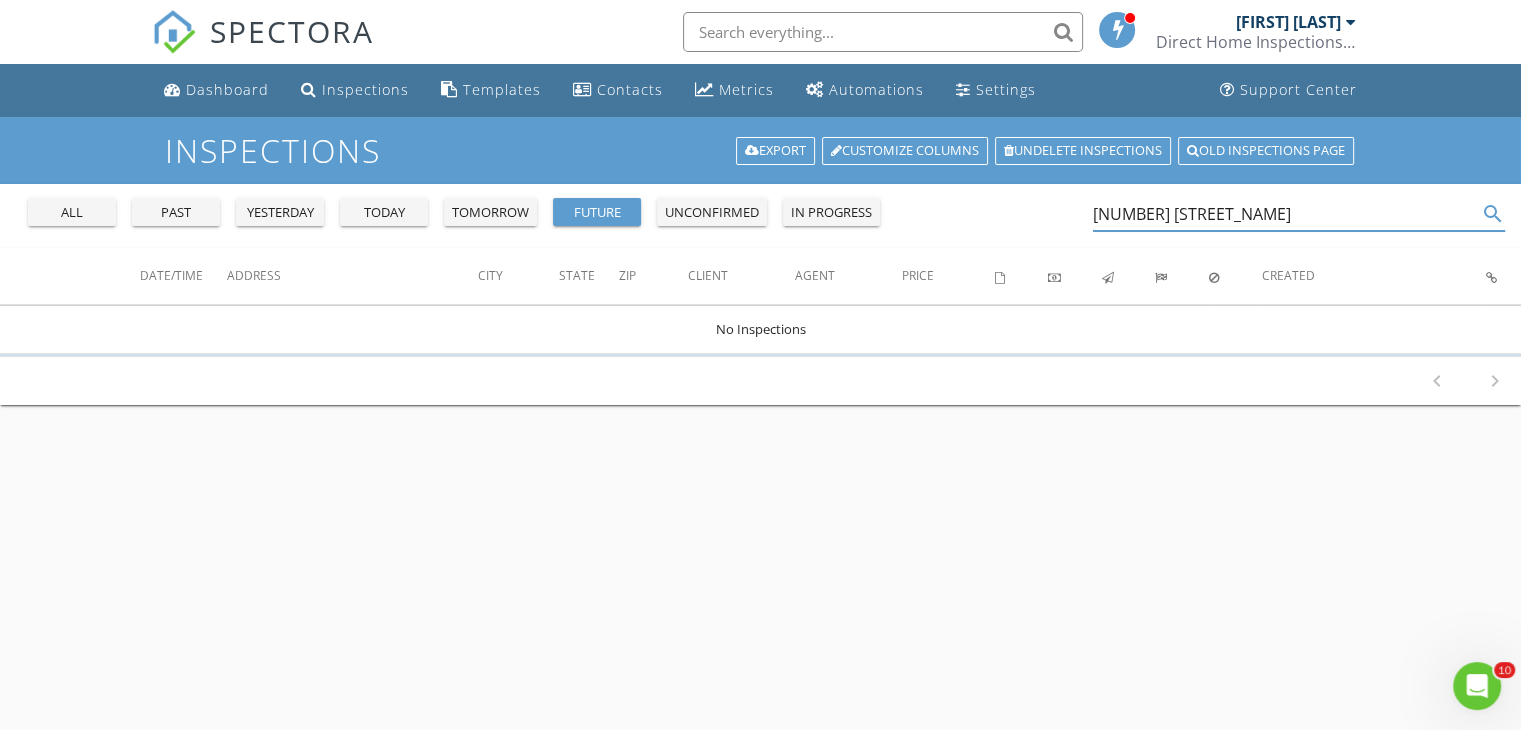click on "past" at bounding box center [72, 213] 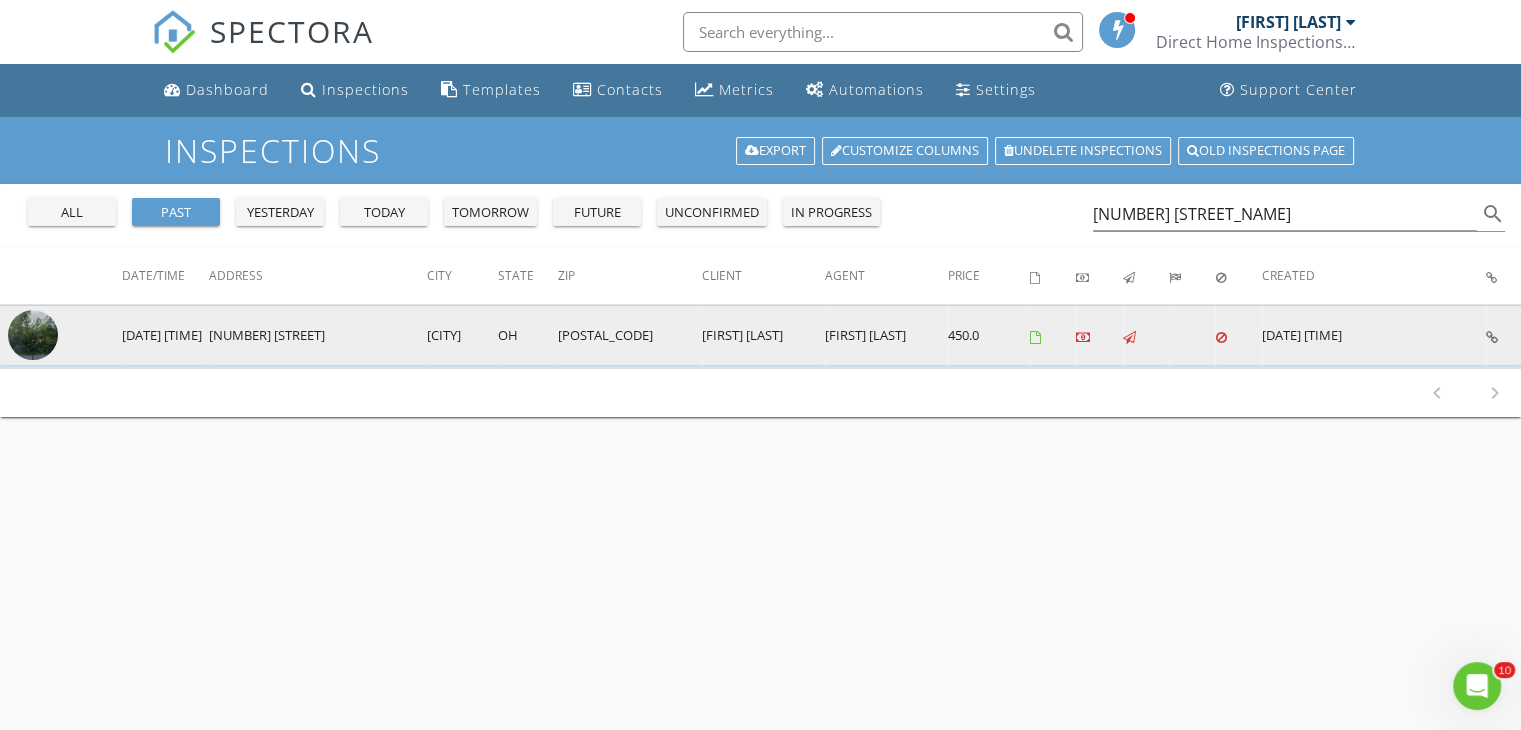 click at bounding box center [33, 335] 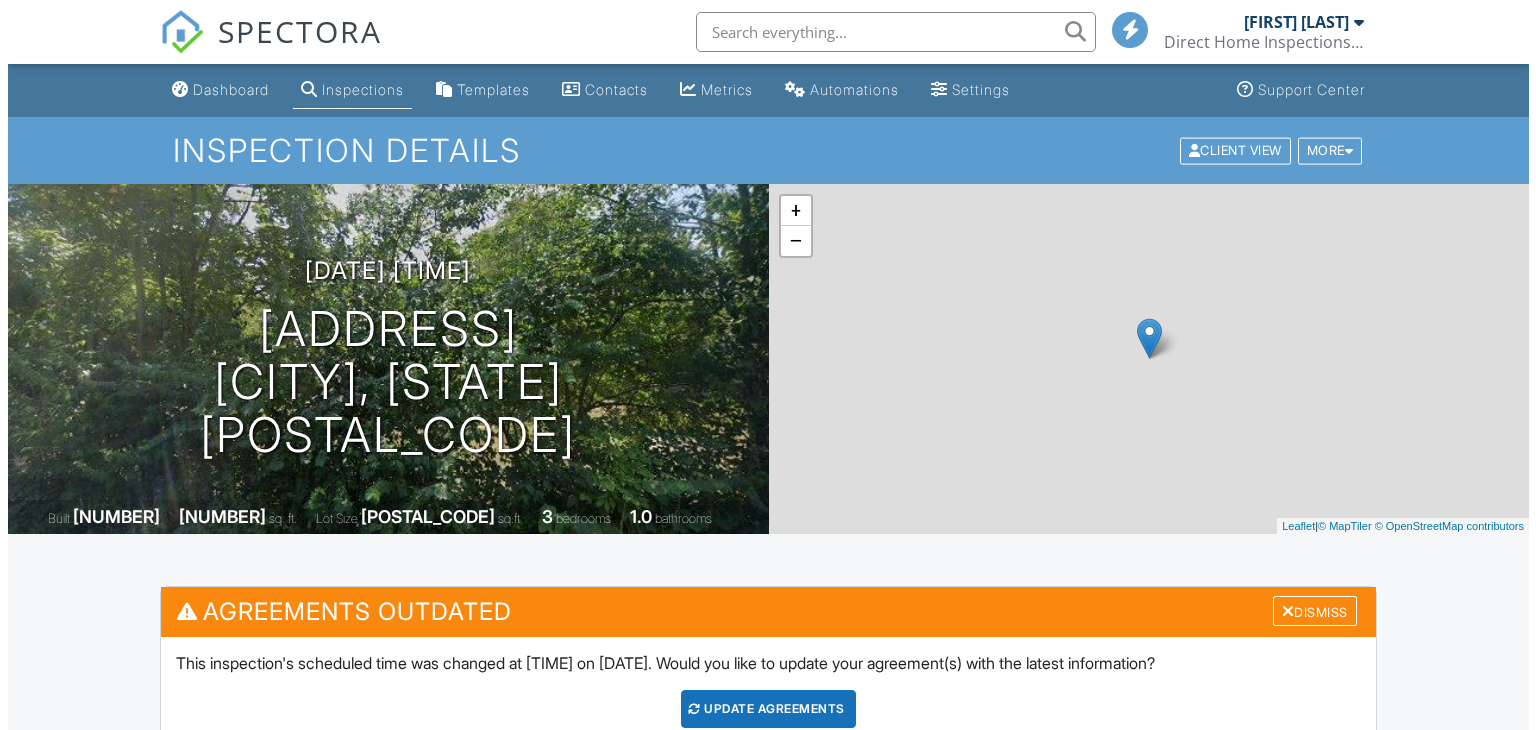 scroll, scrollTop: 0, scrollLeft: 0, axis: both 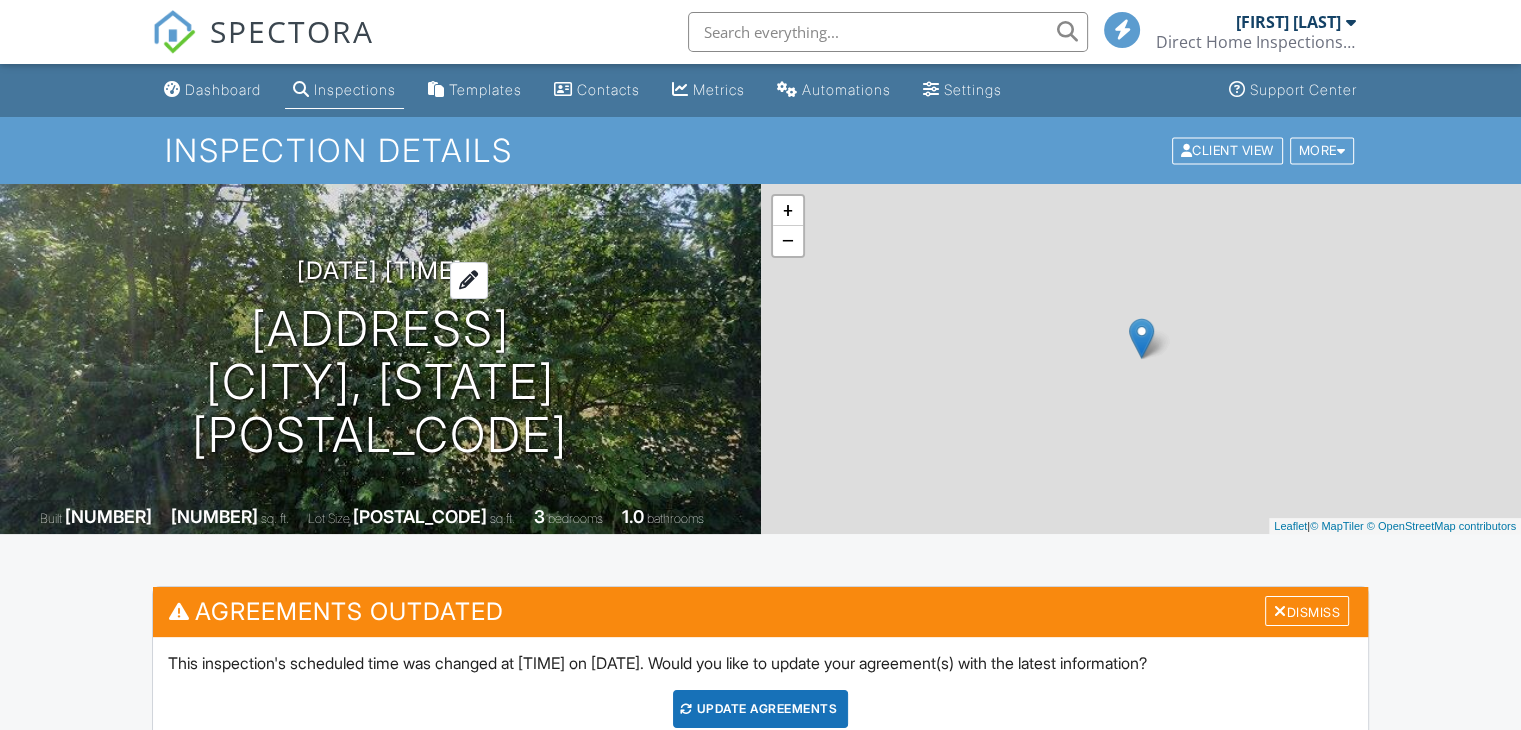 click on "07/02/2025 11:00 am
- 11:30 am" at bounding box center (380, 270) 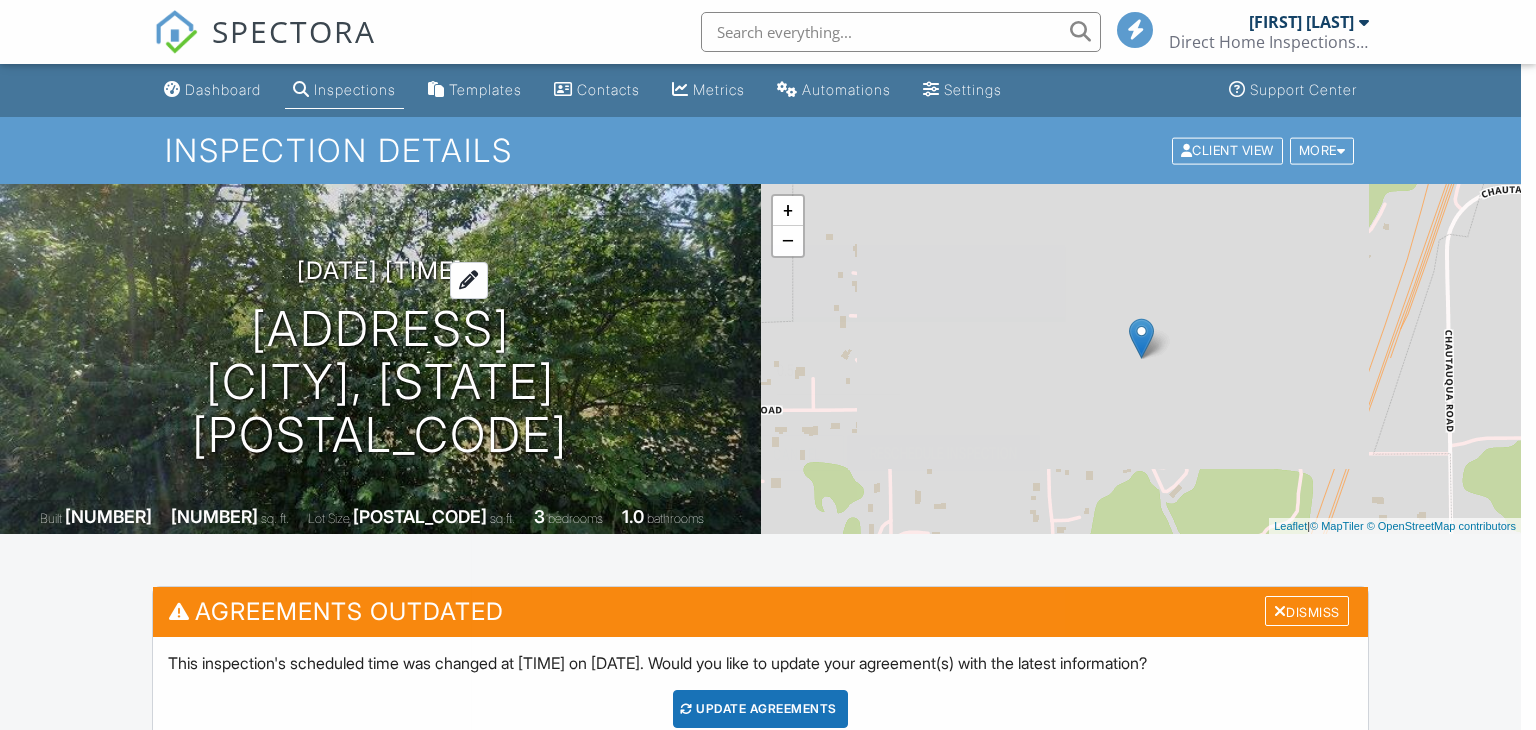 scroll, scrollTop: 0, scrollLeft: 0, axis: both 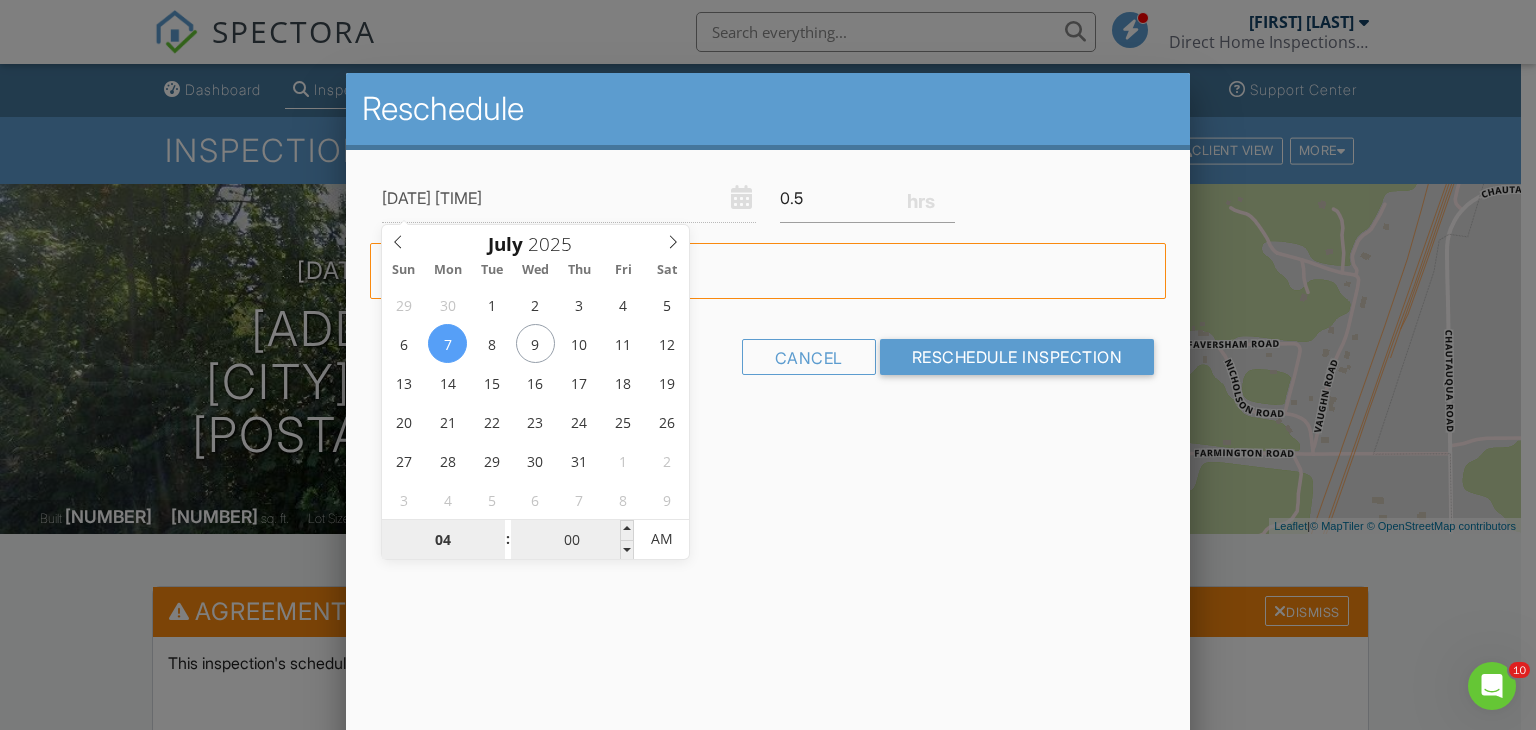 type on "04" 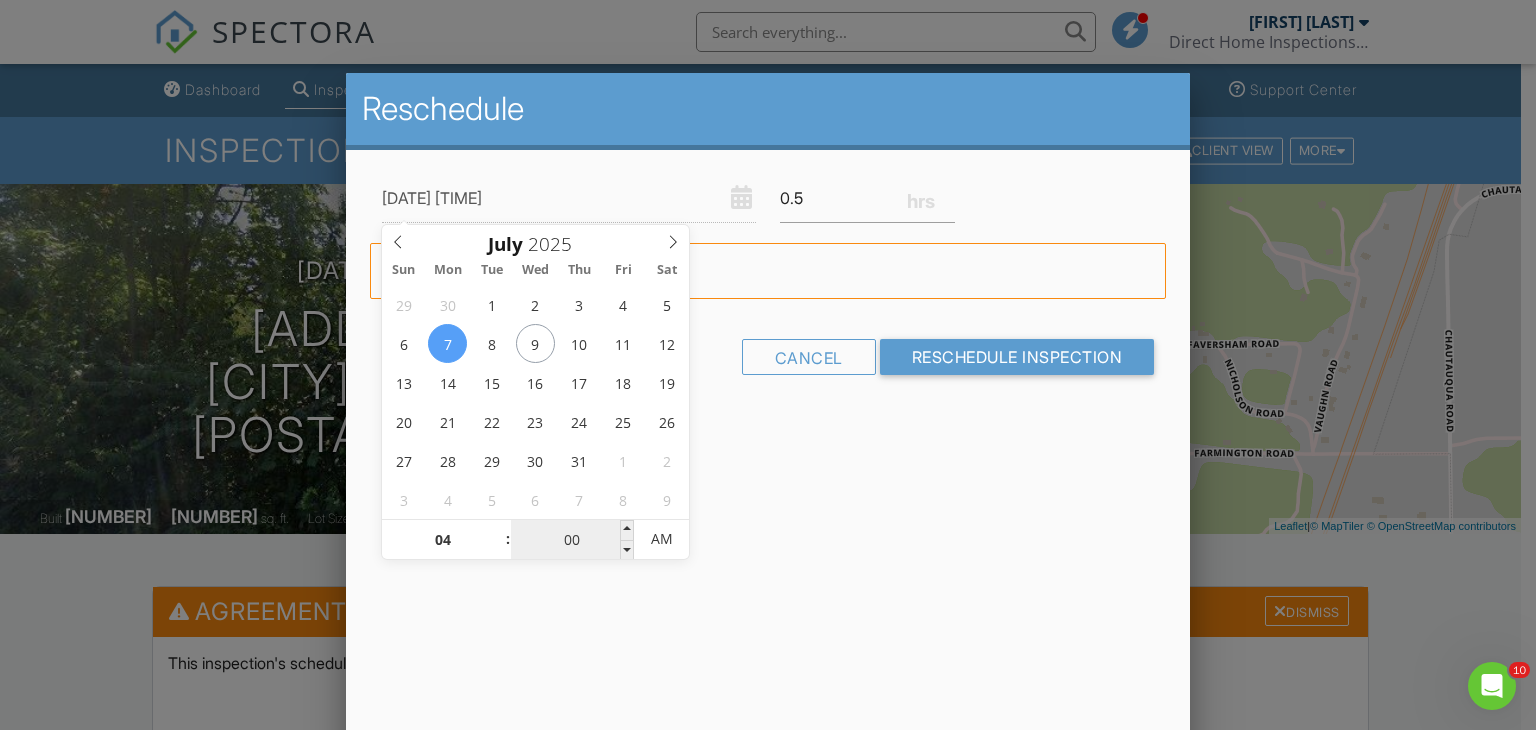 click on "00" at bounding box center (572, 540) 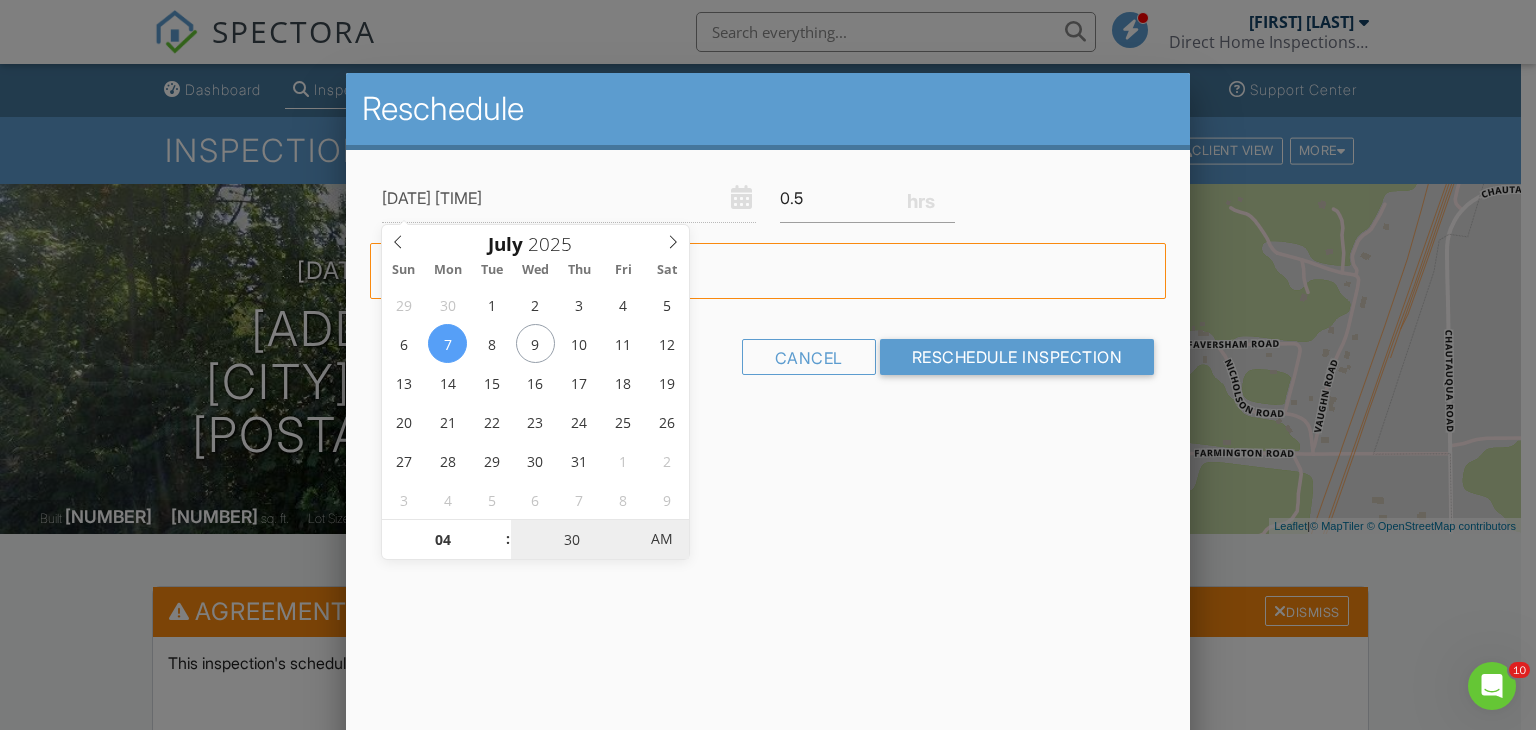 click on "AM" at bounding box center [661, 539] 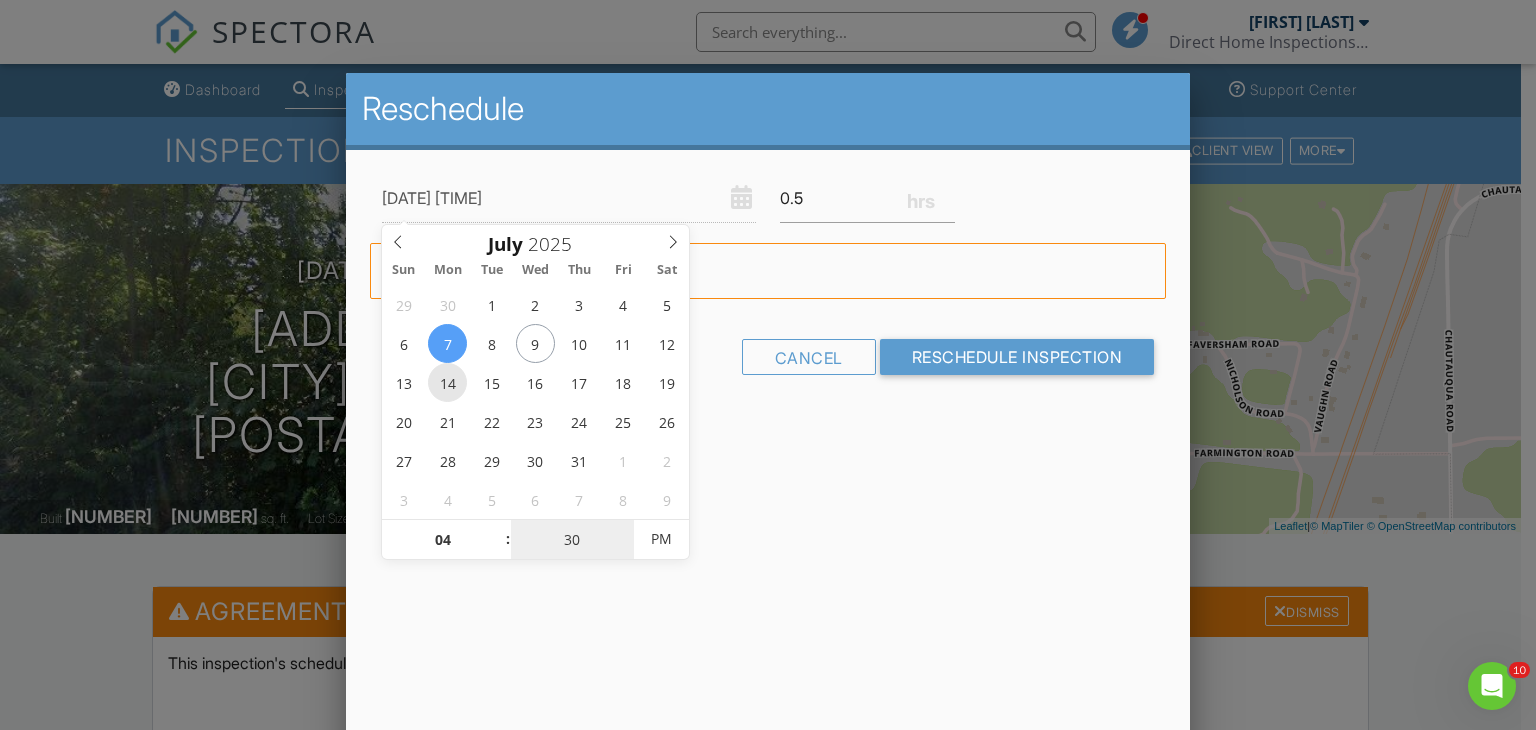 type on "30" 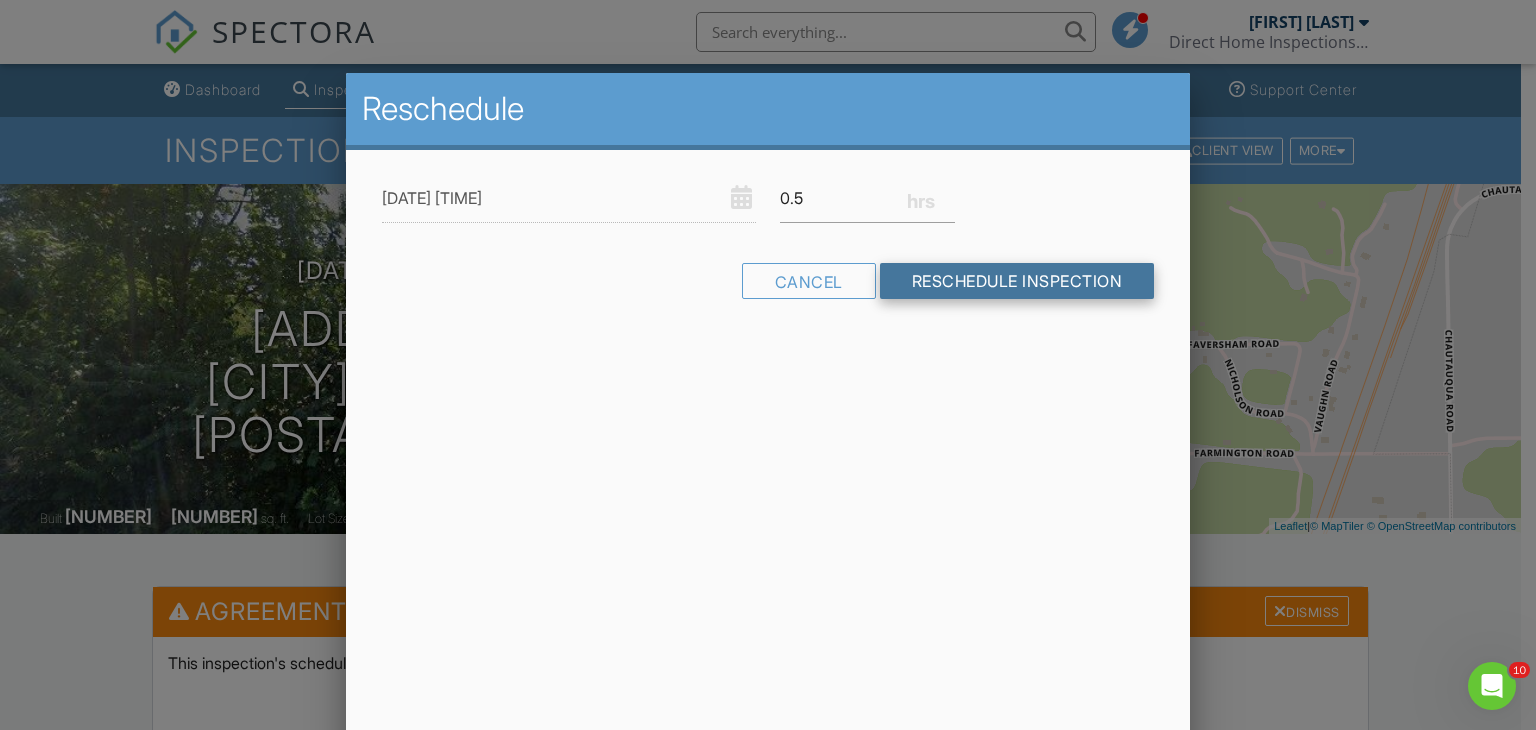 click on "Reschedule Inspection" at bounding box center (1017, 281) 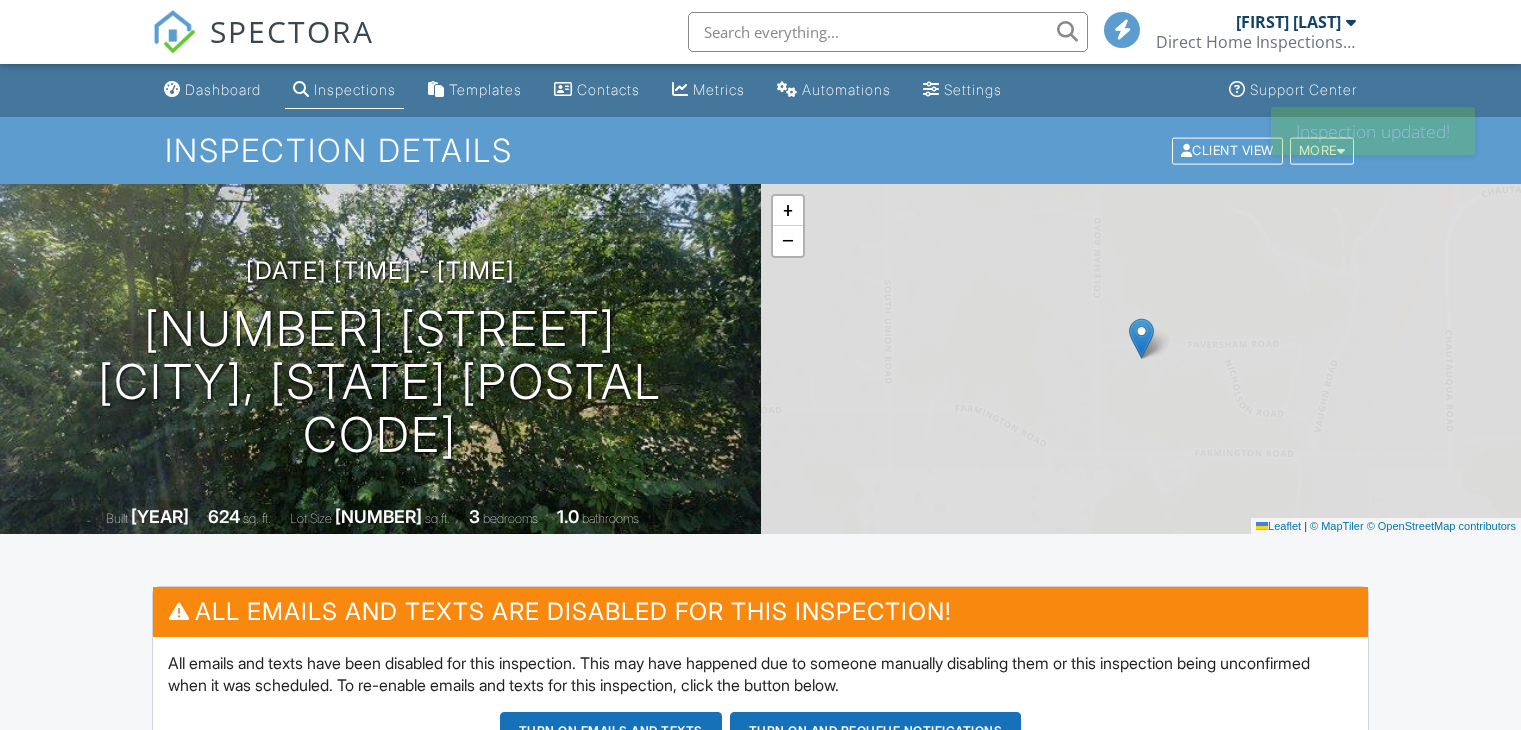 scroll, scrollTop: 0, scrollLeft: 0, axis: both 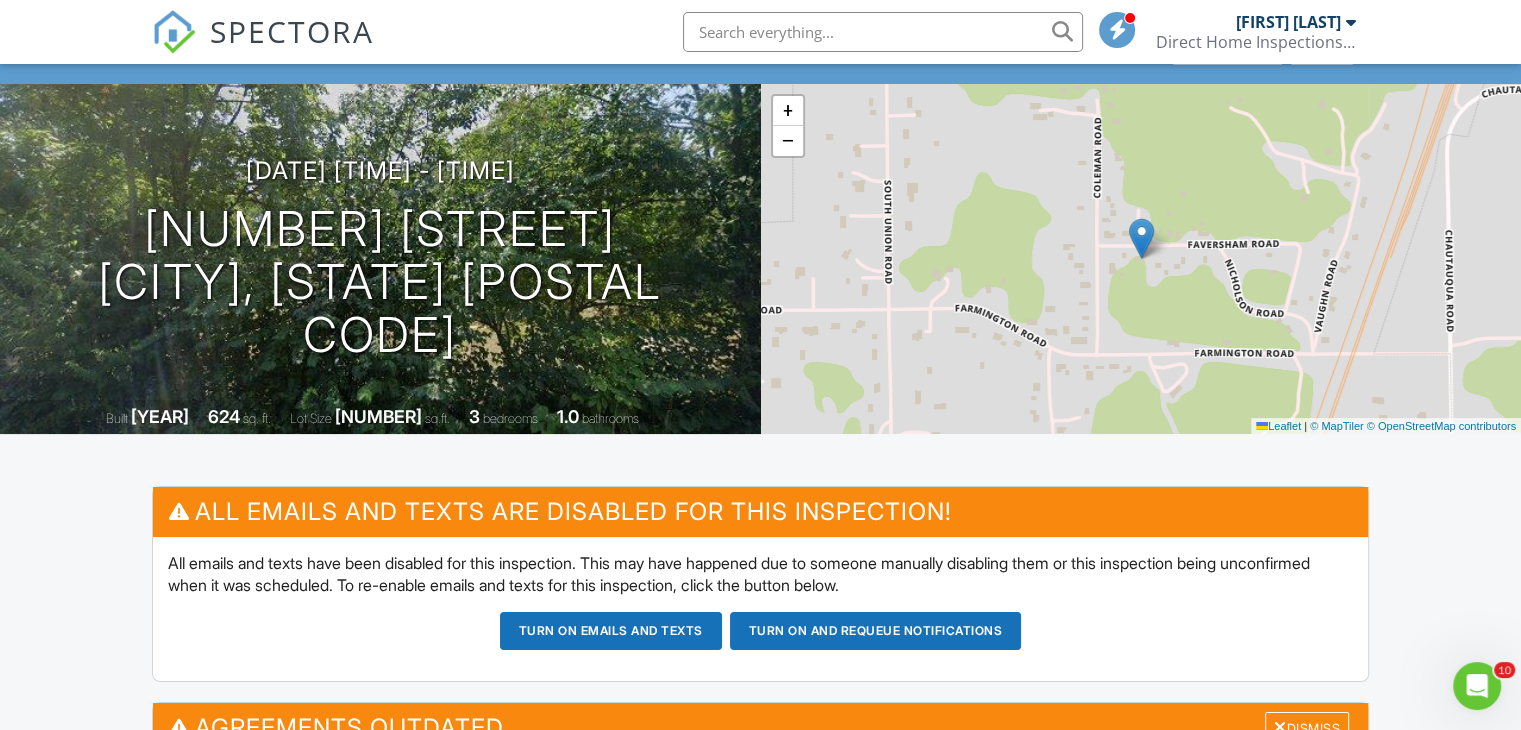 click on "Turn on emails and texts" at bounding box center [611, 631] 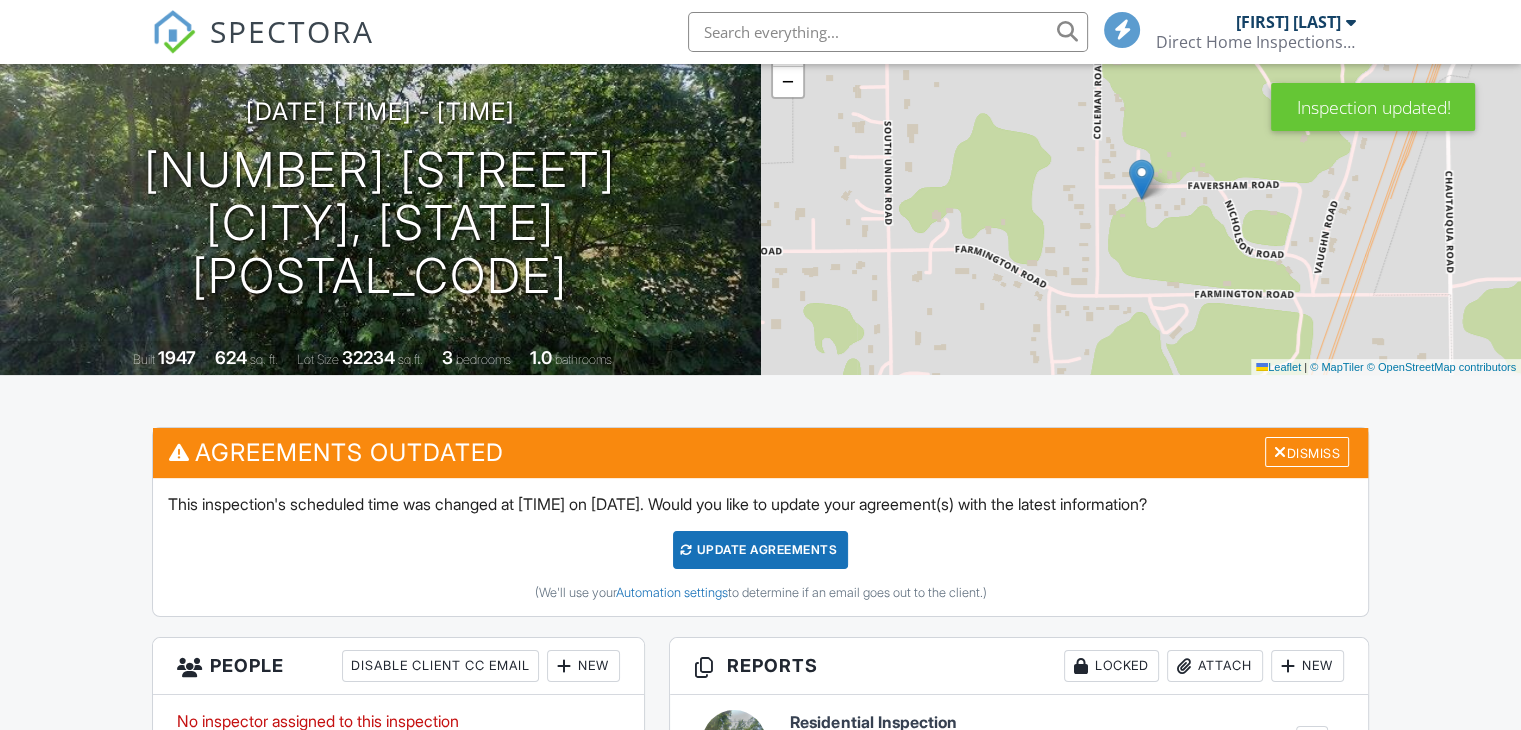 scroll, scrollTop: 300, scrollLeft: 0, axis: vertical 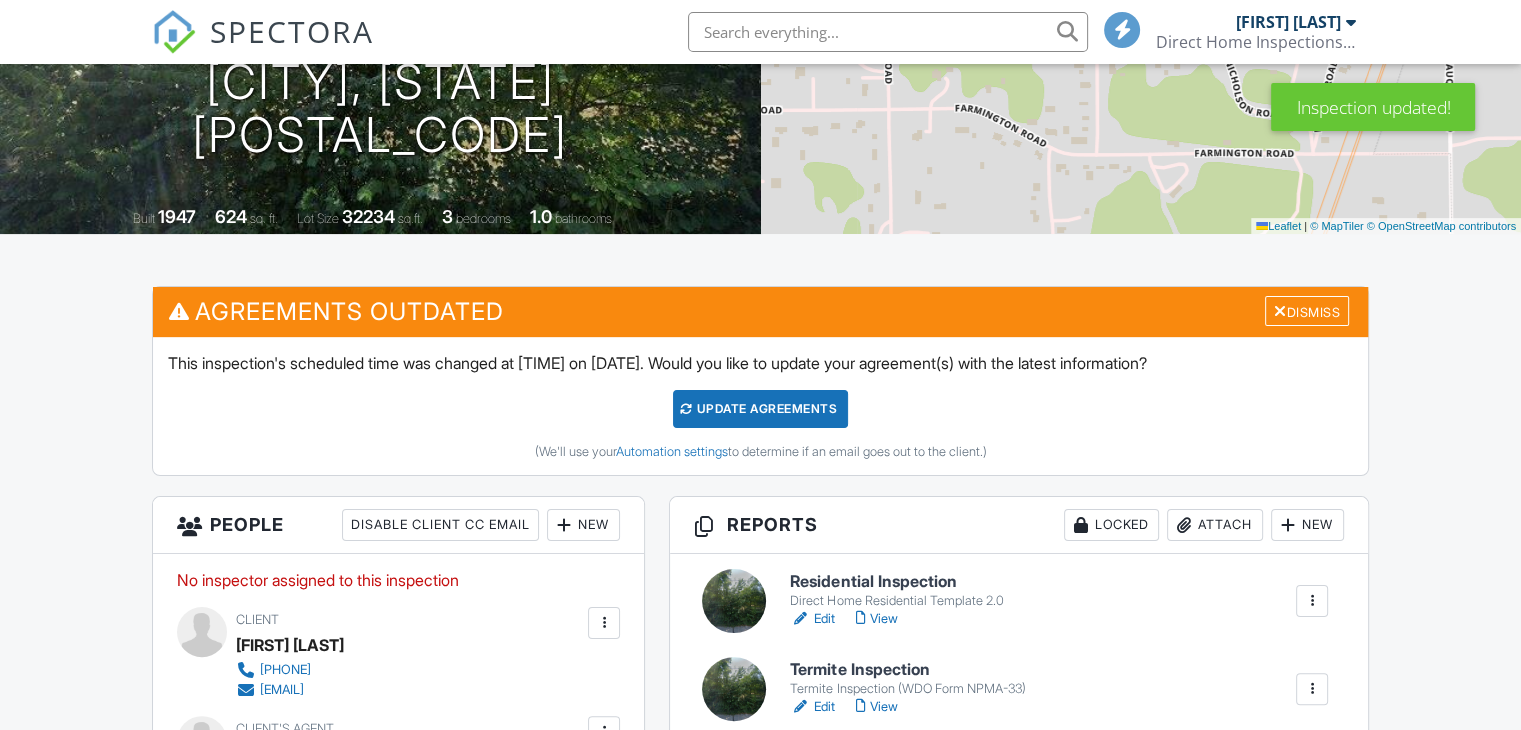 click on "Update Agreements" at bounding box center (760, 409) 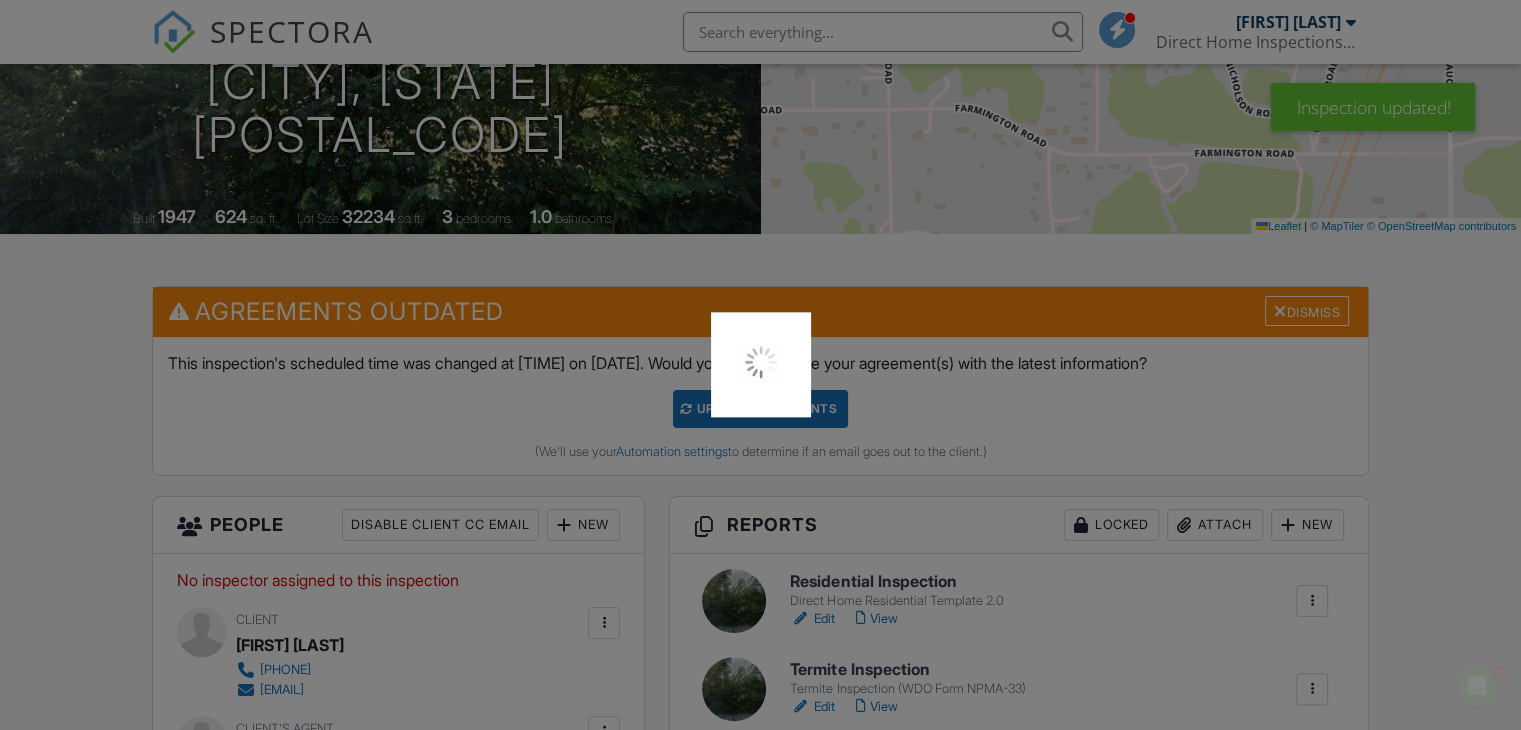 scroll, scrollTop: 0, scrollLeft: 0, axis: both 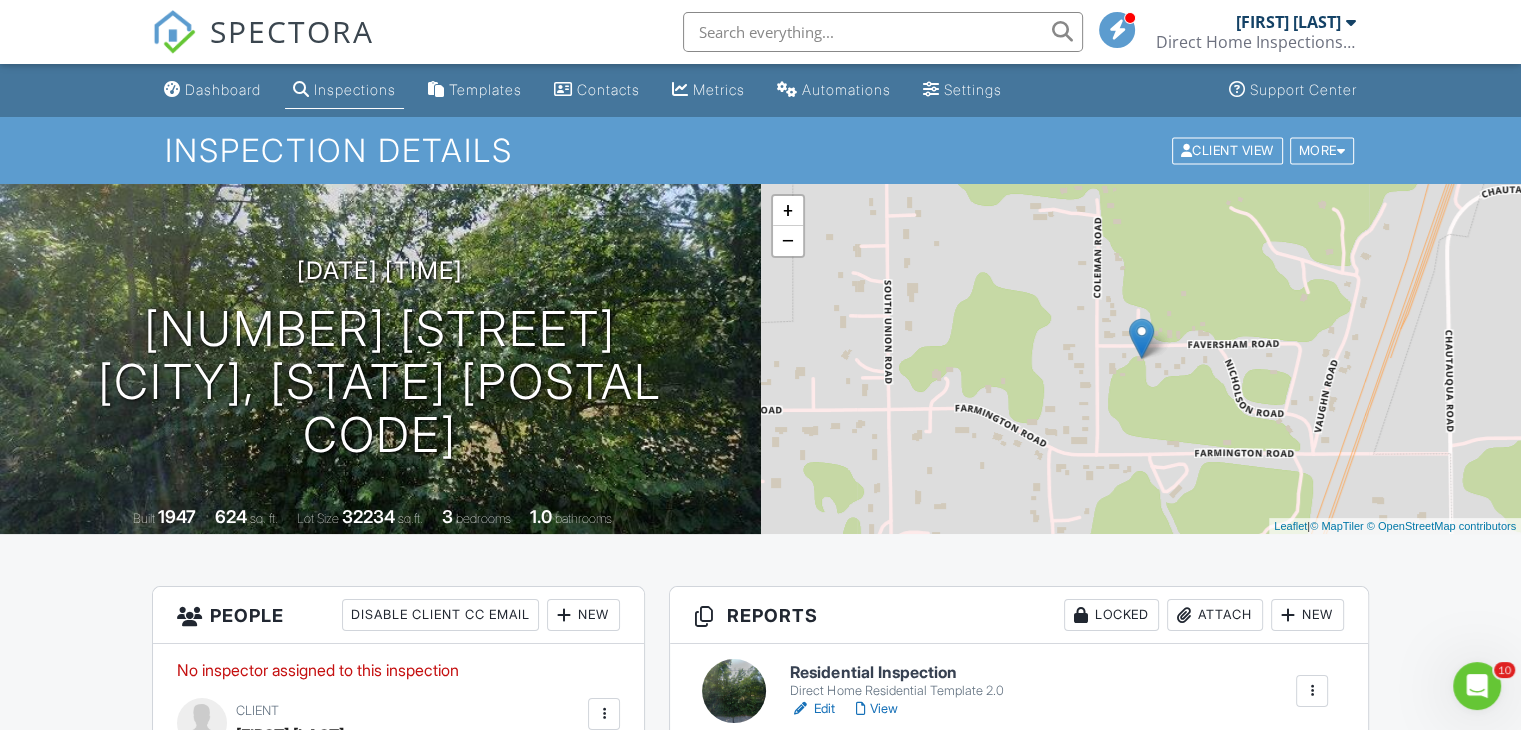 click on "Inspections" at bounding box center (355, 89) 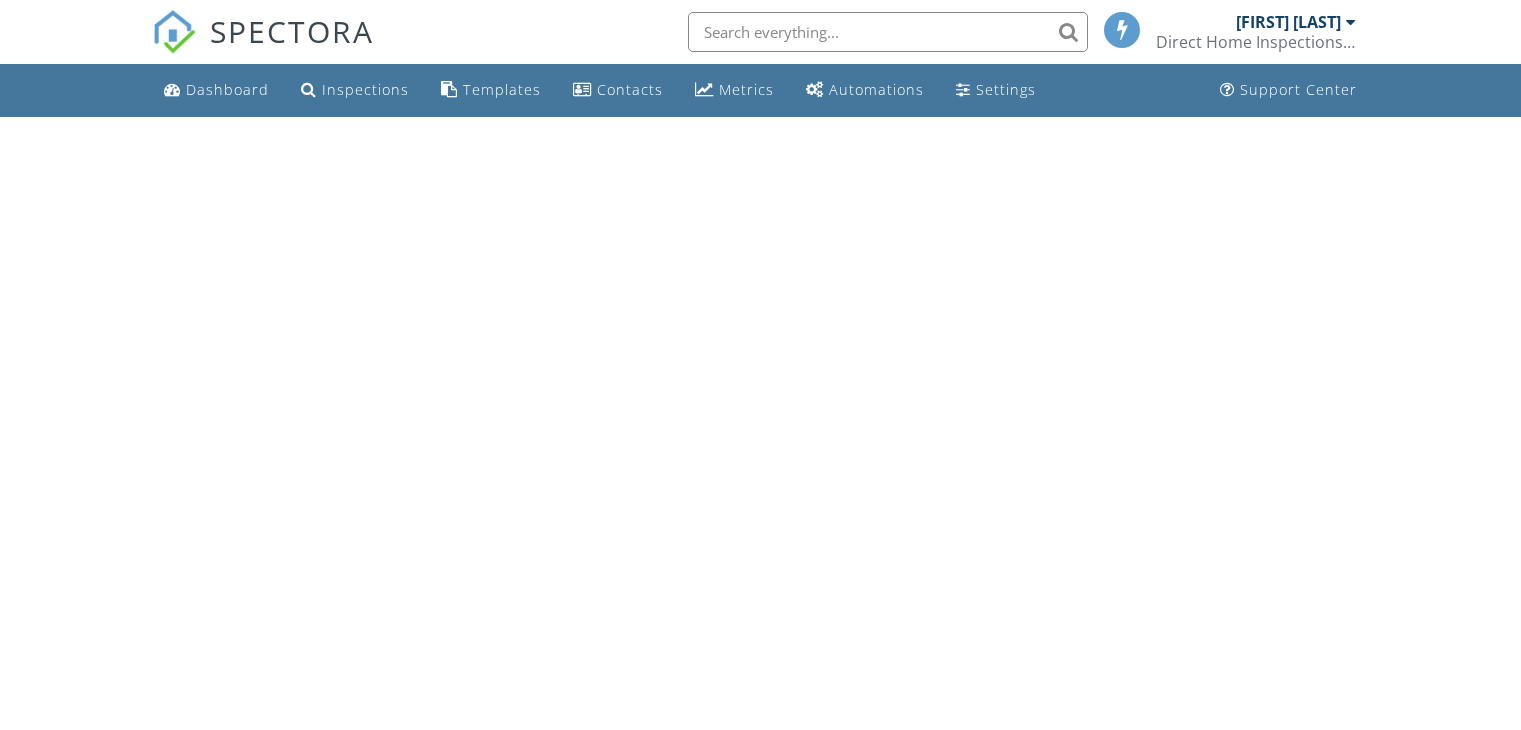 scroll, scrollTop: 0, scrollLeft: 0, axis: both 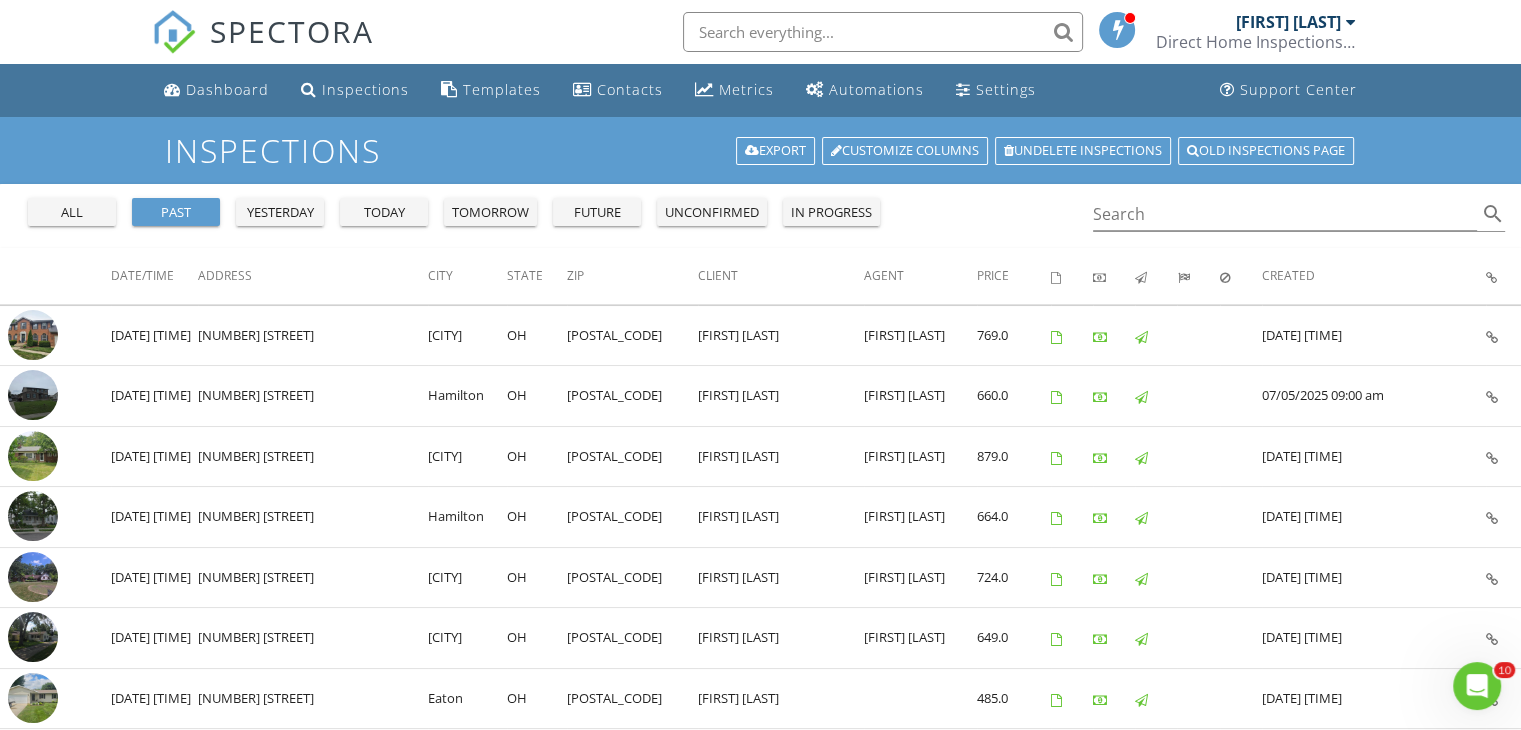 click on "future" at bounding box center [72, 213] 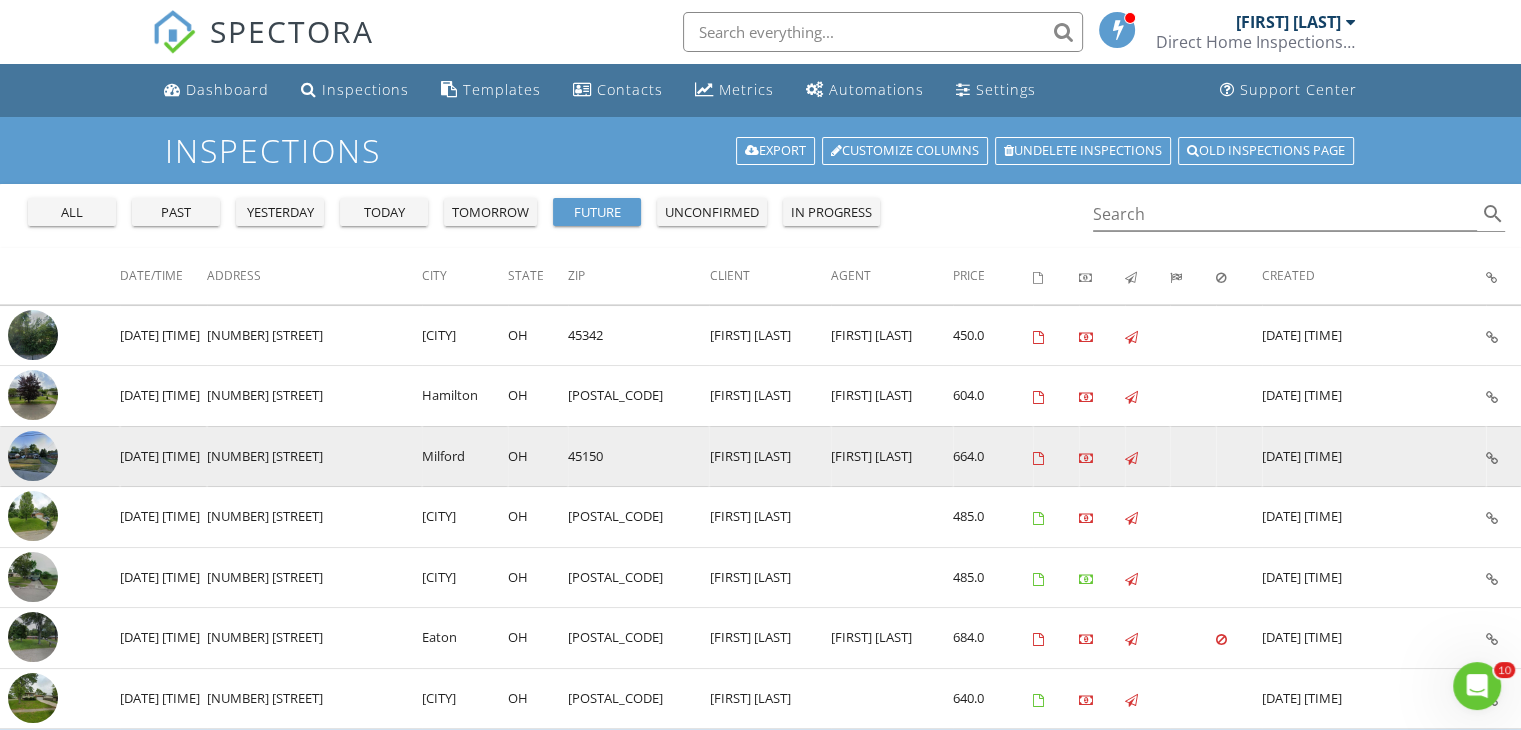 click at bounding box center [33, 456] 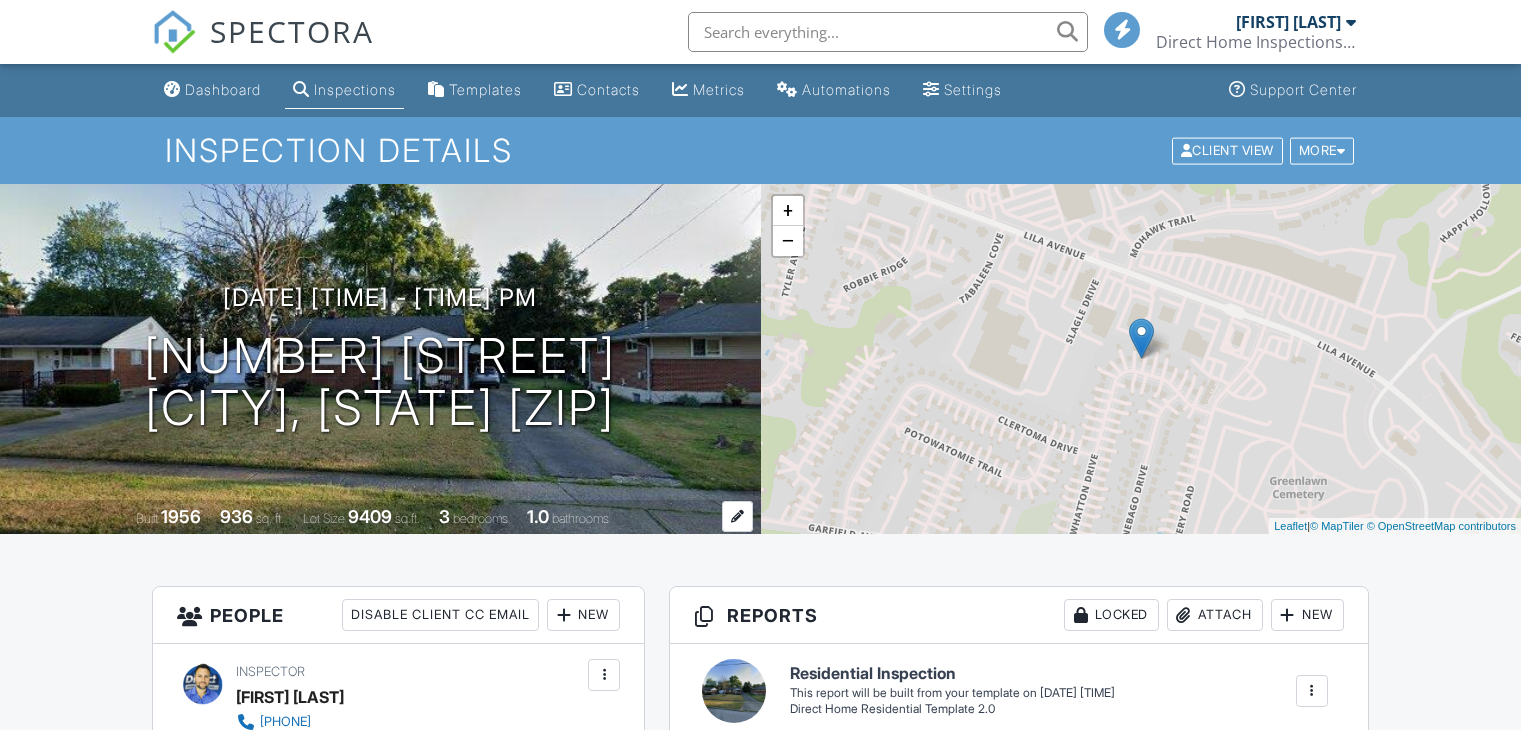 scroll, scrollTop: 0, scrollLeft: 0, axis: both 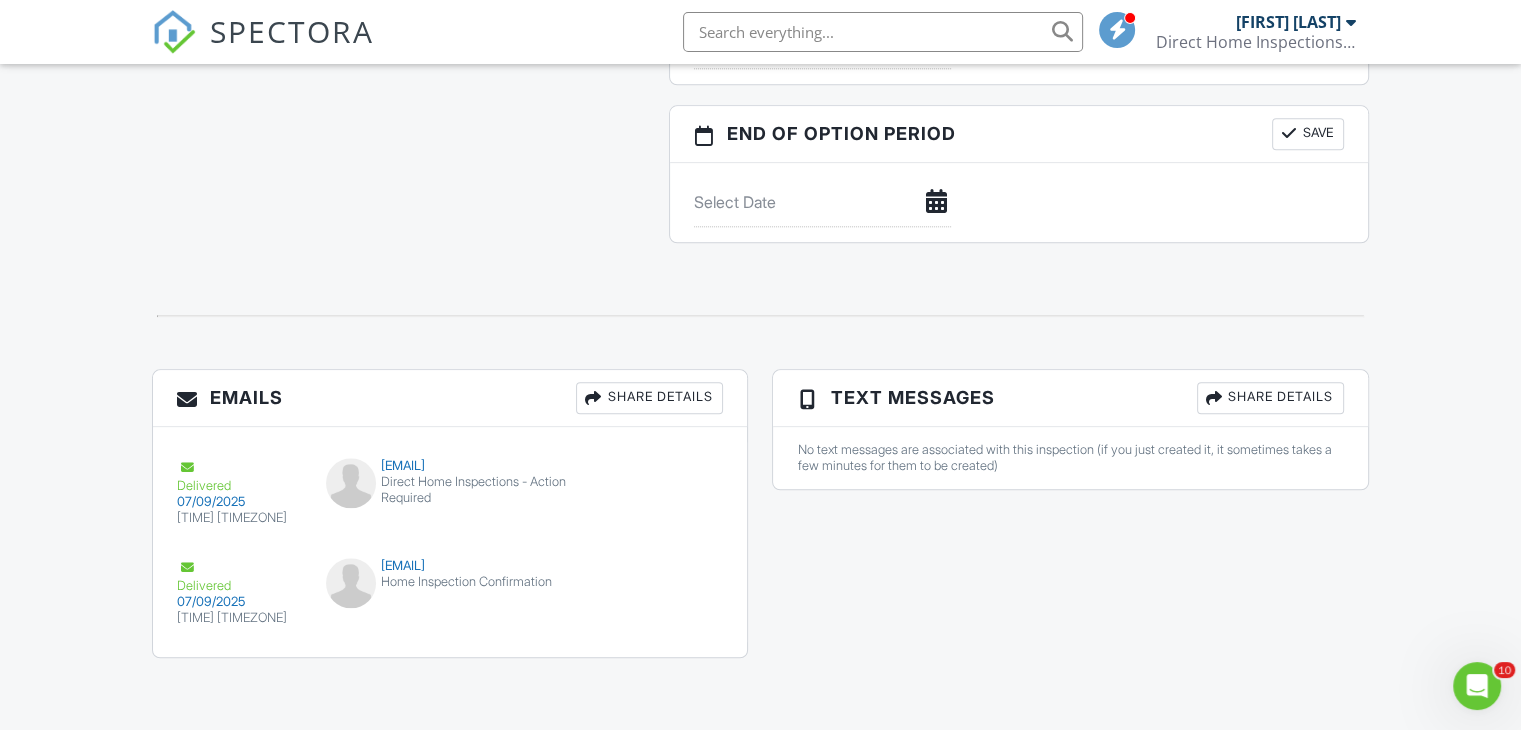 click on "Dashboard
Inspections
Templates
Contacts
Metrics
Automations
Settings
Support Center
Inspection Details
Client View
More
Property Details
Reschedule
Reorder / Copy
Share
Cancel
Delete
Print Order
Convert to V10
Disable Pass on CC Fees
View Change Log
[DATE] [TIME] - [TIME] pm
[NUMBER] [STREET]
[CITY], [STATE] [ZIP]
Built
1956
936
sq. ft.
Lot Size
9409
sq.ft.
3
bedrooms
1.0
bathrooms
+ − Leaflet  |  © MapTiler   © OpenStreetMap contributors
All emails and texts are disabled for this inspection!
Turn on emails and texts
Turn on and Requeue Notifications
Reports
Locked
Attach
New
Residential Inspection
Edit" at bounding box center (760, -674) 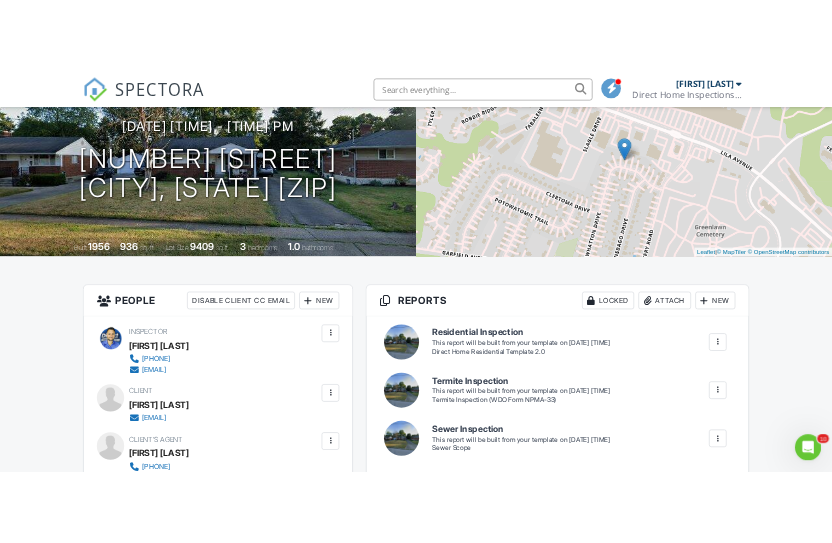scroll, scrollTop: 156, scrollLeft: 0, axis: vertical 